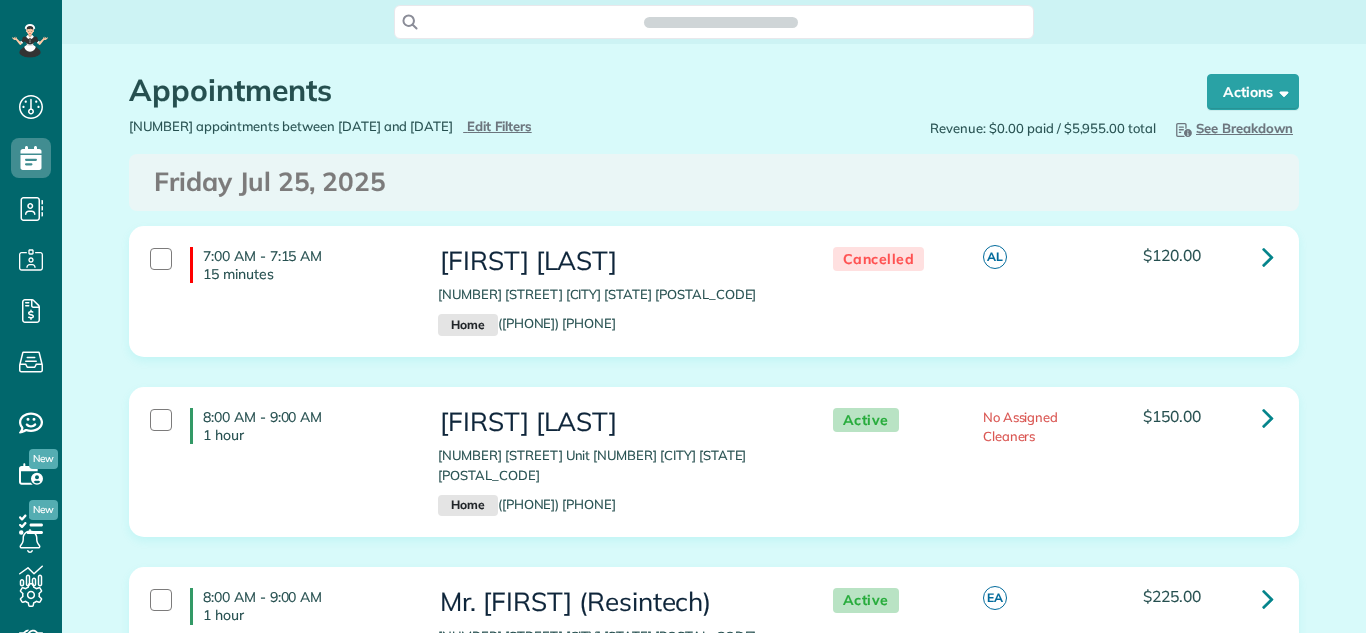 scroll, scrollTop: 0, scrollLeft: 0, axis: both 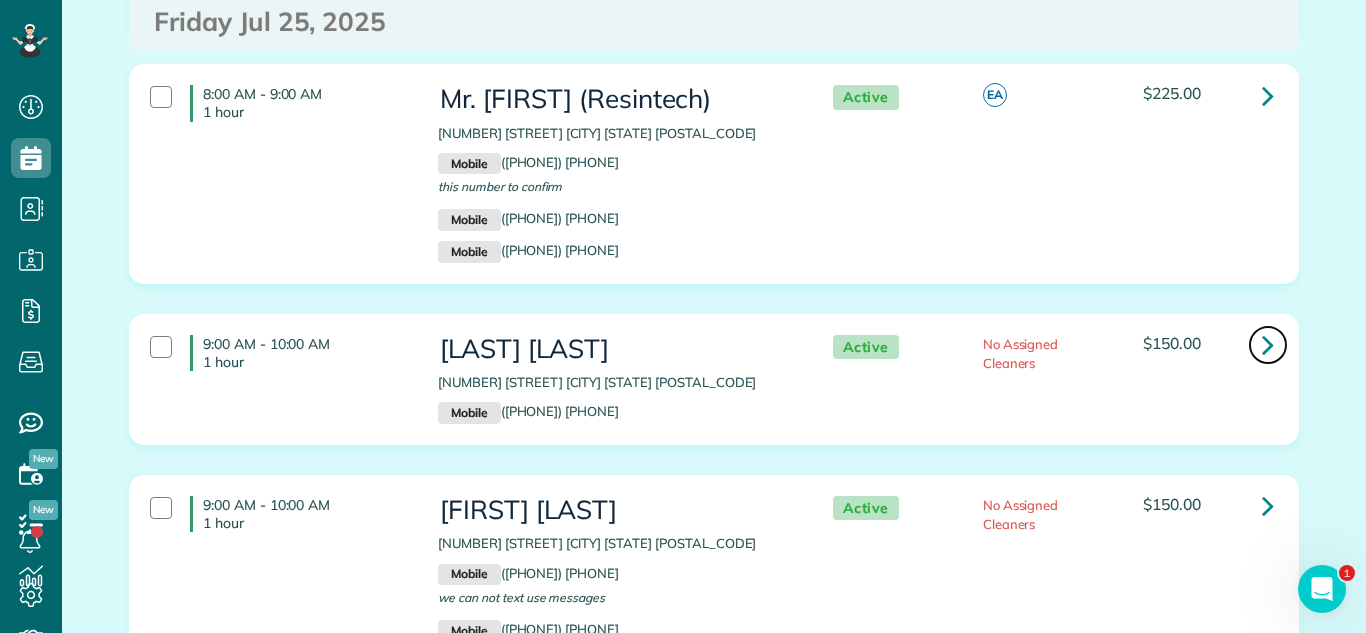 click at bounding box center [1268, 344] 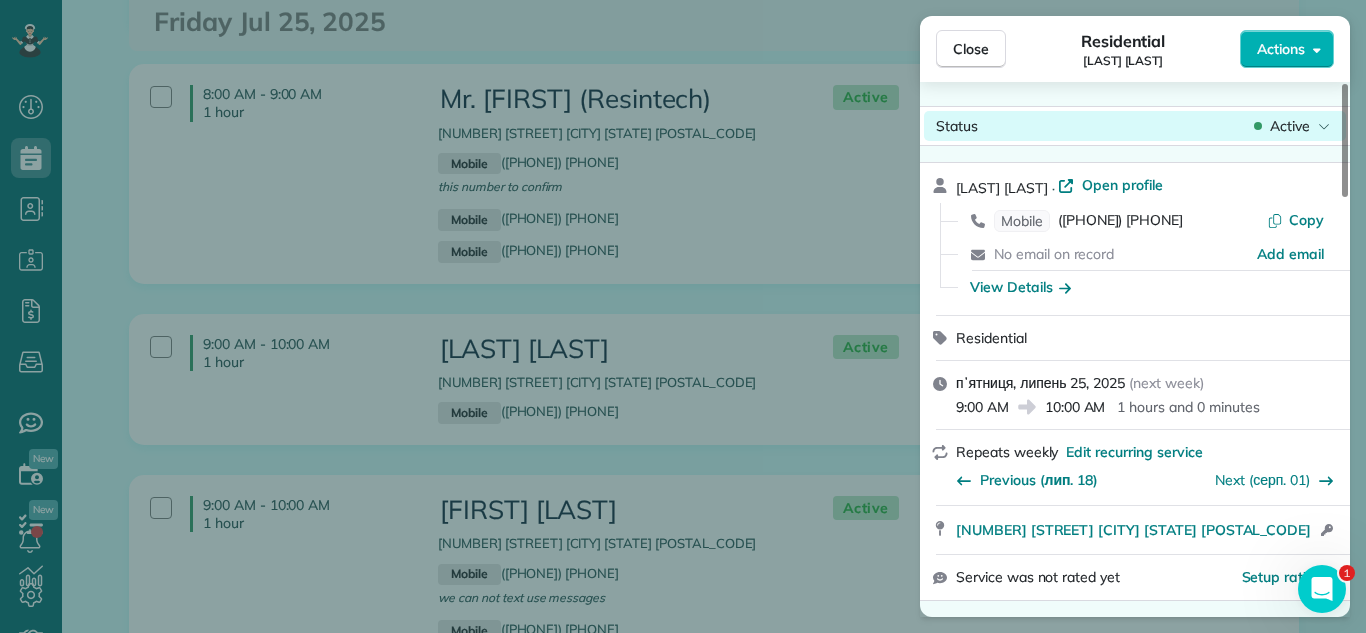 click on "Active" at bounding box center (1292, 126) 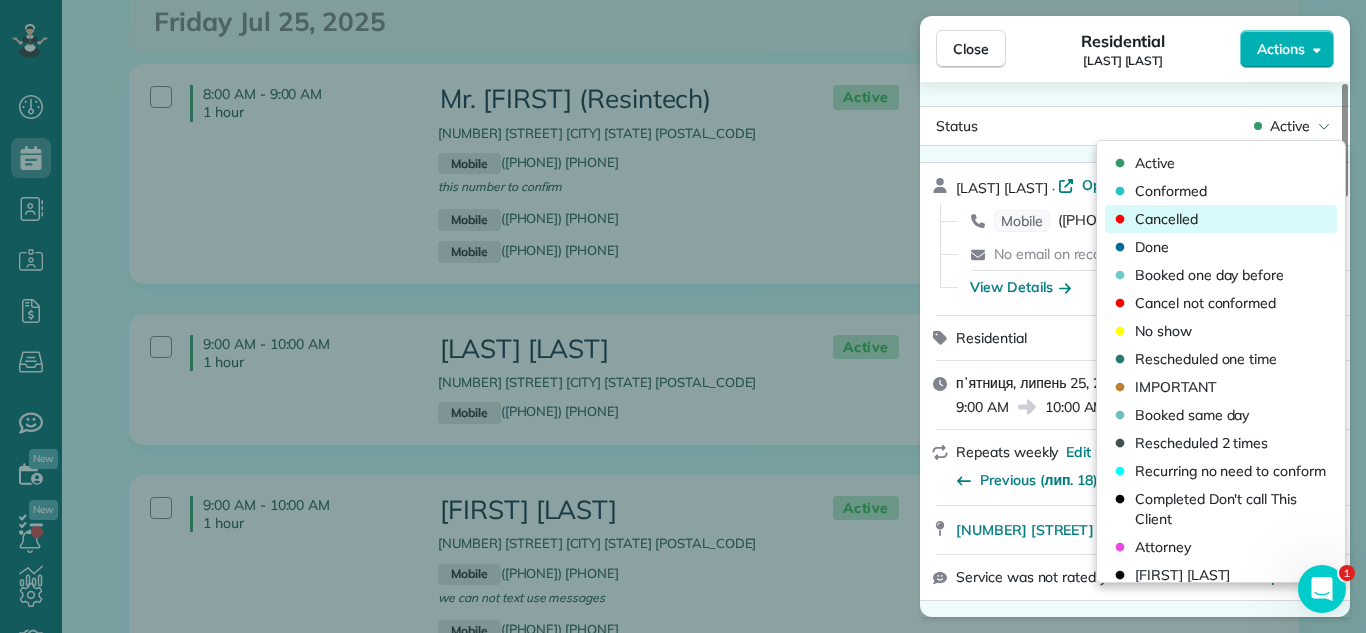 click on "Cancelled" at bounding box center (1221, 219) 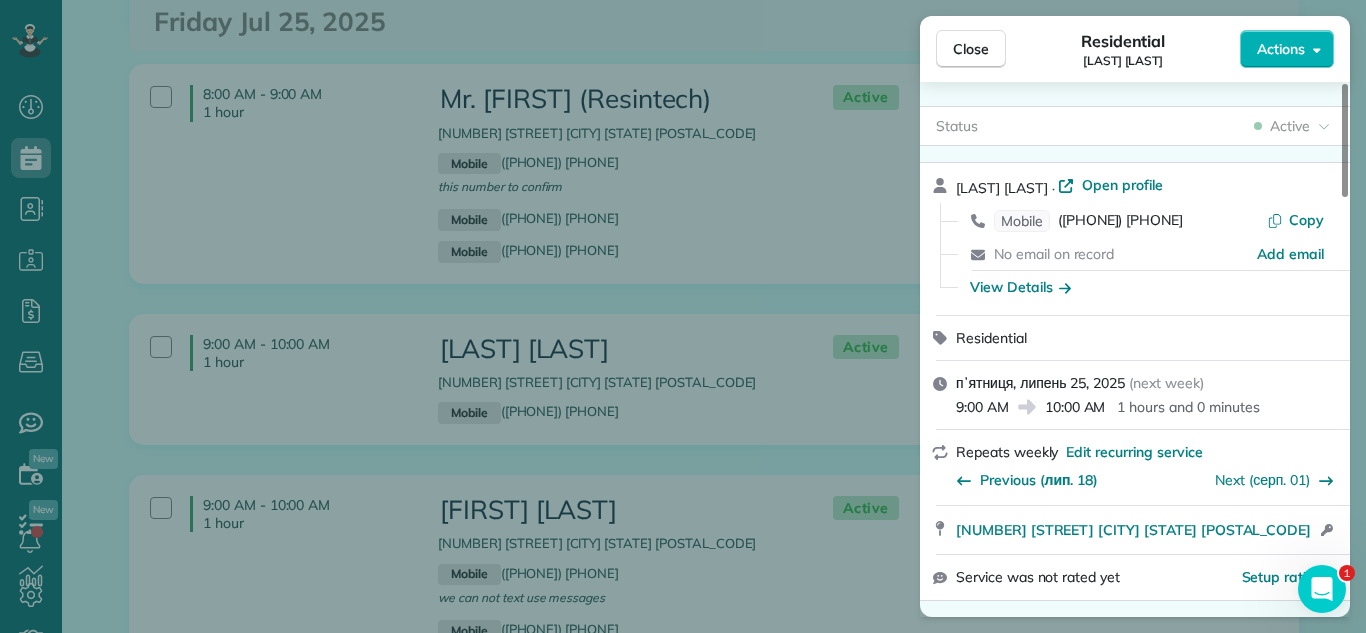 click on "Residential Anikait Gubtna" at bounding box center (1123, 49) 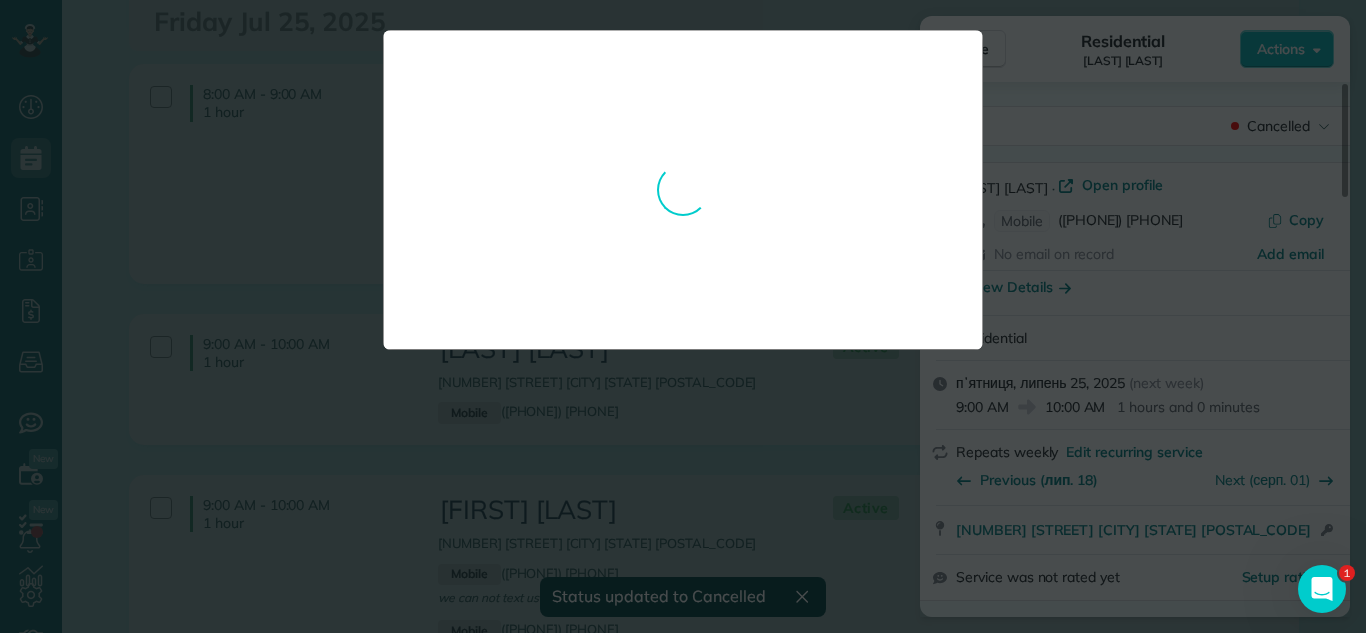 click at bounding box center (683, 316) 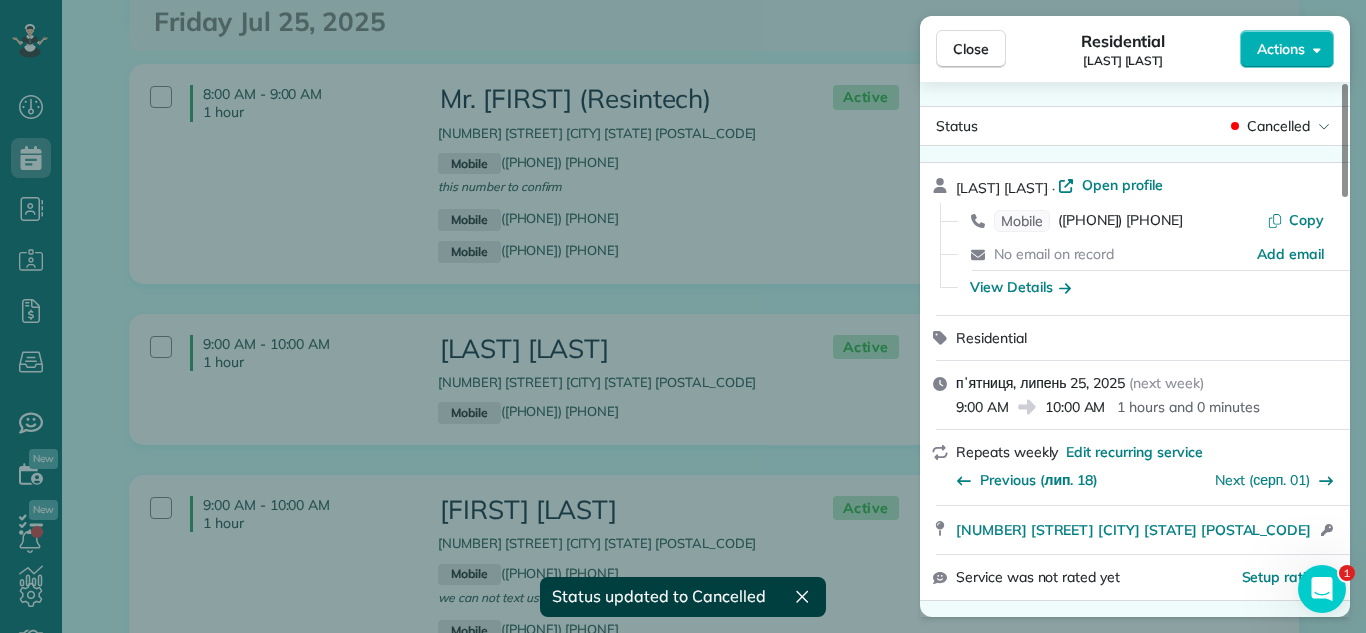 click on "Close" at bounding box center [971, 49] 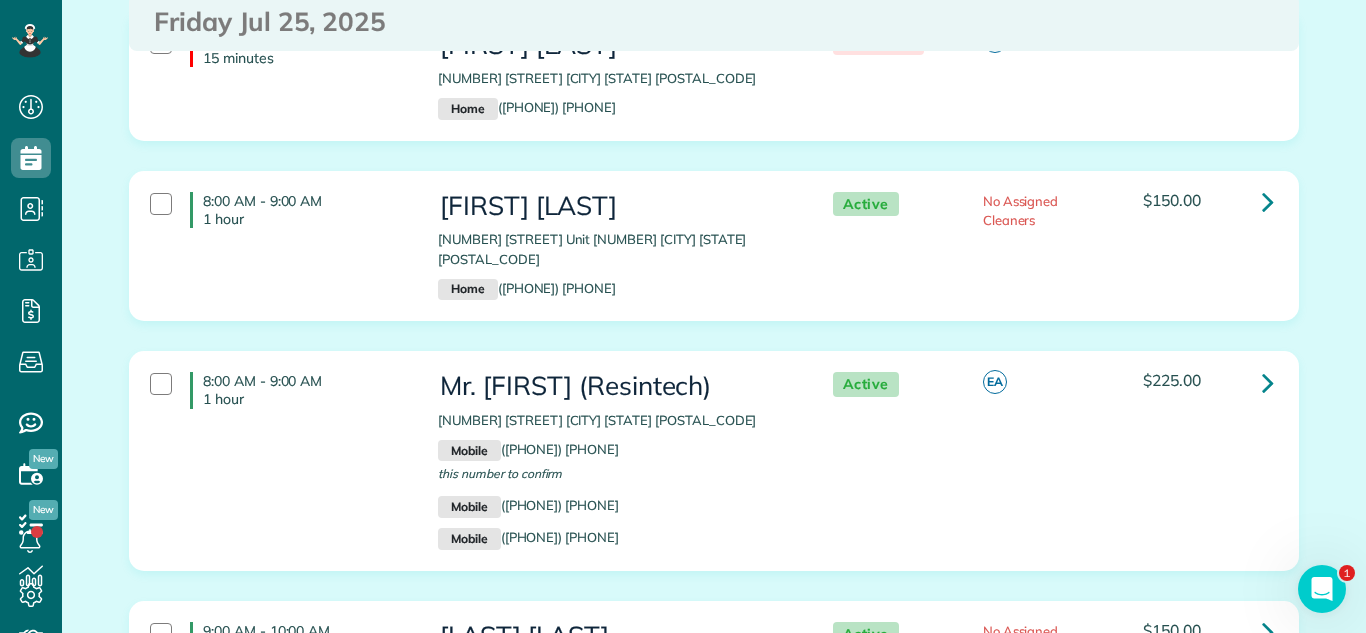 scroll, scrollTop: 140, scrollLeft: 0, axis: vertical 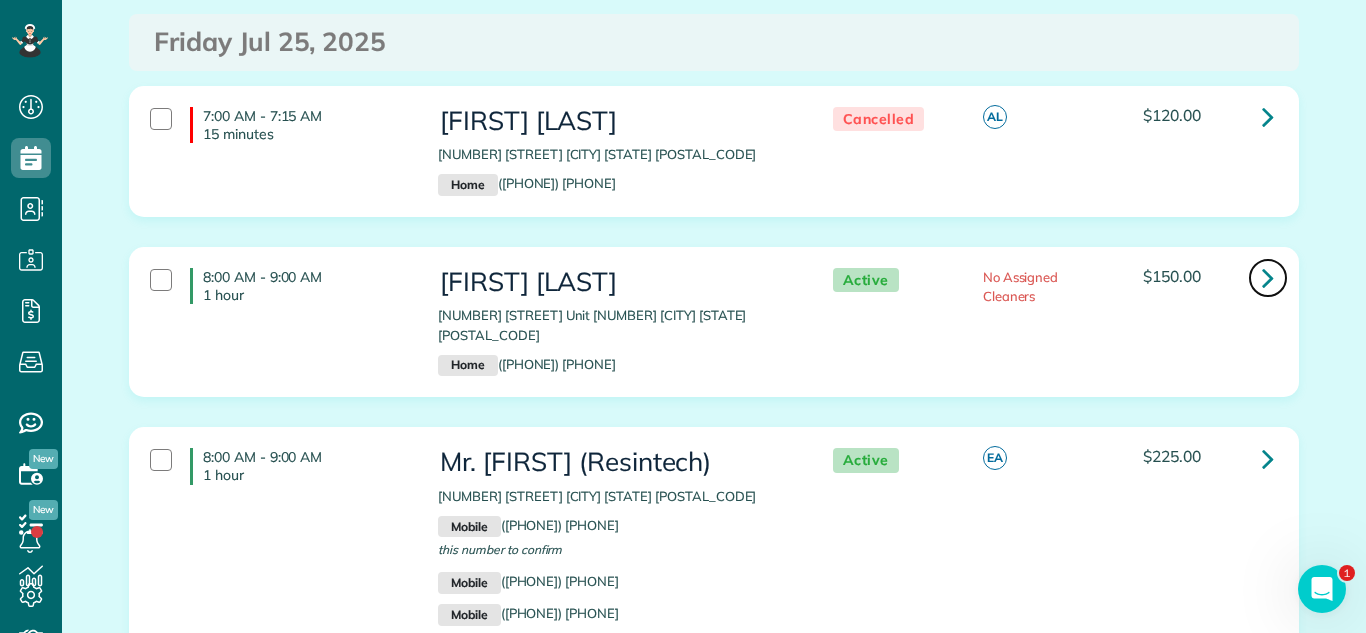 click at bounding box center [1268, 277] 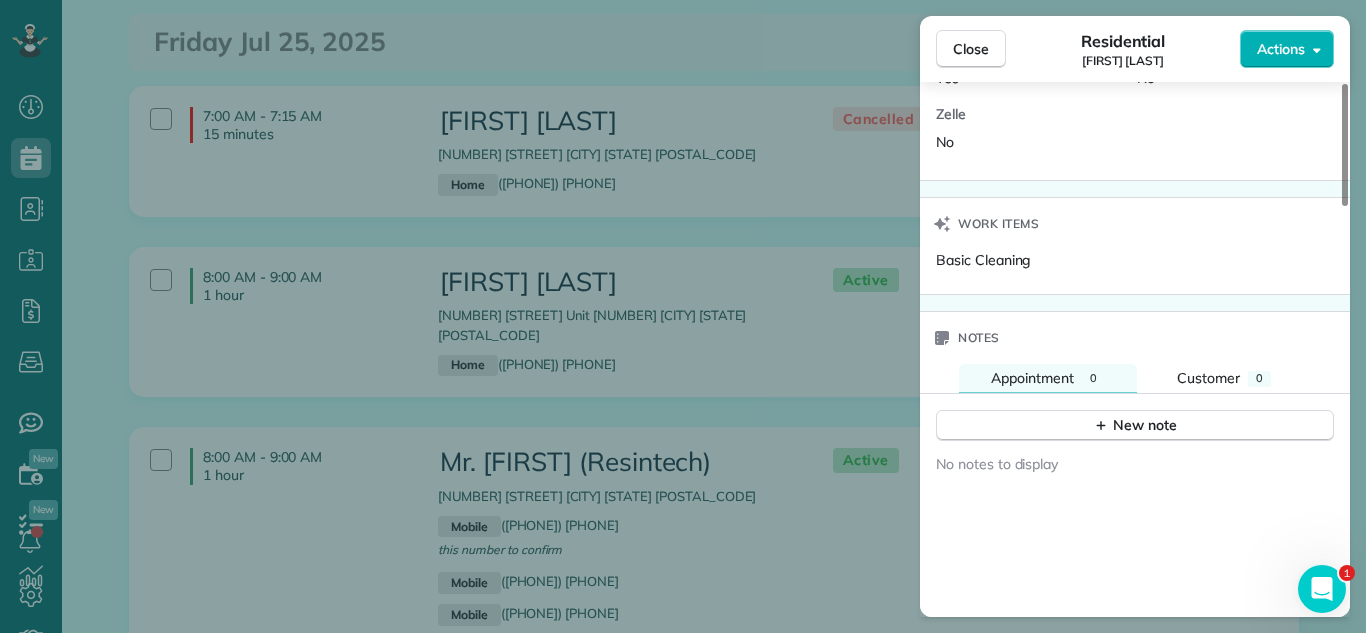 scroll, scrollTop: 1794, scrollLeft: 0, axis: vertical 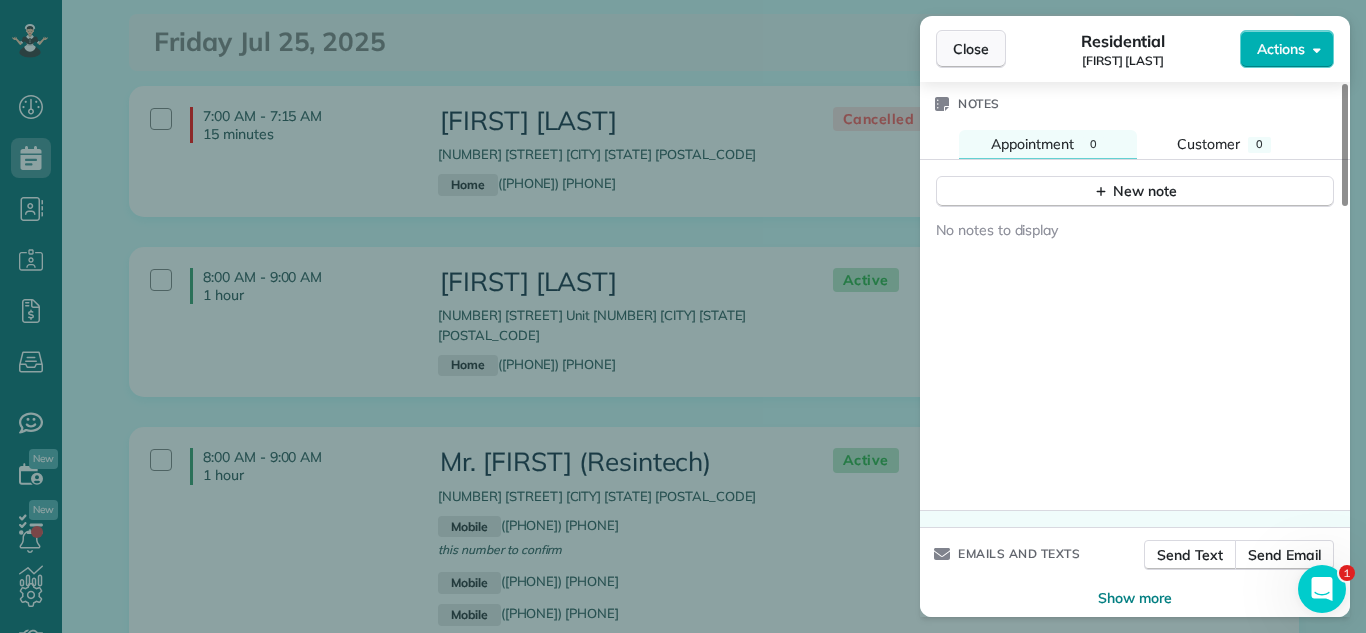 click on "Close" at bounding box center [971, 49] 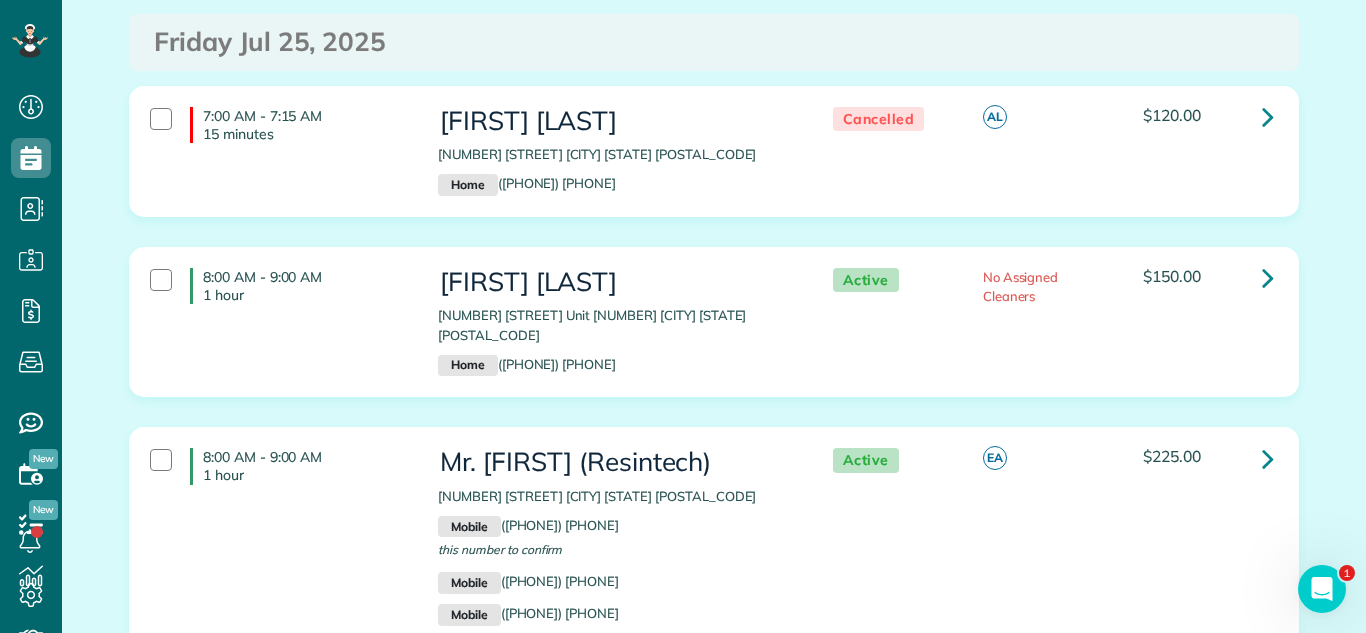 click on "7:00 AM -  7:15 AM
15 minutes
Carol Bunch
1000 North Lake Shore Drive Chicago IL 60611
Home
(312) 953-0962
Cancelled
AL
$120.00" at bounding box center [714, 166] 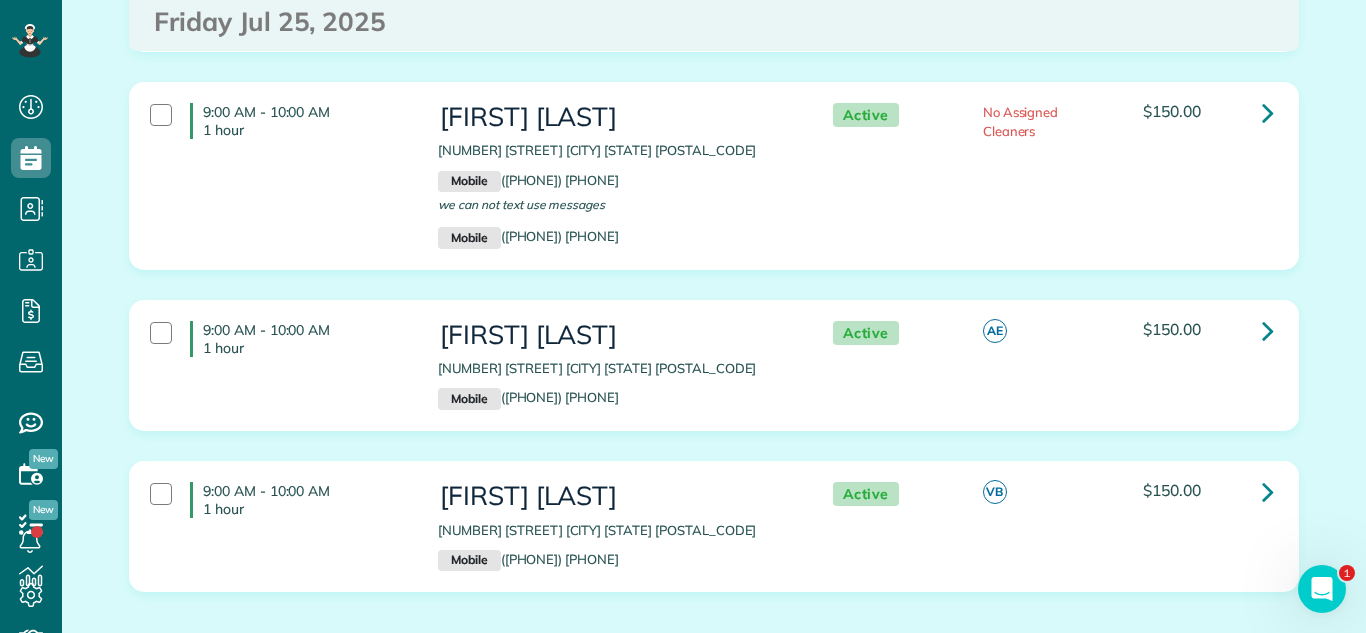 scroll, scrollTop: 874, scrollLeft: 0, axis: vertical 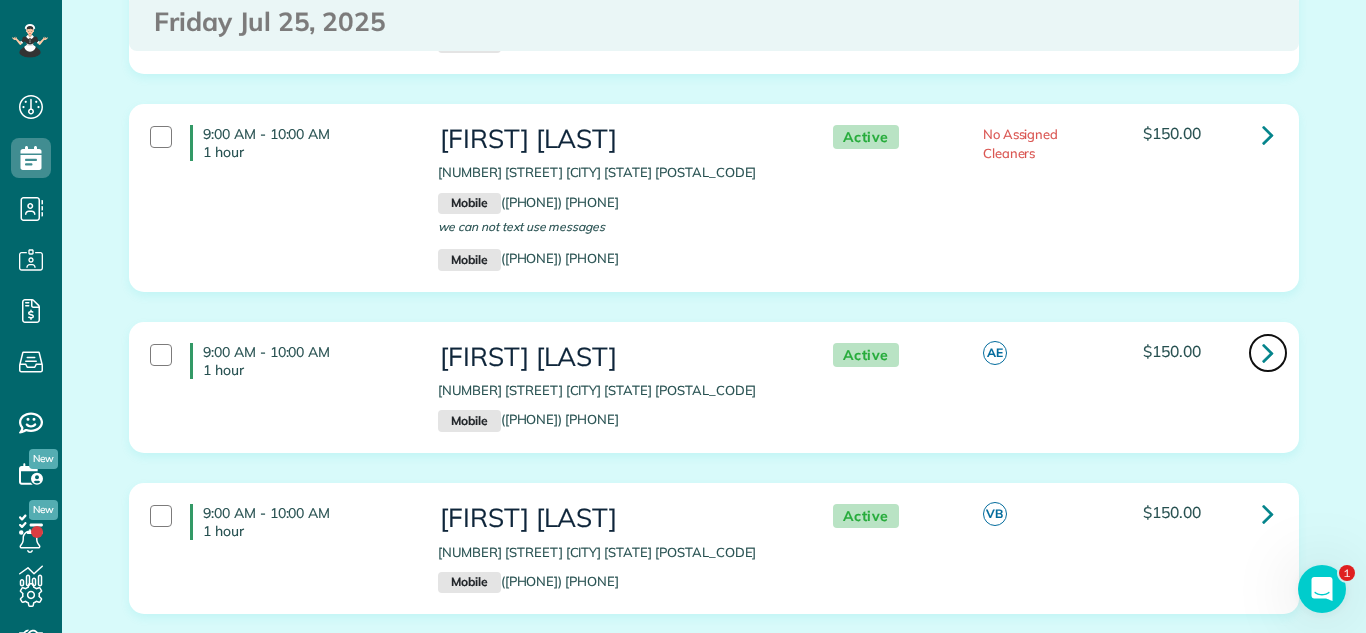 click at bounding box center (1268, 352) 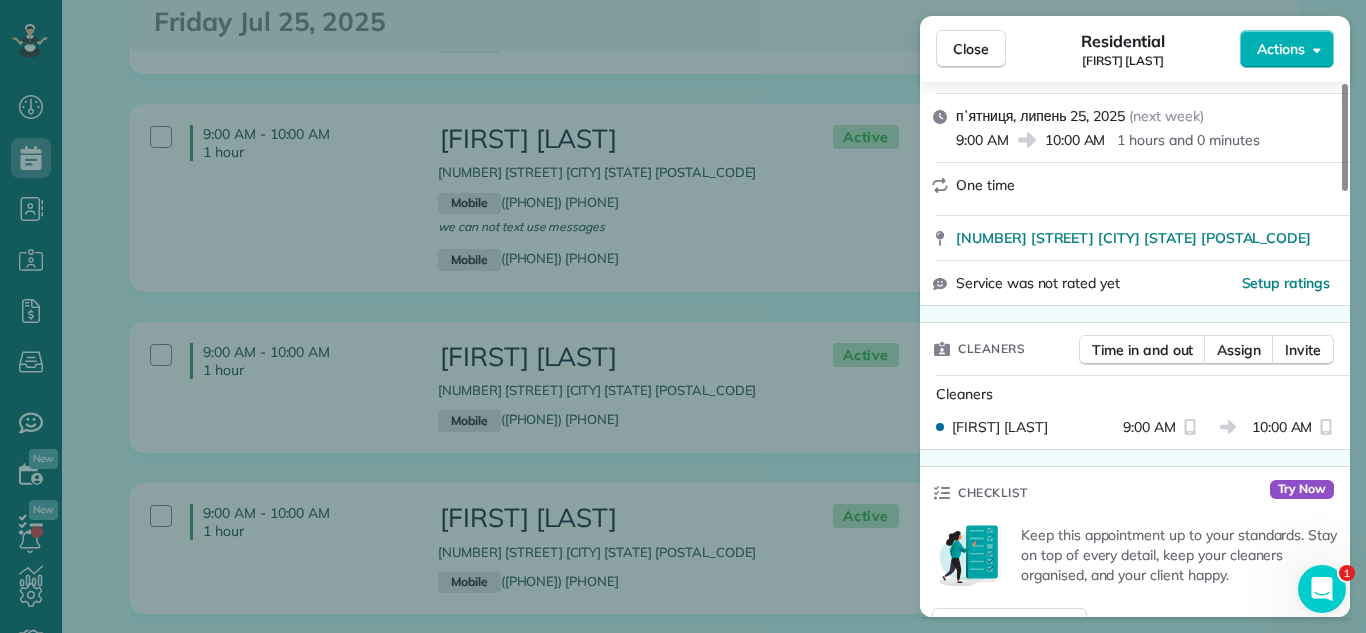 scroll, scrollTop: 298, scrollLeft: 0, axis: vertical 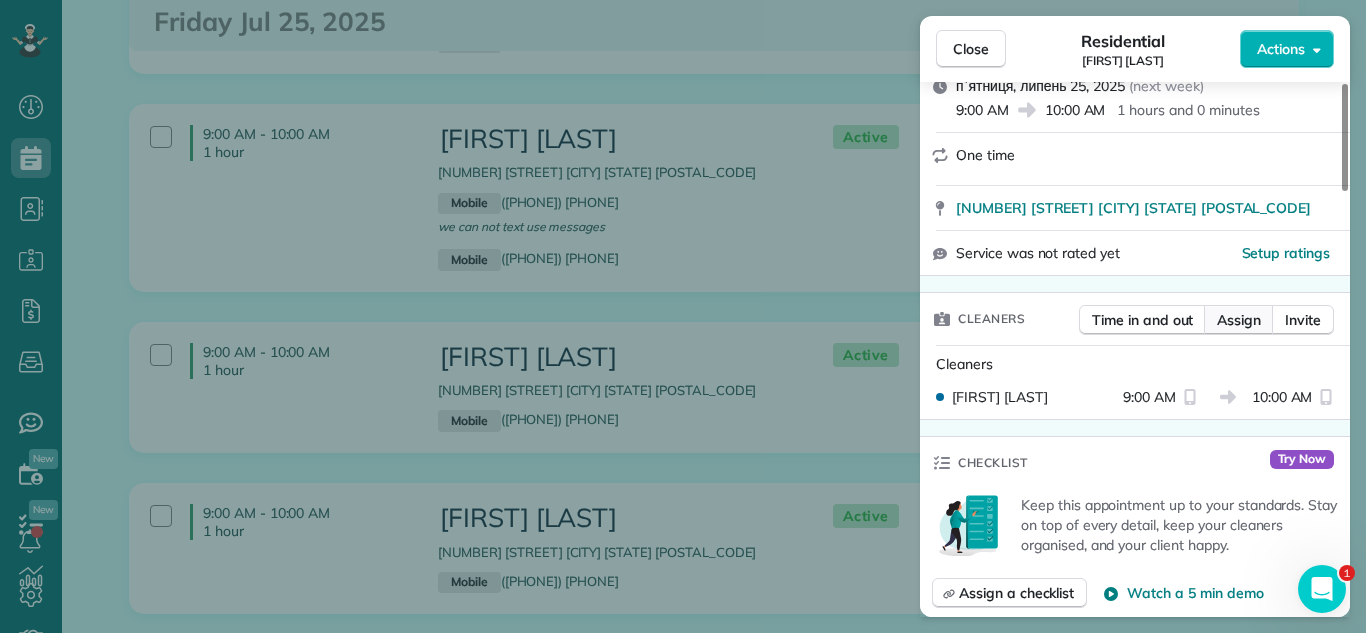 click on "Assign" at bounding box center [1239, 320] 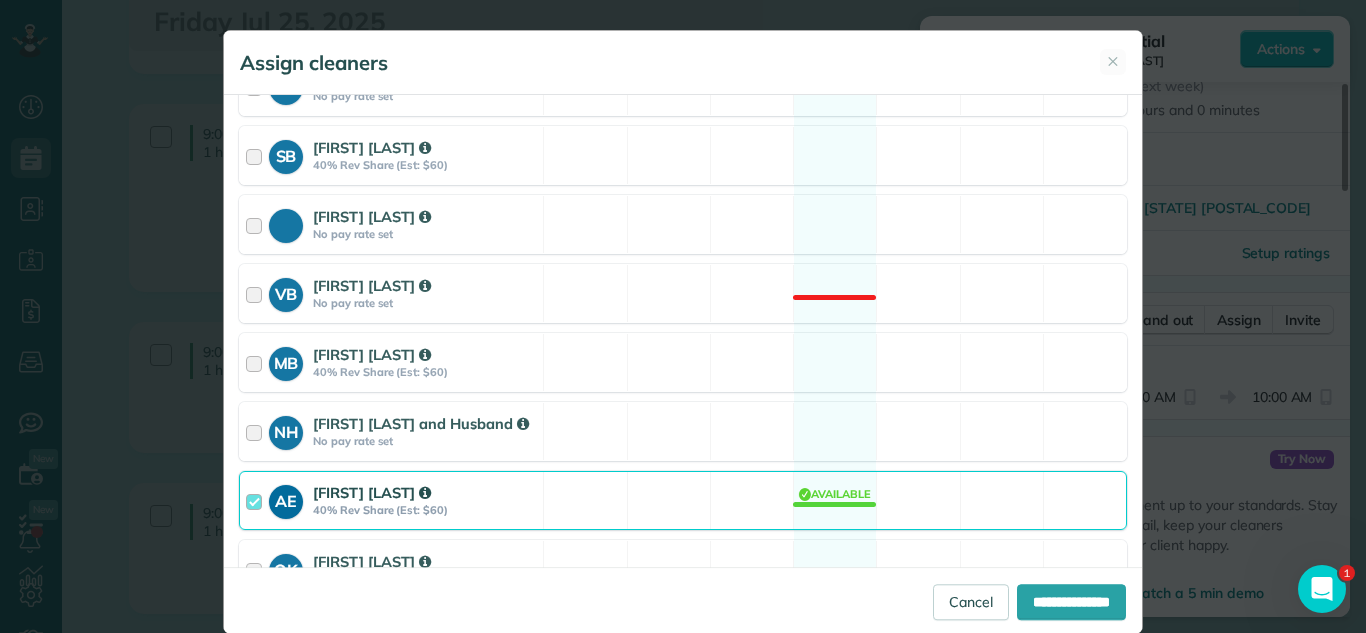 scroll, scrollTop: 580, scrollLeft: 0, axis: vertical 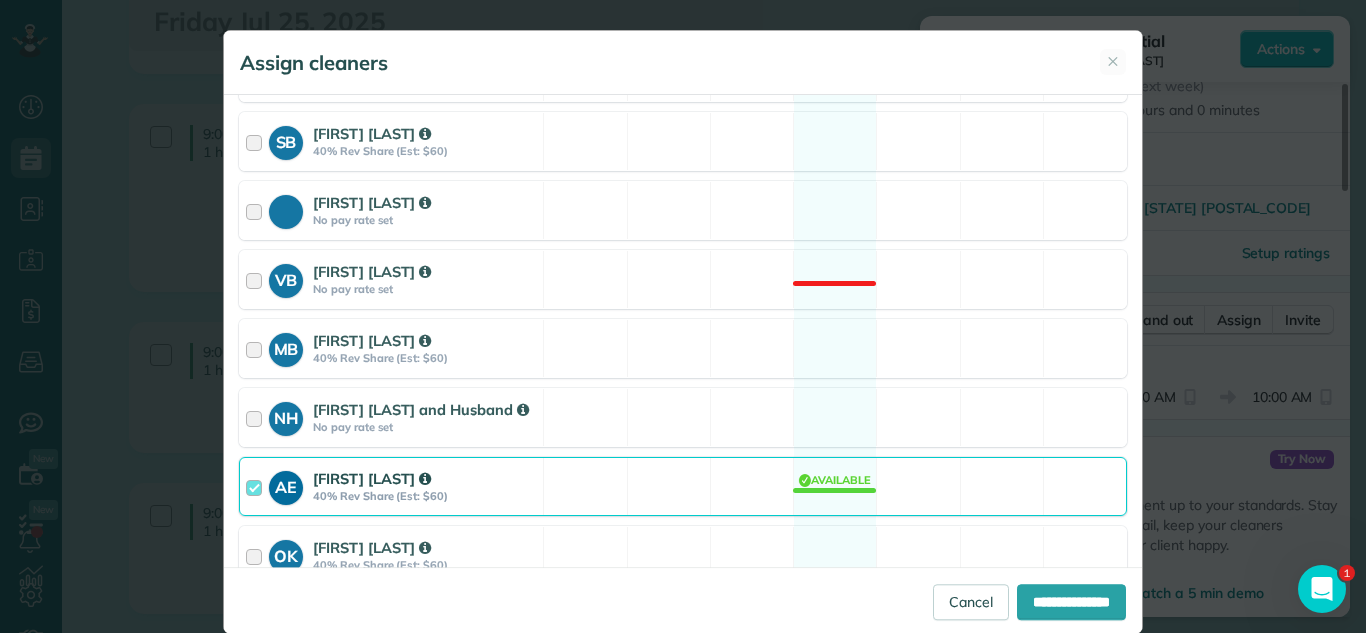 click on "AE
Azucena Enriquez
40% Rev Share (Est: $60)
Available" at bounding box center (683, 486) 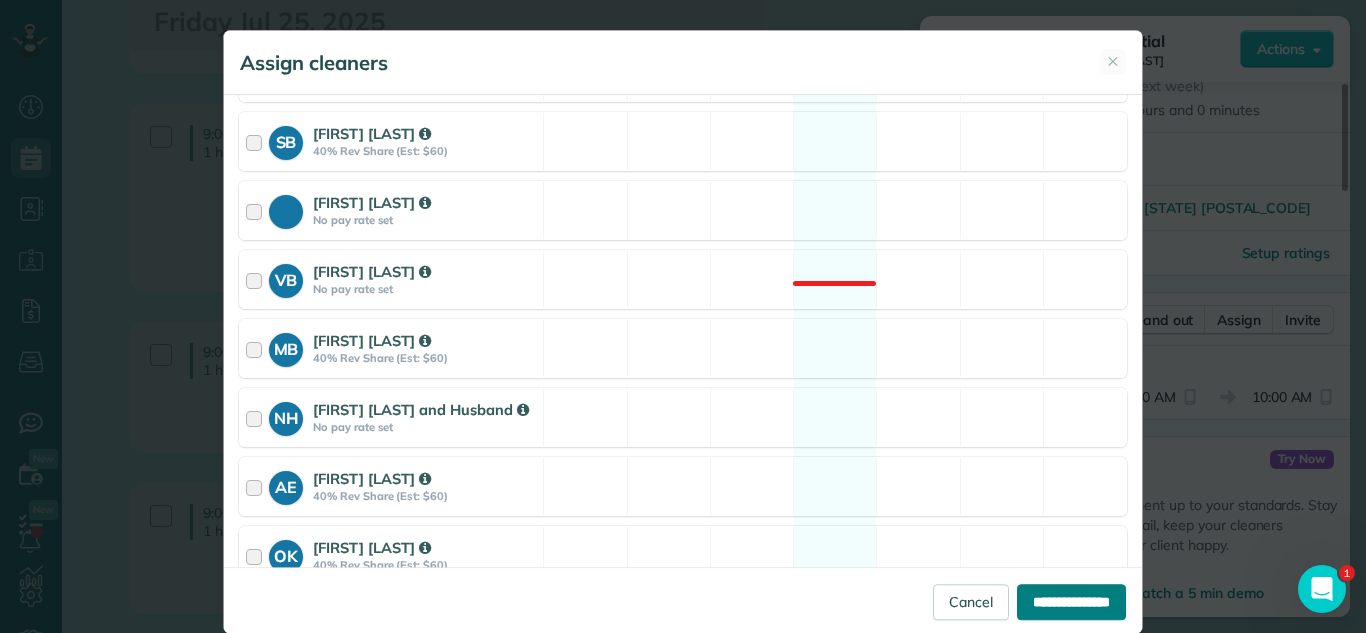 click on "**********" at bounding box center [1071, 602] 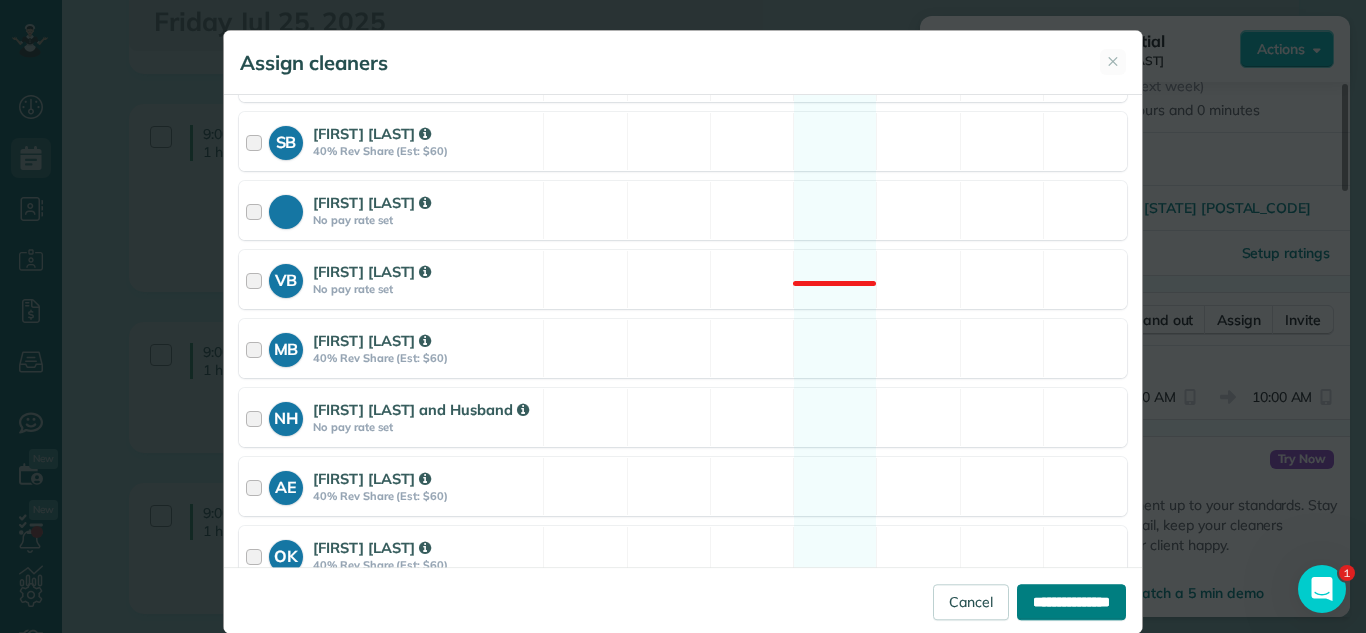 type on "**********" 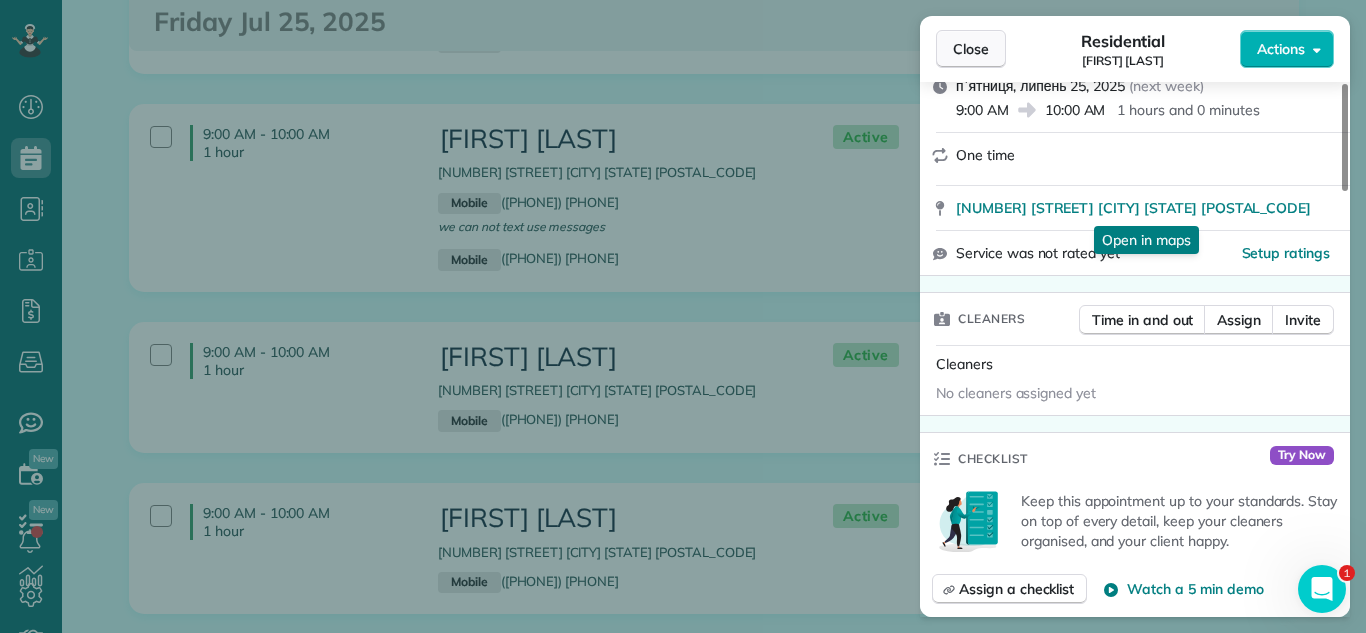 click on "Close" at bounding box center (971, 49) 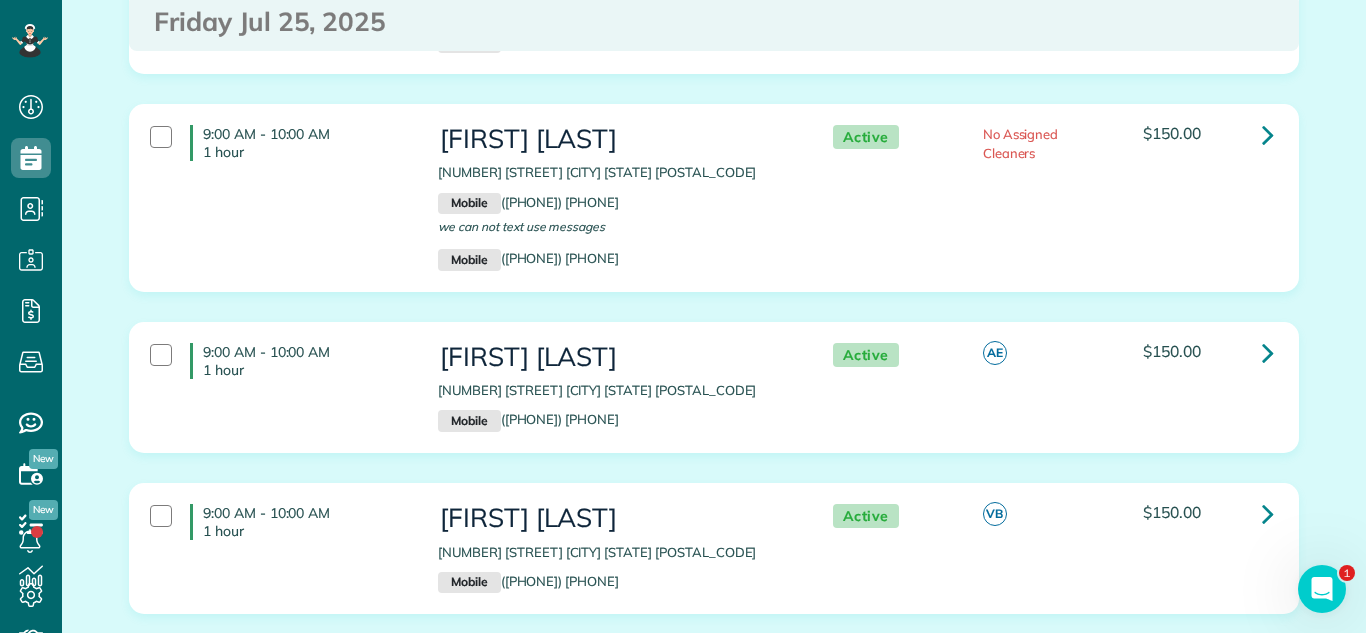 click on "9:00 AM - 10:00 AM
1 hour
Elise Estphen
2914 Everglade Avenue Woodridge IL 60517
Mobile
(630) 910-1045
we can not text use messages
Mobile
(630) 204-1045
Active
No Assigned Cleaners" at bounding box center (711, 198) 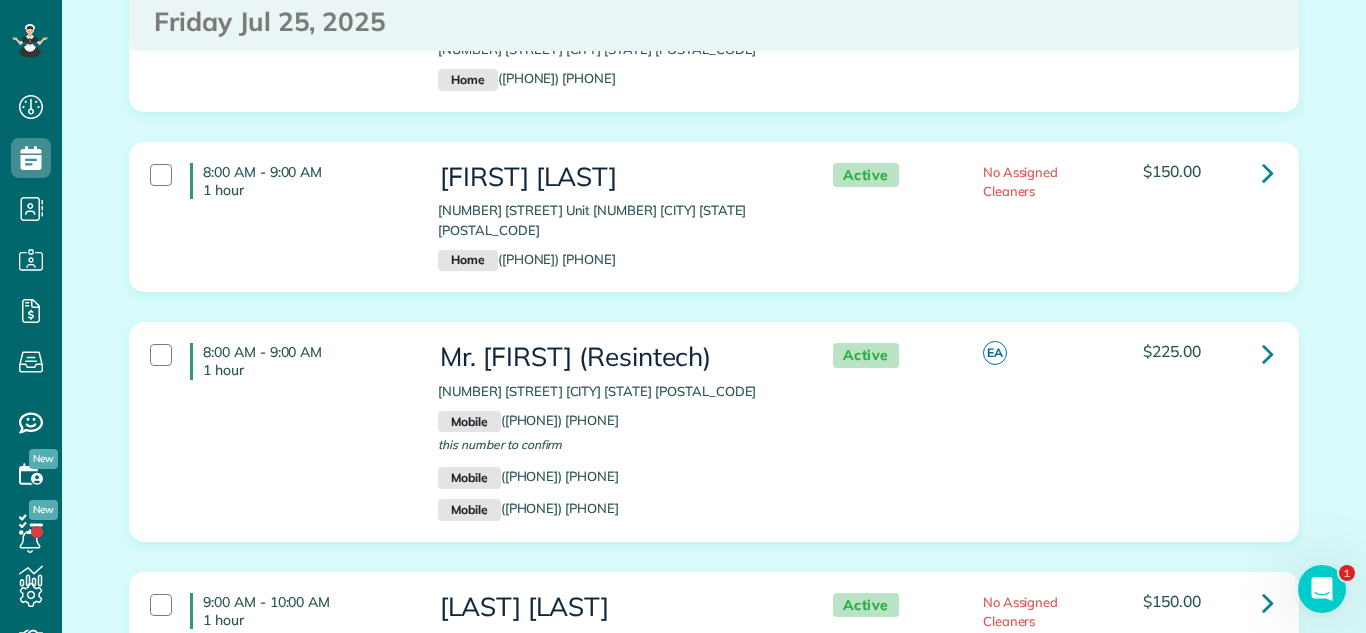 scroll, scrollTop: 192, scrollLeft: 0, axis: vertical 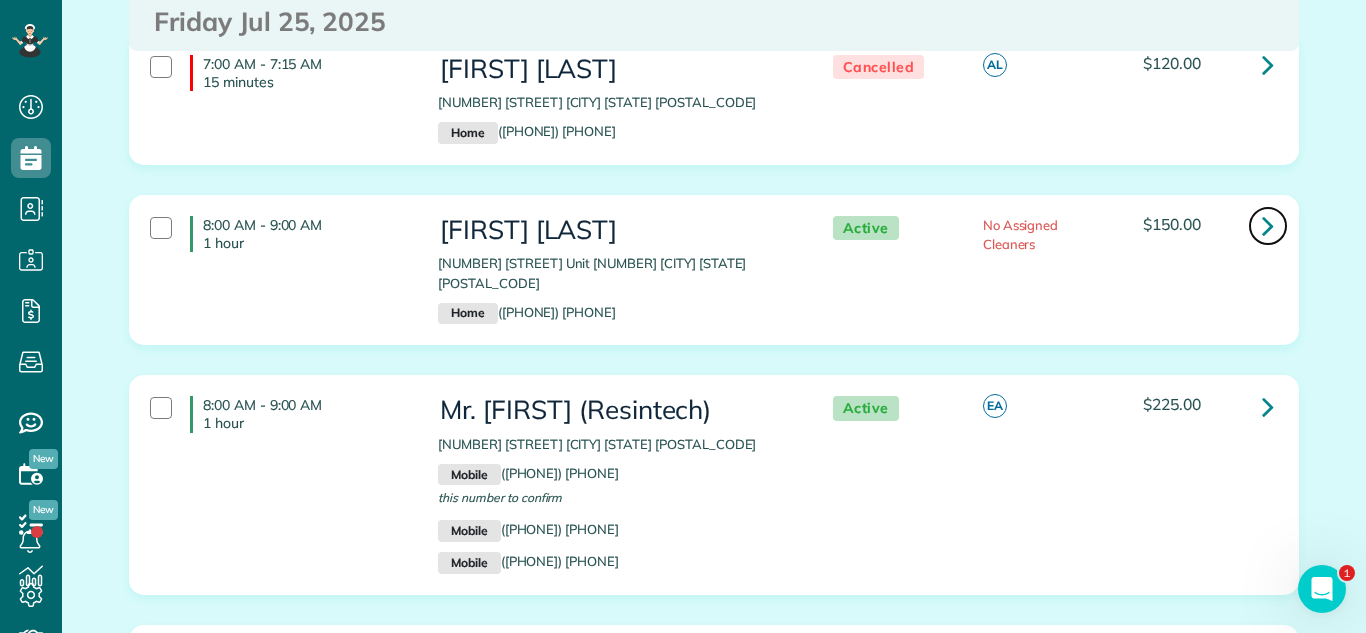 click at bounding box center [1268, 226] 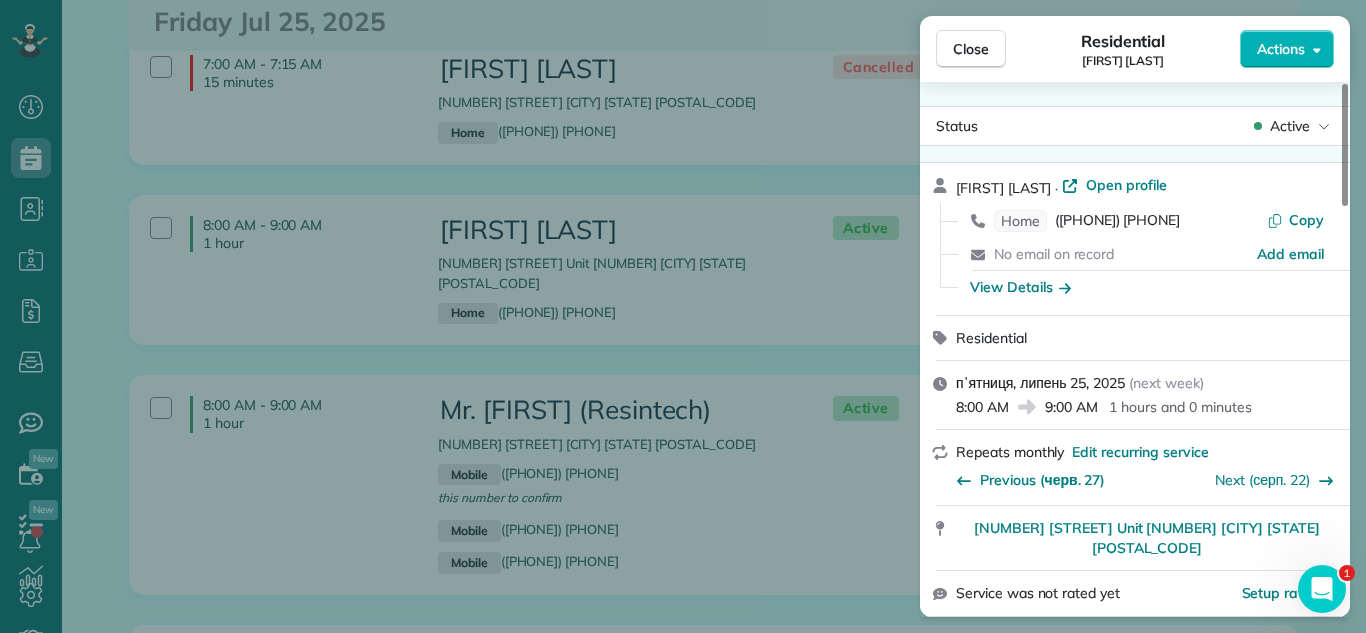 click on "Status Active" at bounding box center (1135, 126) 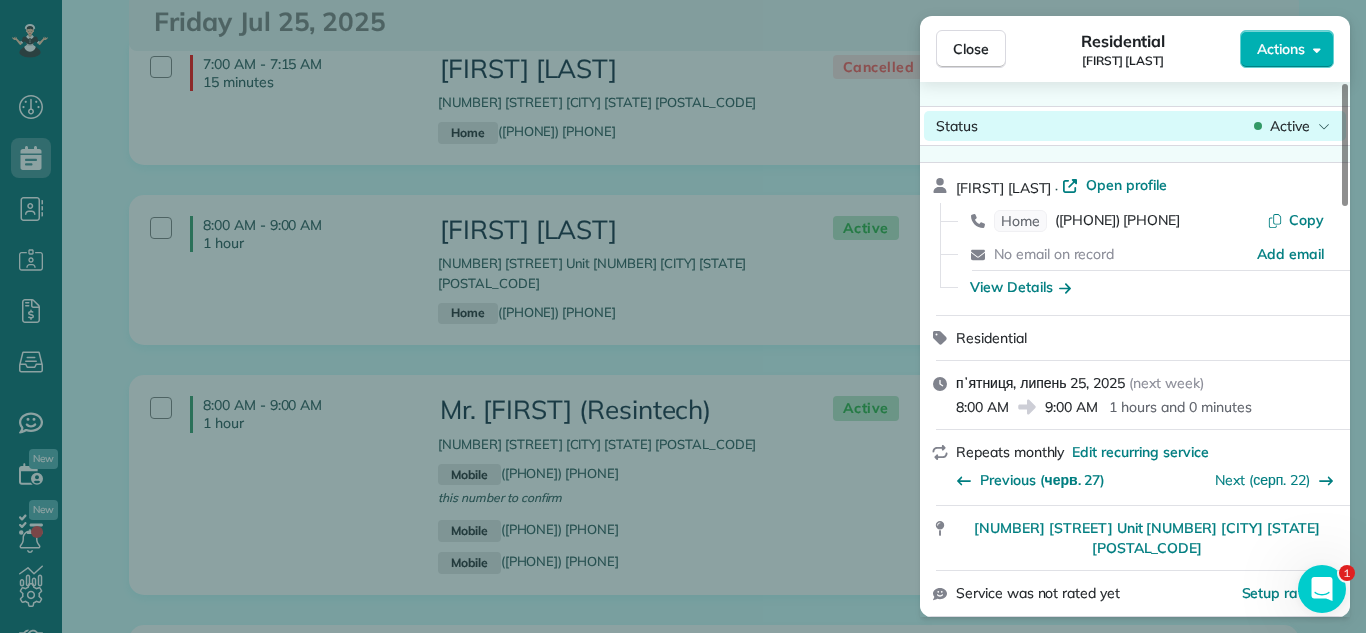 click on "Active" at bounding box center (1292, 126) 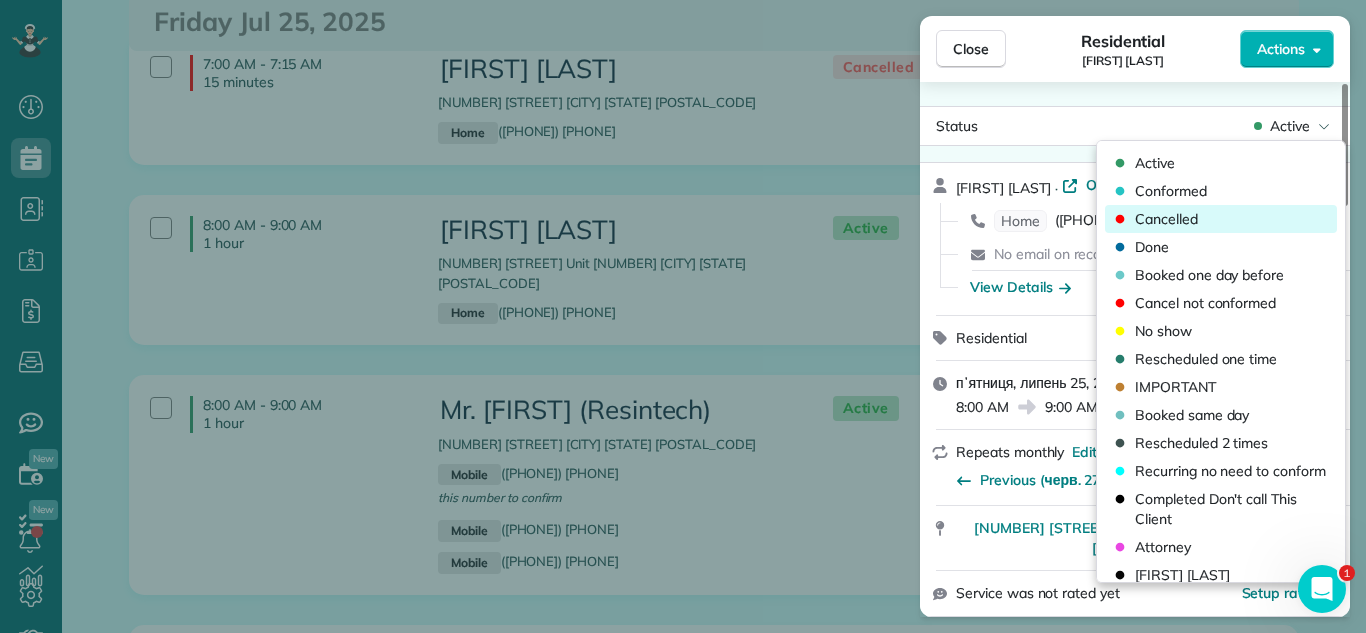 click on "Cancelled" at bounding box center (1166, 219) 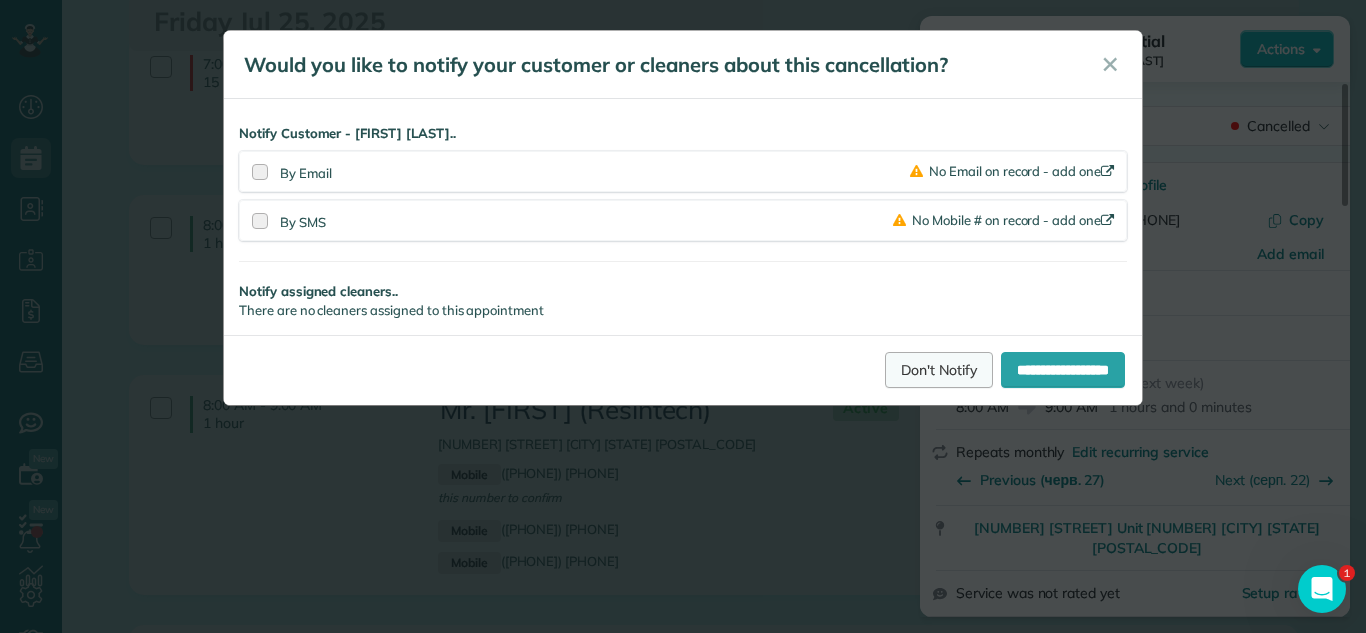 click on "Don't Notify" at bounding box center [939, 370] 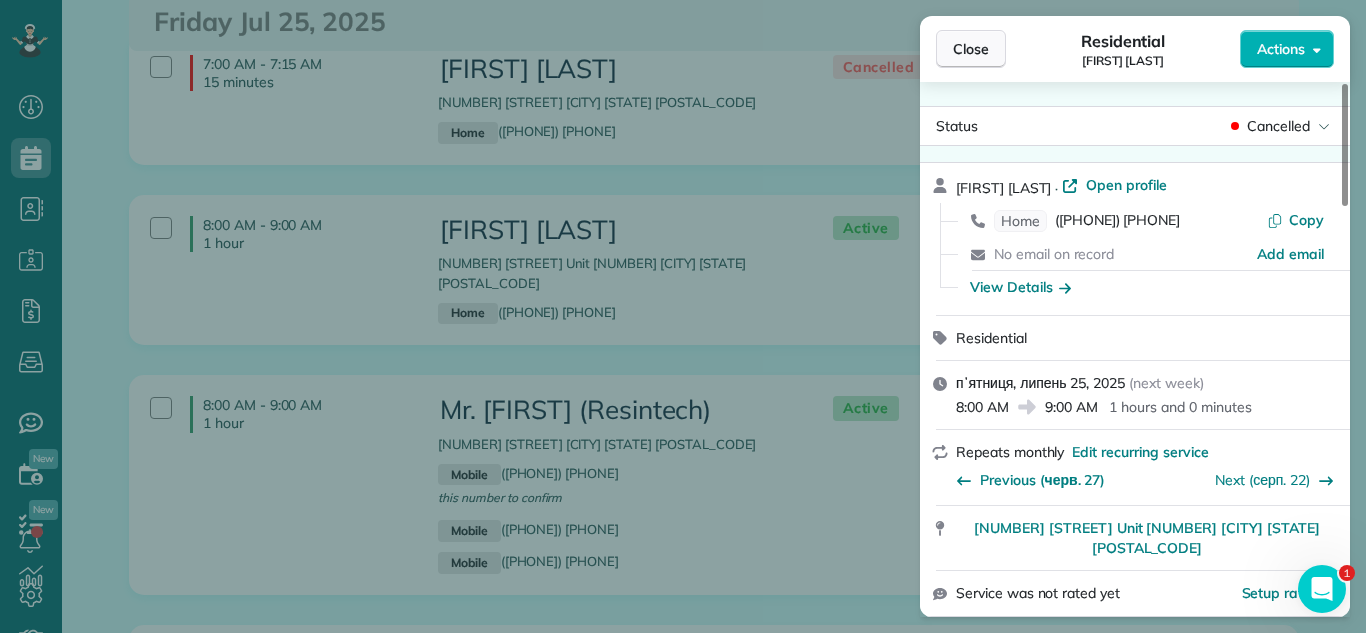 click on "Close" at bounding box center [971, 49] 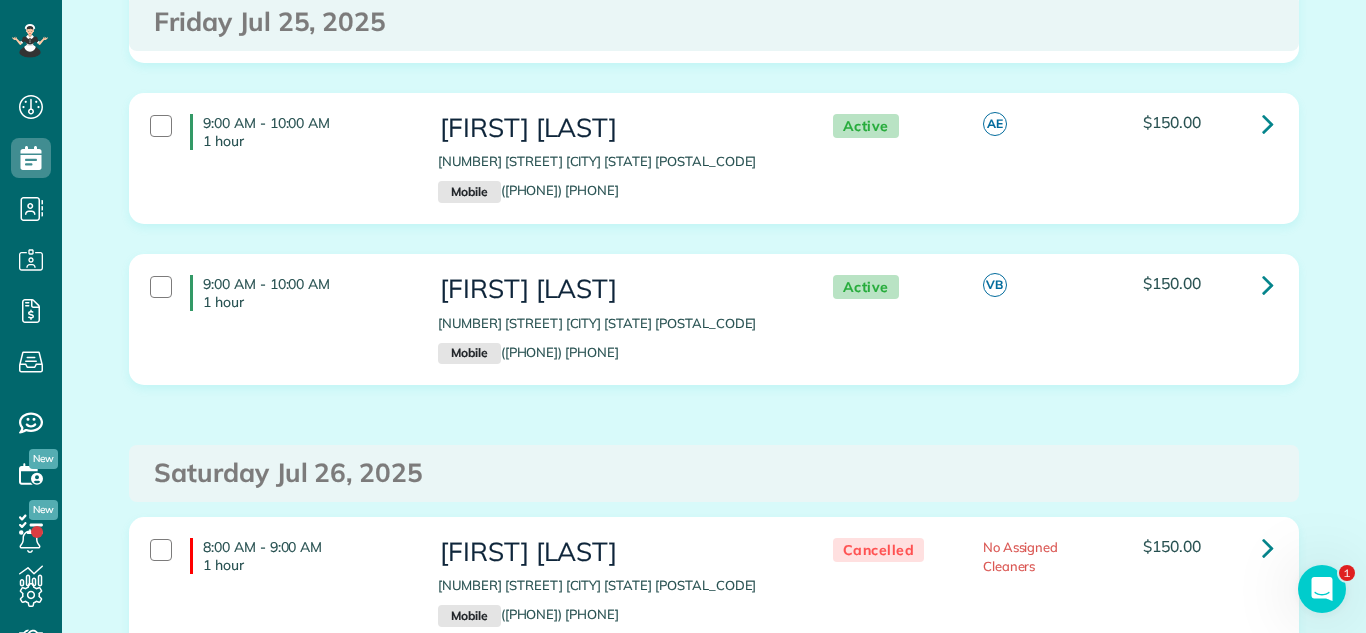 scroll, scrollTop: 0, scrollLeft: 0, axis: both 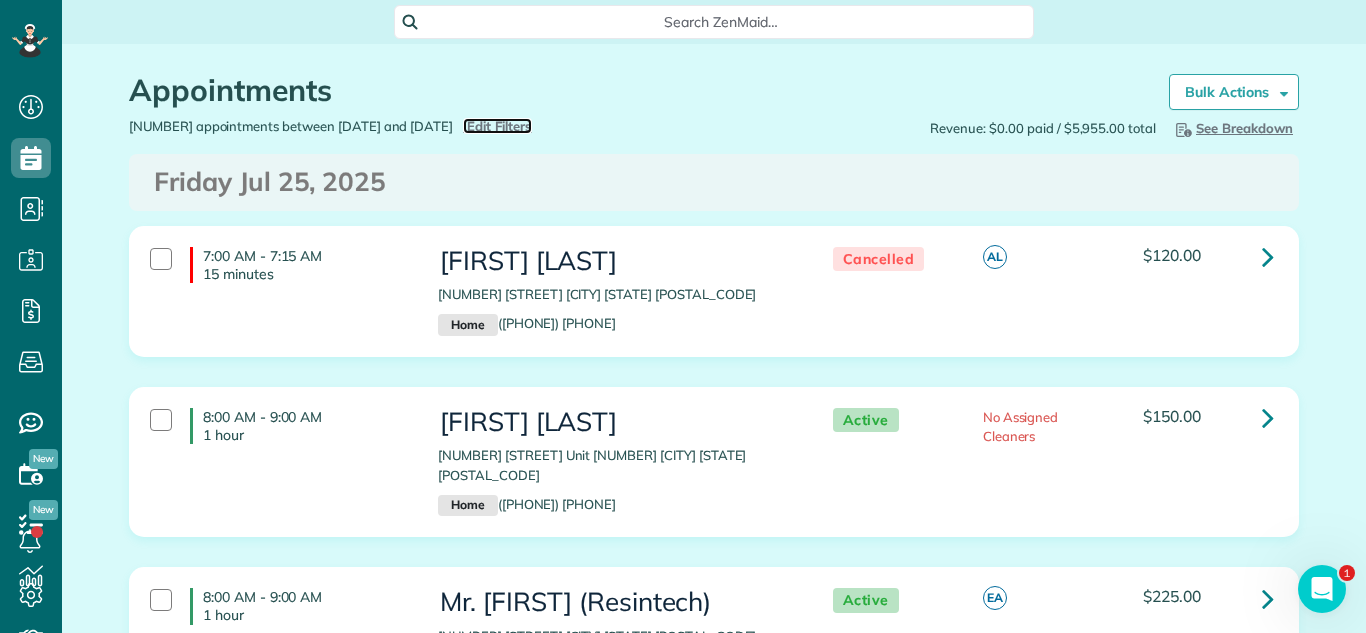 click on "Edit Filters" at bounding box center (499, 126) 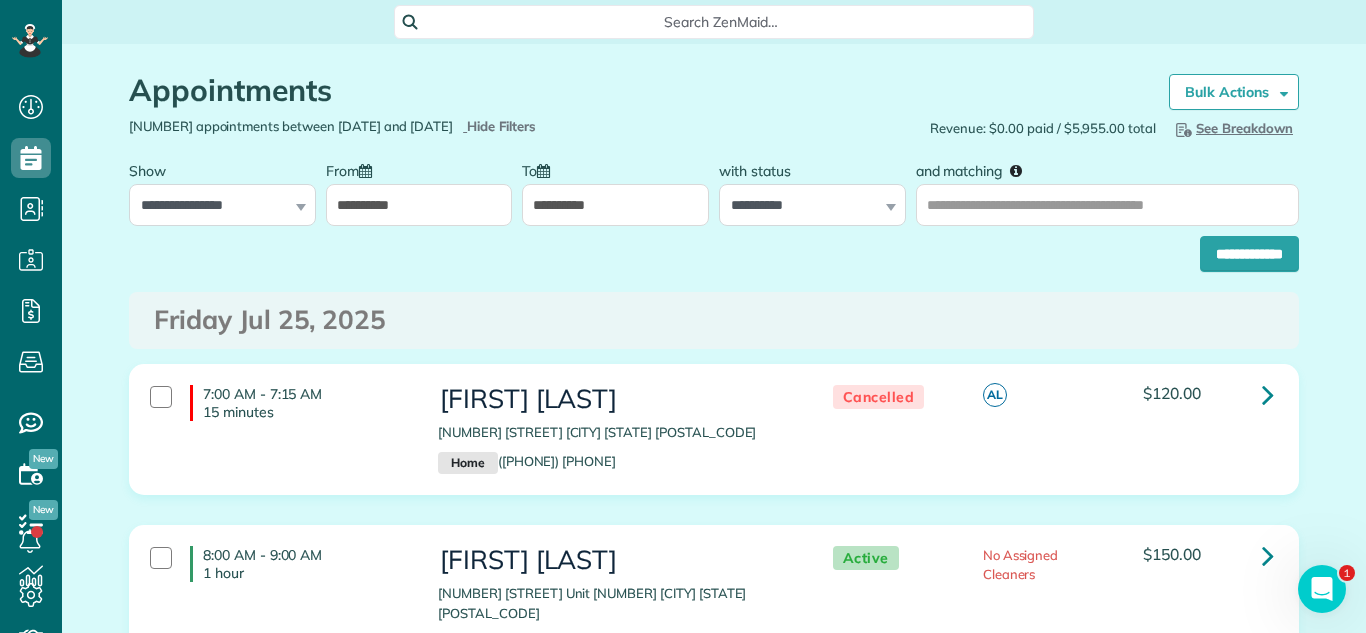 click on "**********" at bounding box center [419, 205] 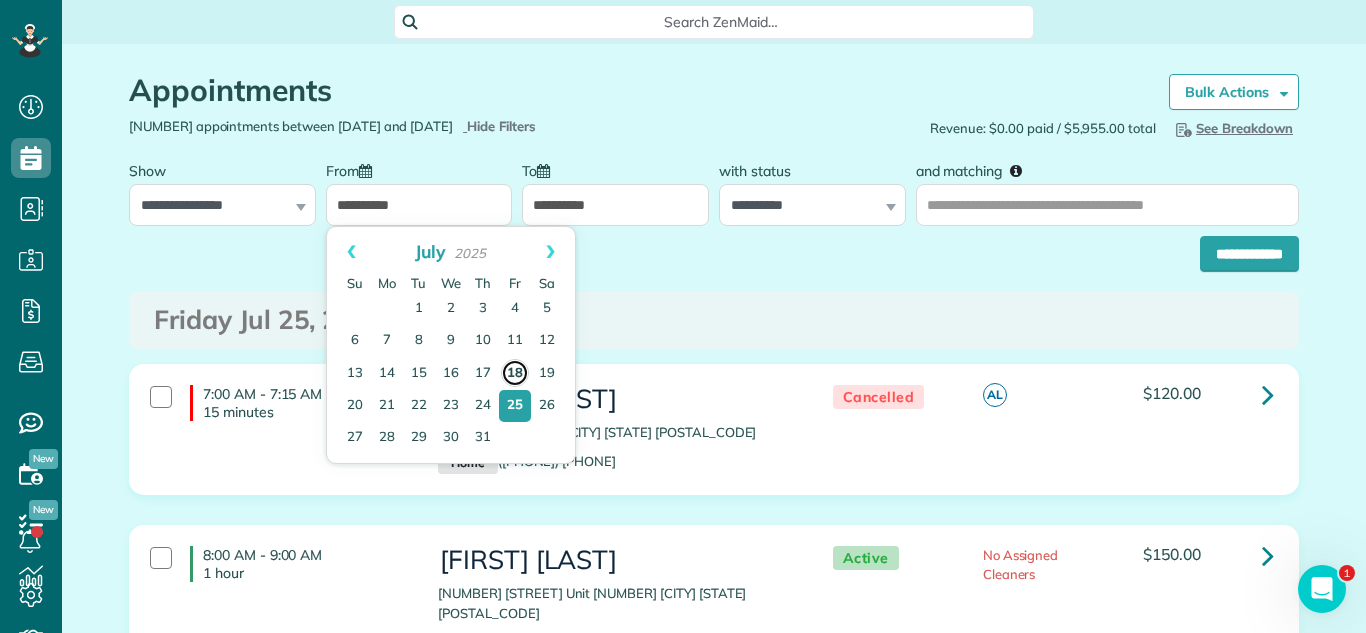 click on "18" at bounding box center (515, 373) 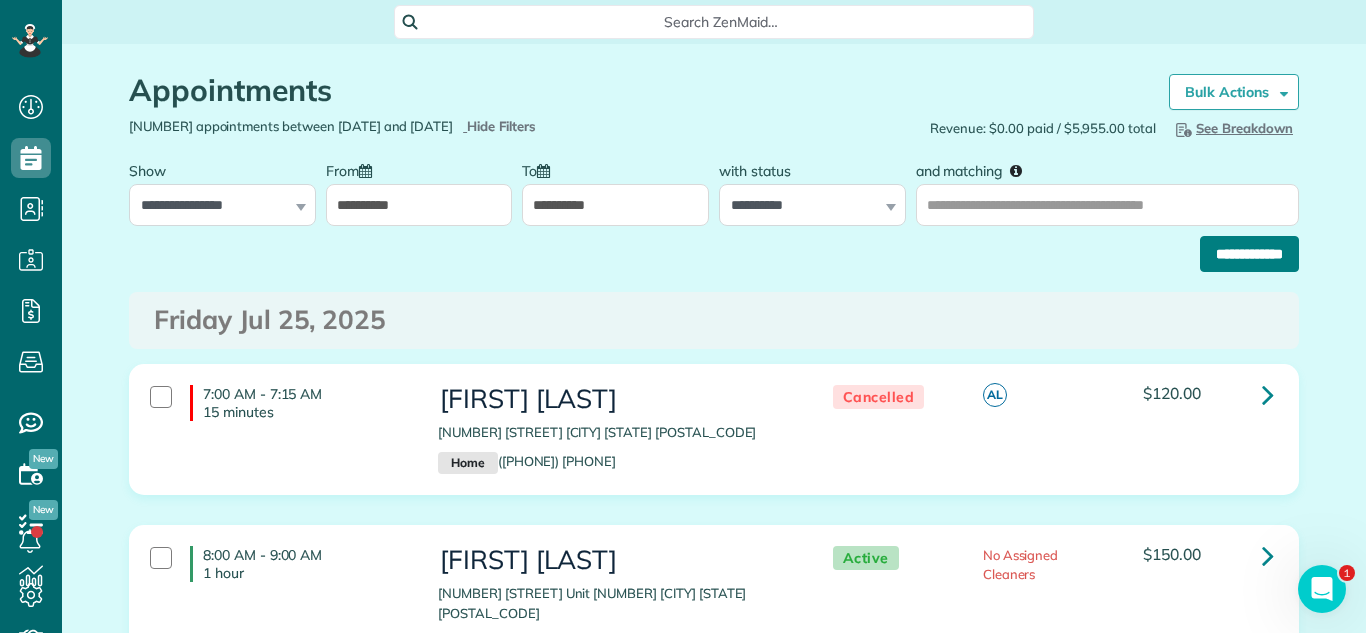 click on "**********" at bounding box center (1249, 254) 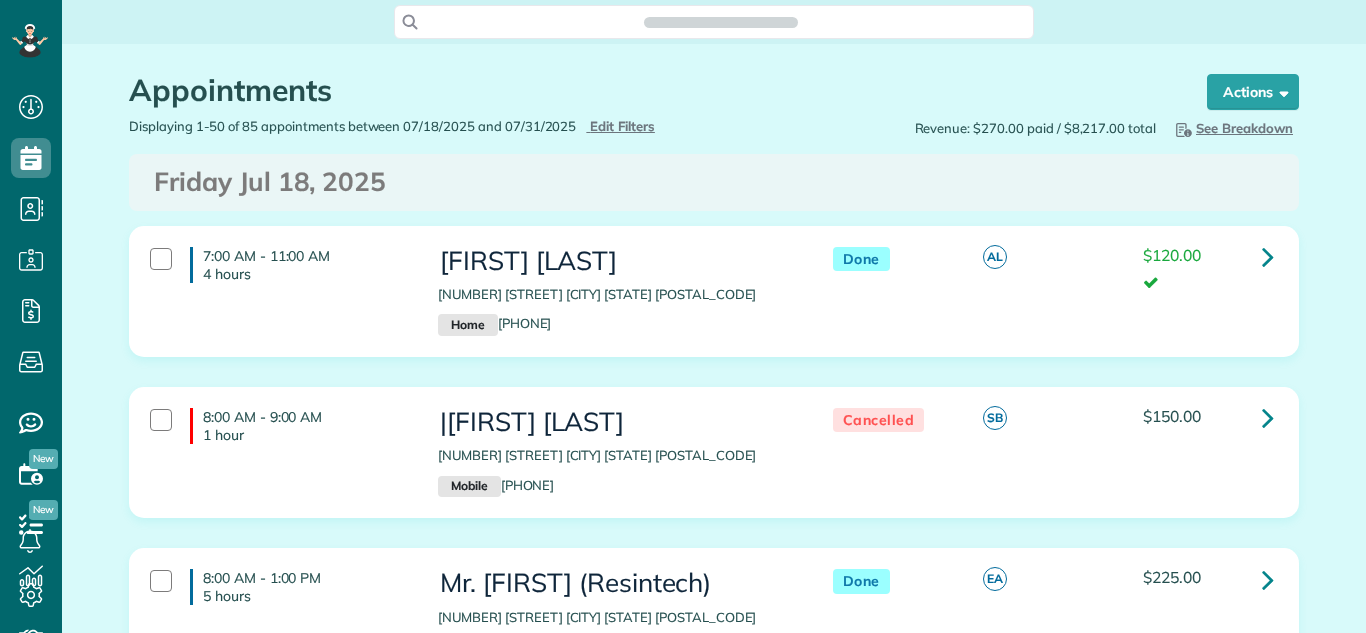 scroll, scrollTop: 0, scrollLeft: 0, axis: both 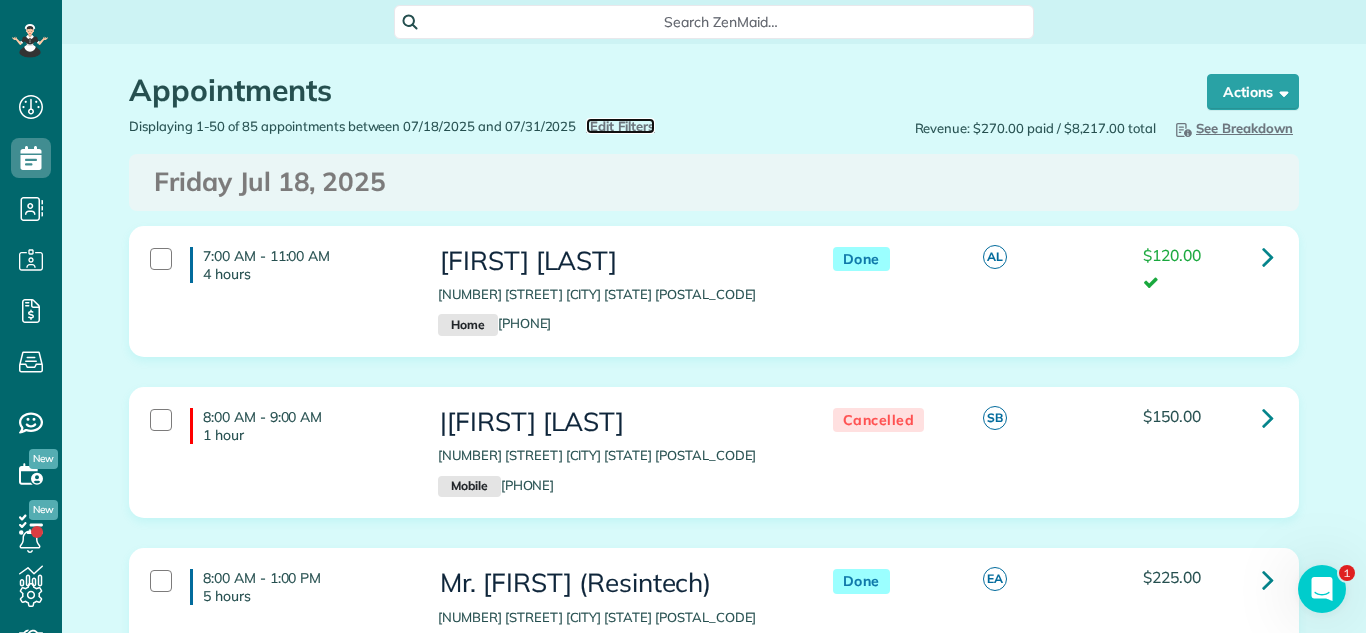 click on "Edit Filters" at bounding box center [622, 126] 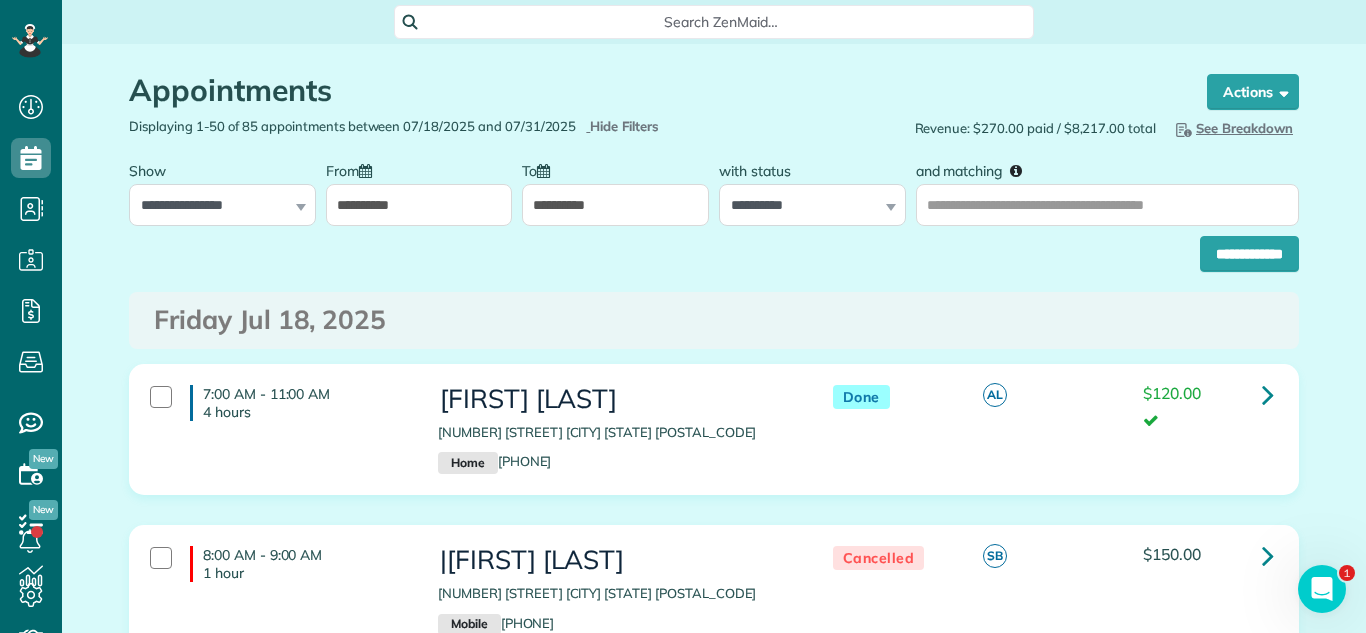 click on "**********" at bounding box center [419, 205] 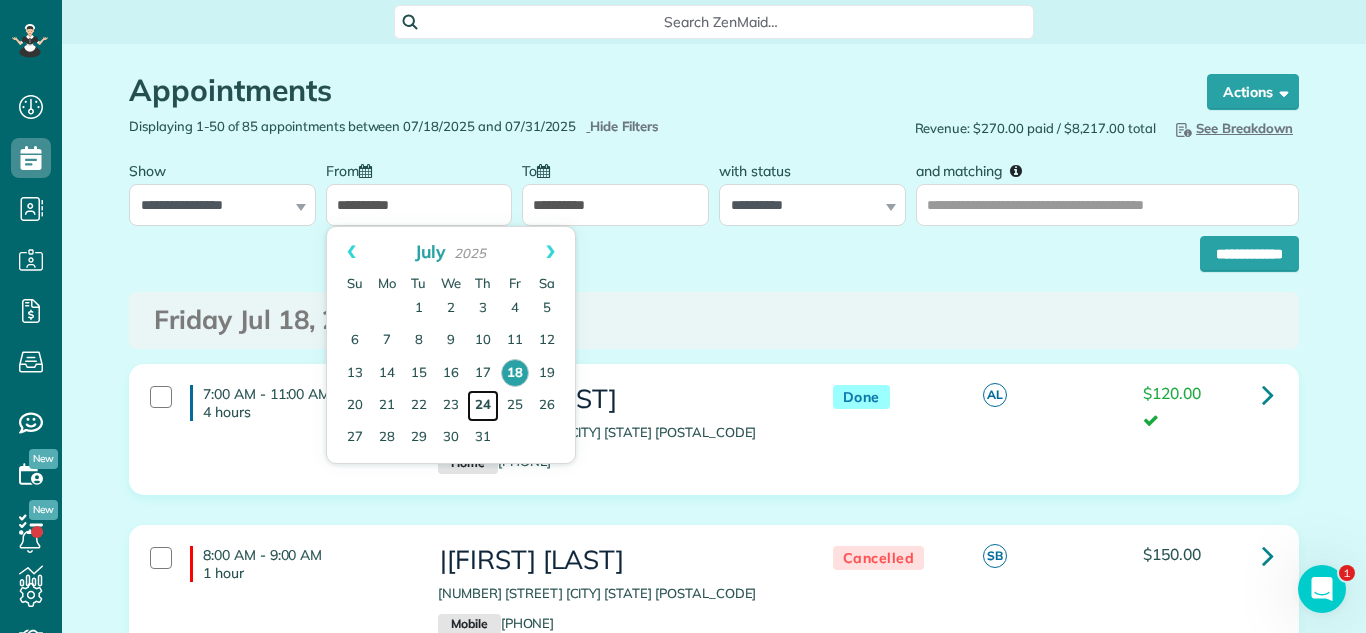 click on "24" at bounding box center [483, 406] 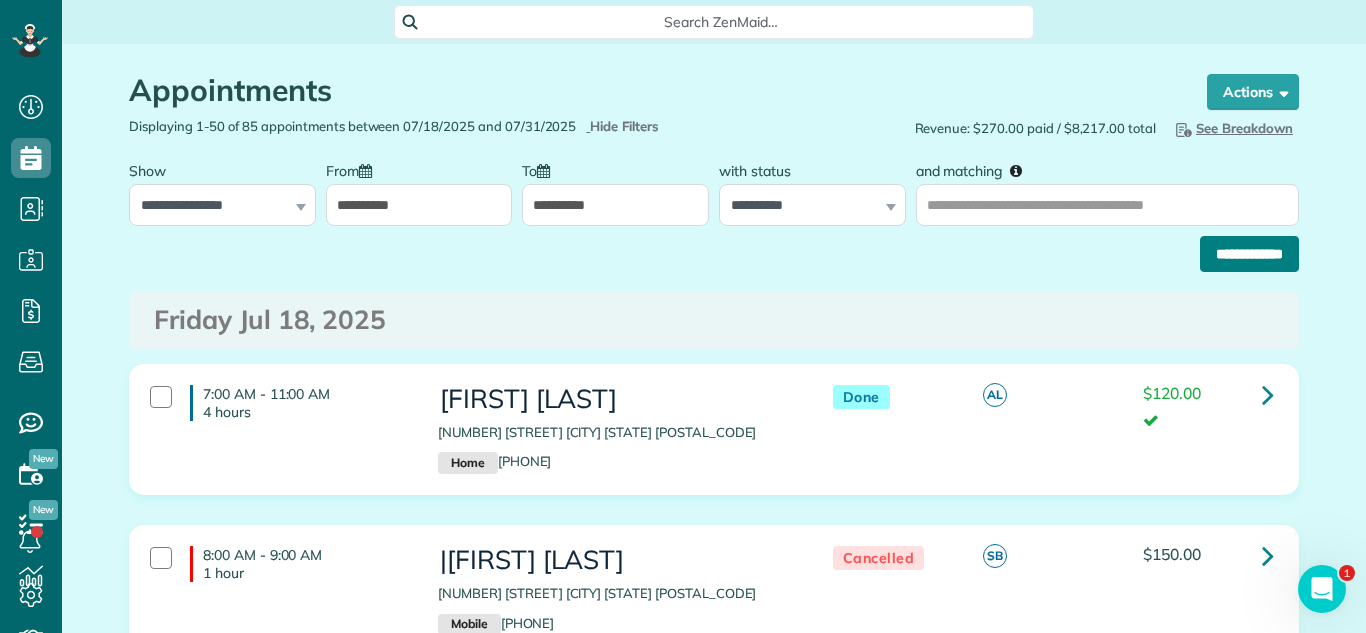click on "**********" at bounding box center [1249, 254] 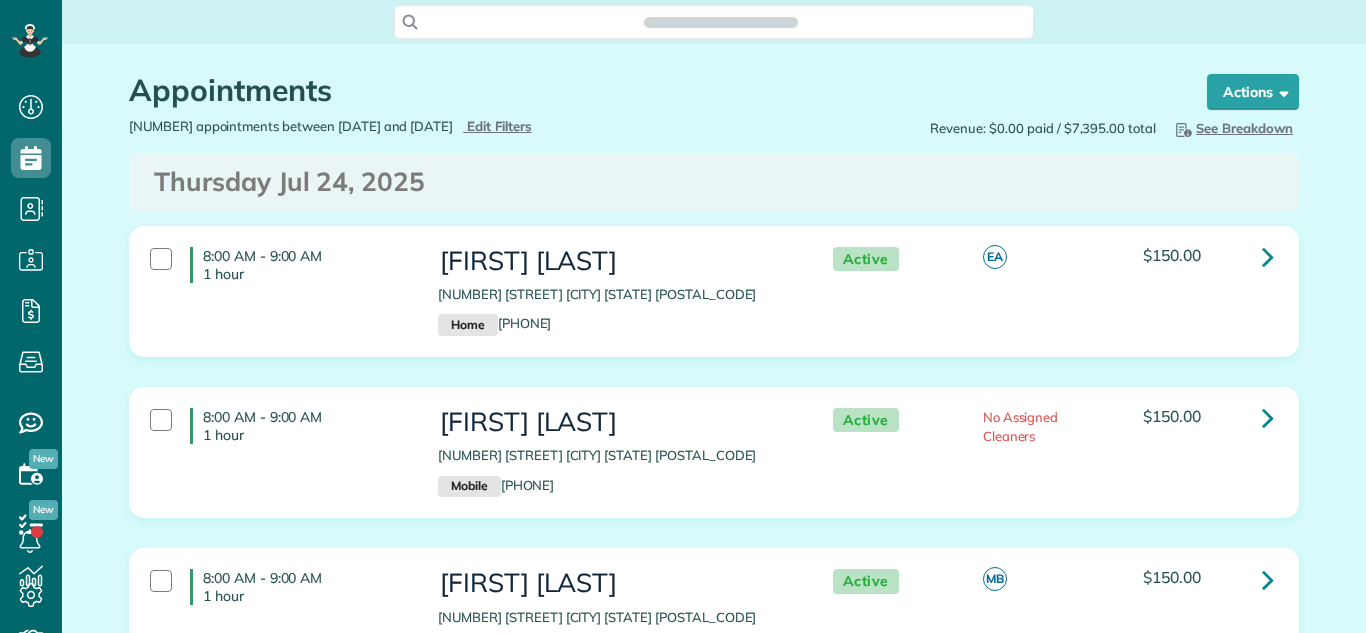 scroll, scrollTop: 0, scrollLeft: 0, axis: both 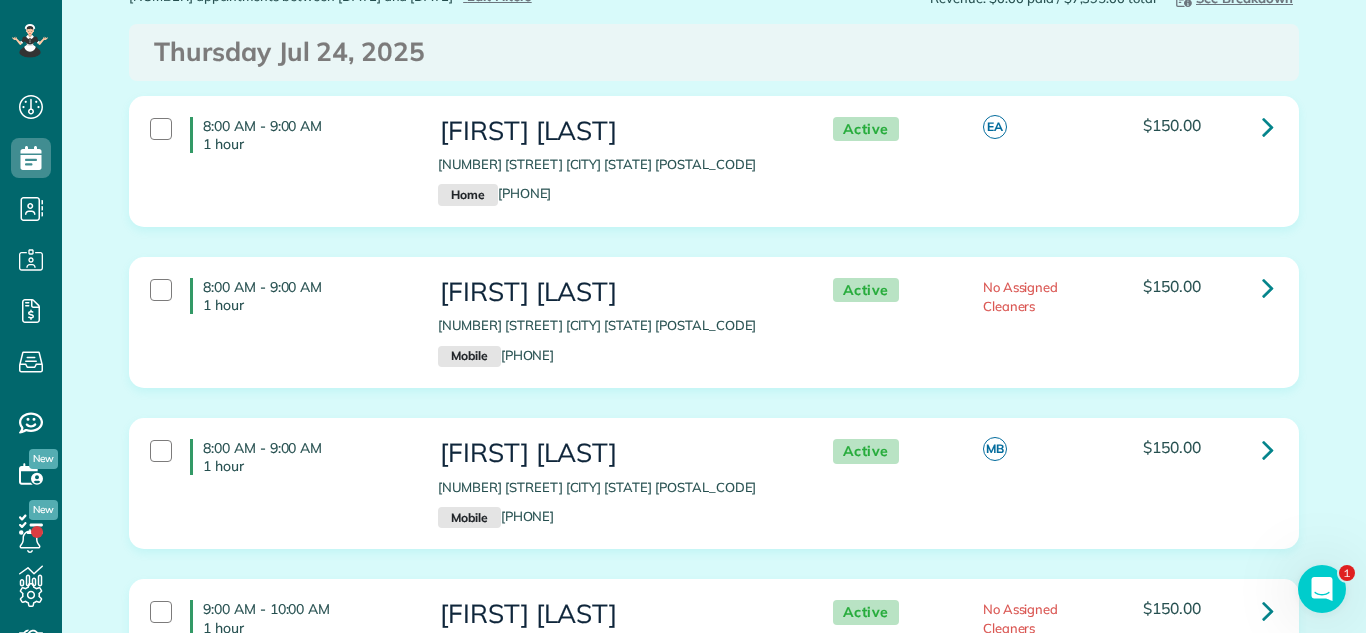 click on "8:00 AM -  9:00 AM
1 hour
Evelyn Geren
17 Pheasant Run Hawthorn Woods IL 60047
Mobile
(847) 436-4298
Active
No Assigned Cleaners
$150.00" at bounding box center [714, 337] 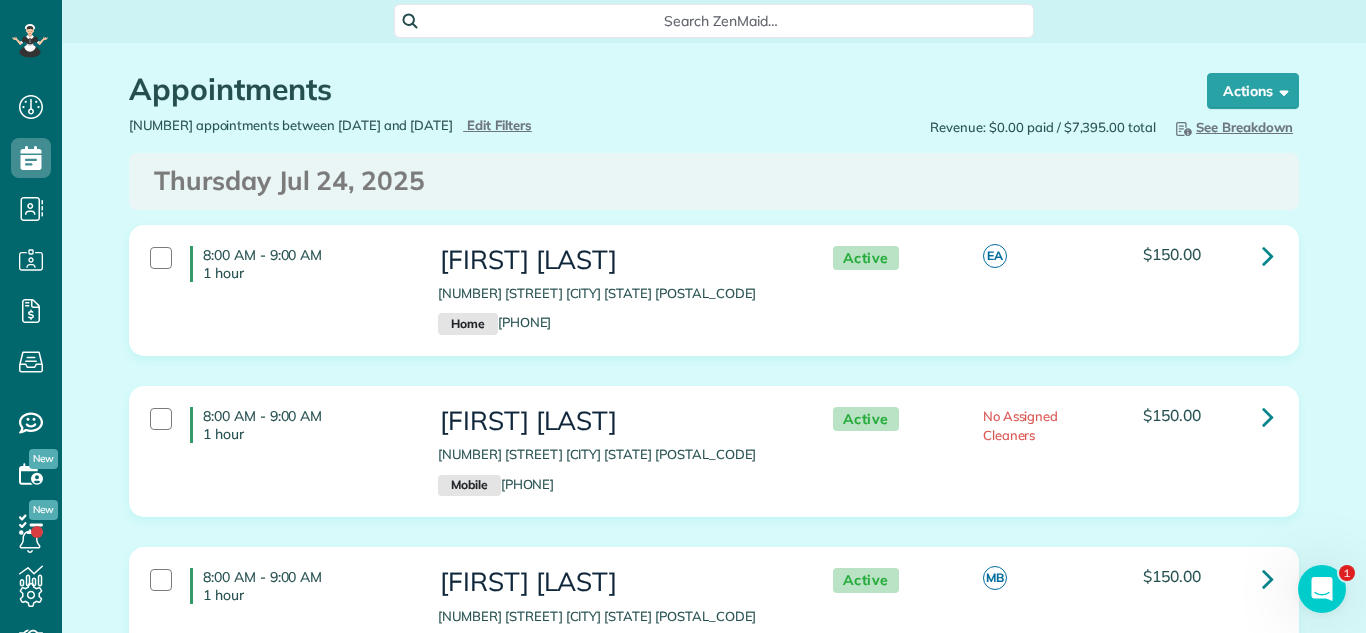 scroll, scrollTop: 0, scrollLeft: 0, axis: both 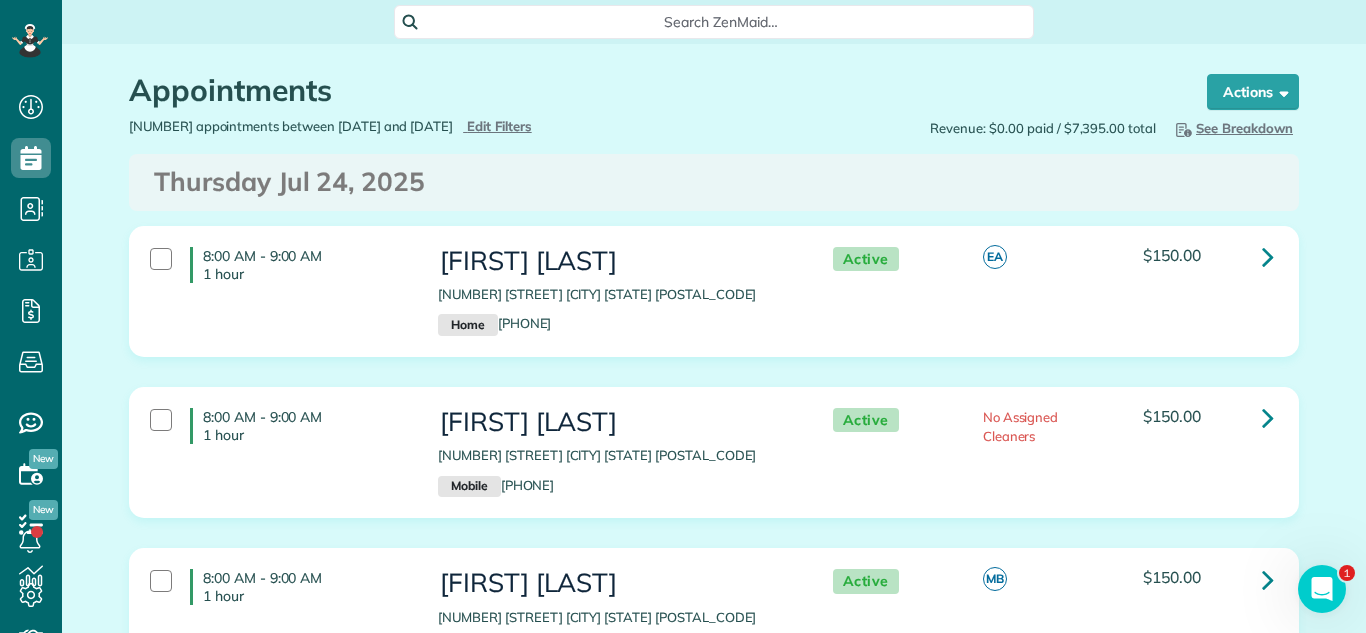 click on "48 appointments
between
07/24/2025 and 07/31/2025
Hide Filters
Edit Filters
Revenue: $0.00 paid / $7,395.00 total
Hide Breakdown
See Breakdown
Total Revenue
$7,395.00
48 Appts.
Active Appointments
$7,395.00
48 Appts.
Unpaid Appointments
$7,395.00
48 Appts.
Assigned Appointments
$5,215.00
31 Appts.
Unassigned Appointments
$2,600.00
17 Appts.
10 Cleaners" at bounding box center (714, 128) 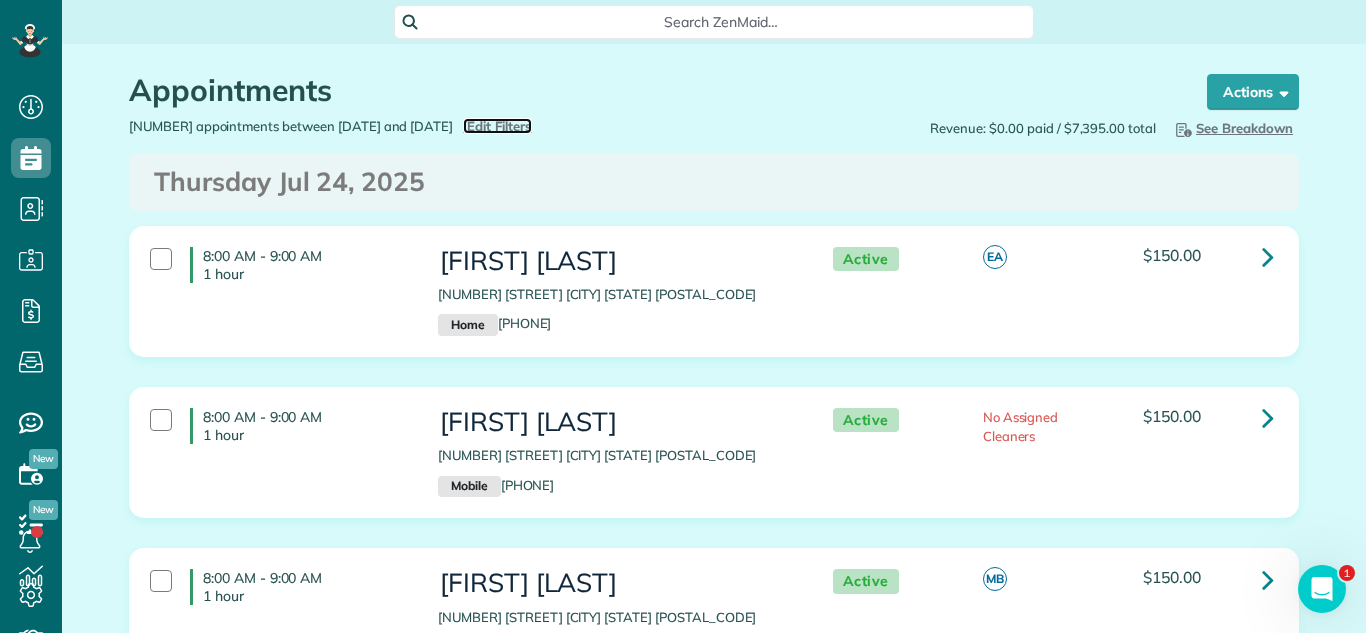 click on "Edit Filters" at bounding box center [499, 126] 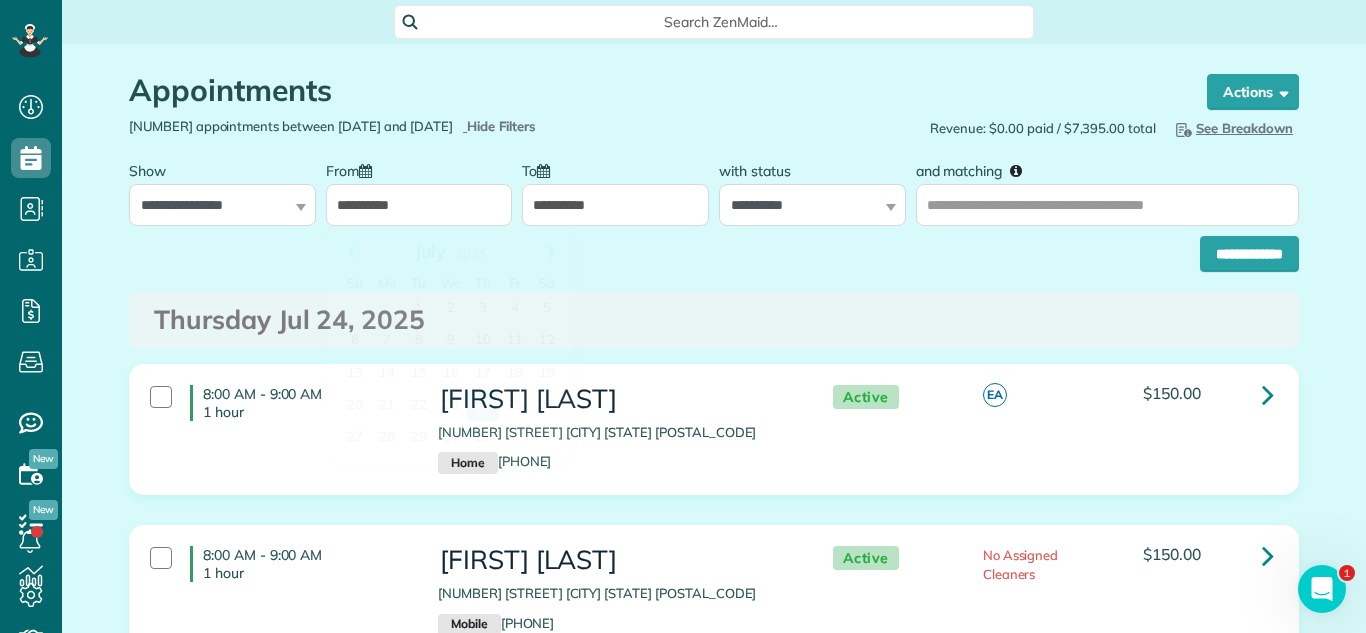 click on "**********" at bounding box center [419, 205] 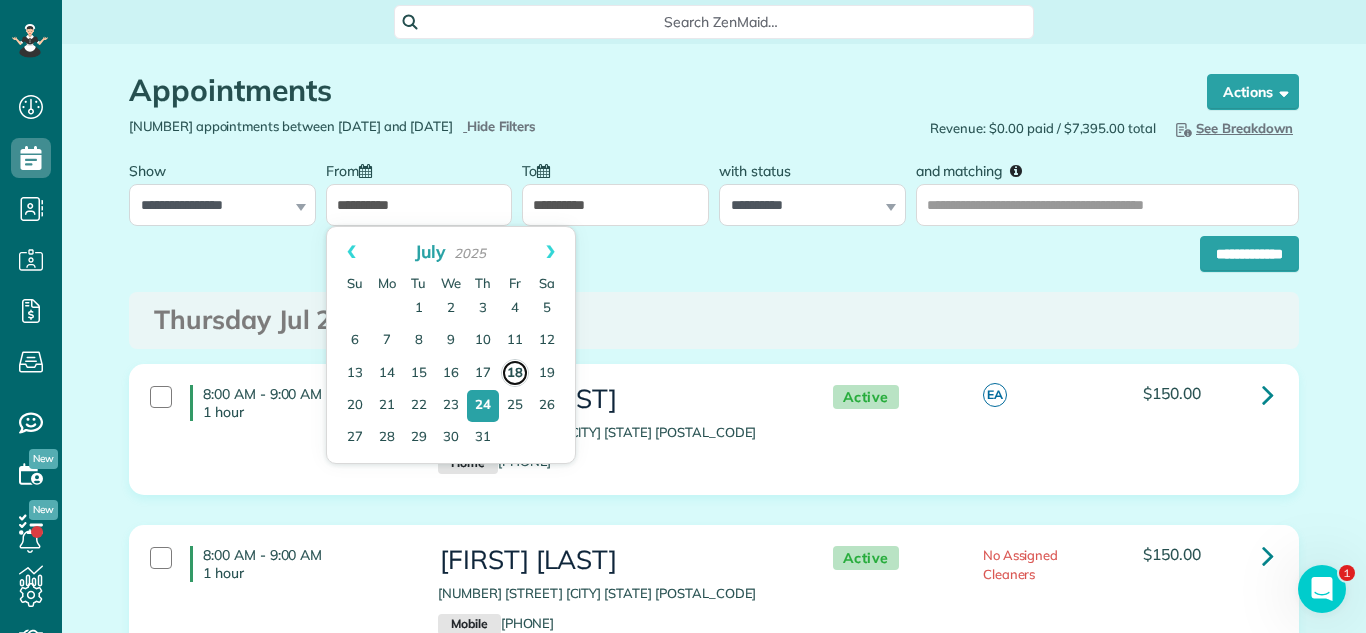 click on "18" at bounding box center [515, 373] 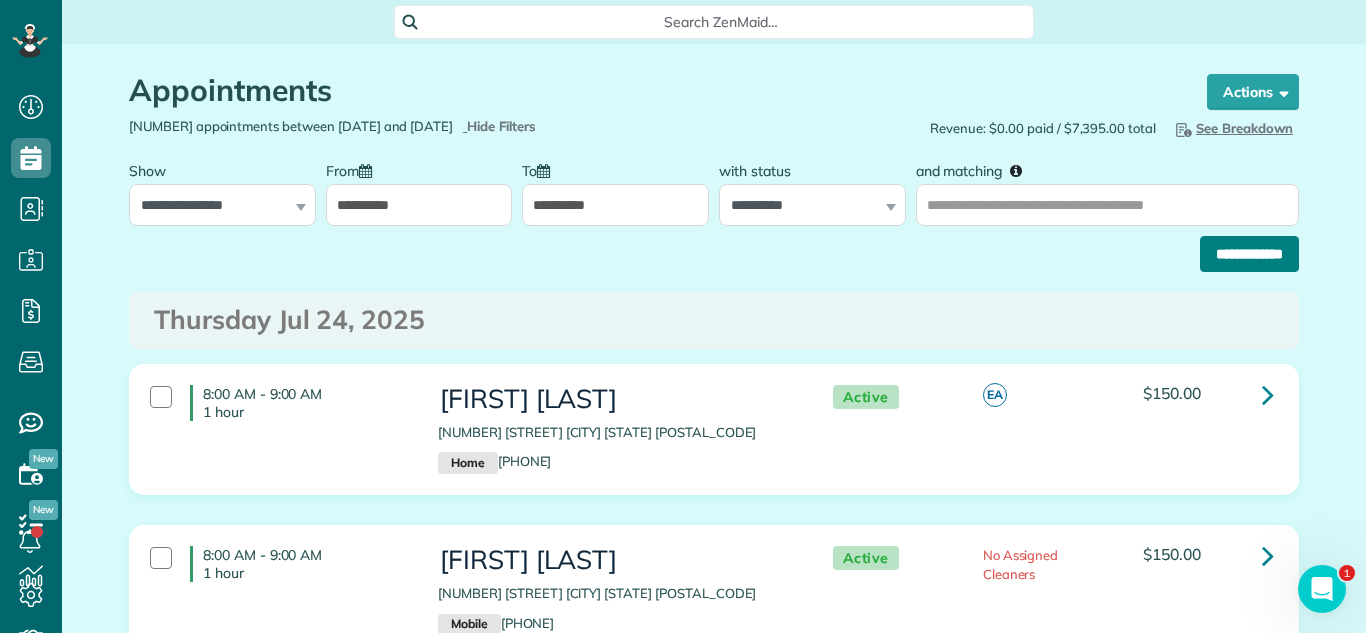 click on "**********" at bounding box center (1249, 254) 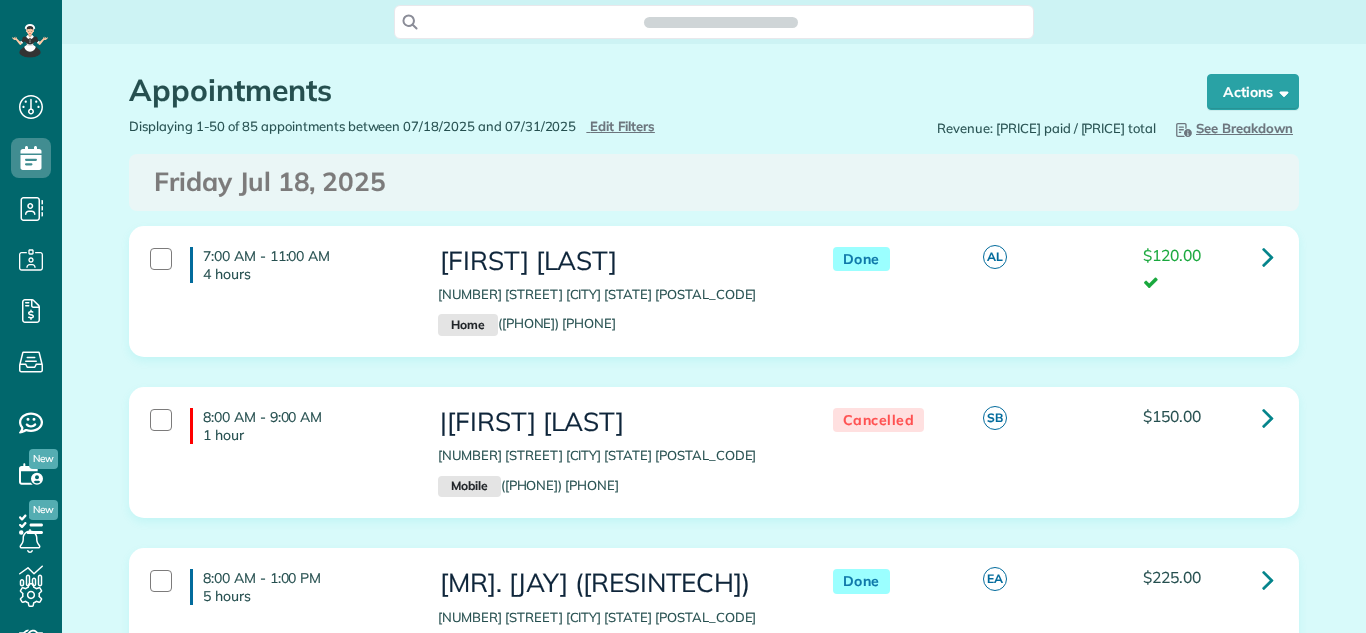 scroll, scrollTop: 0, scrollLeft: 0, axis: both 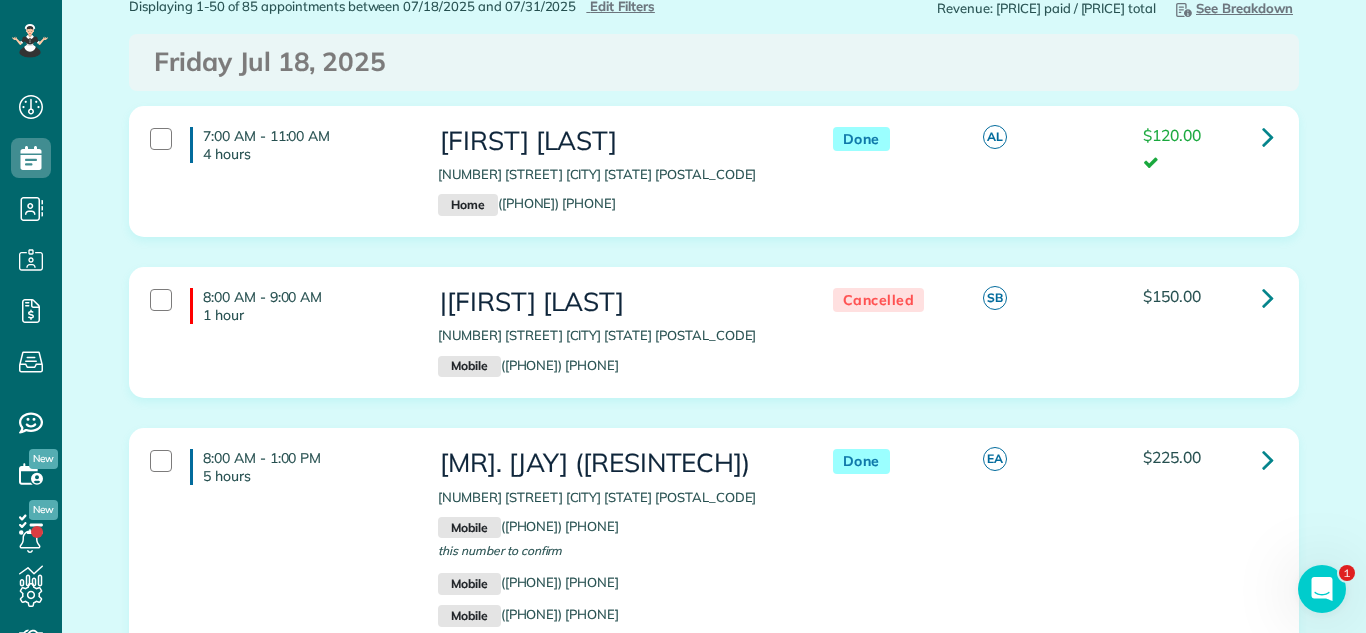 click on "7:00 AM - 11:00 AM
4 hours
Carol Bunch
1000 North Lake Shore Drive Chicago IL 60611
Home
(312) 953-0962
Done
AL
$120.00" at bounding box center (714, 186) 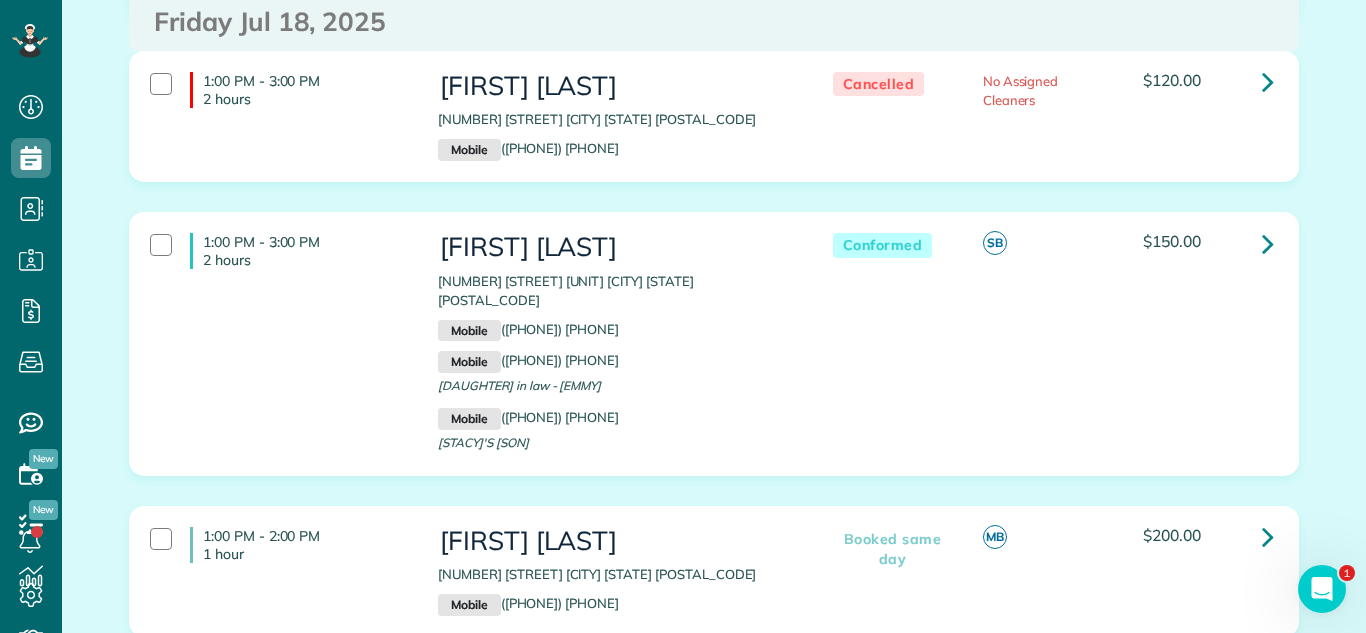 scroll, scrollTop: 1616, scrollLeft: 0, axis: vertical 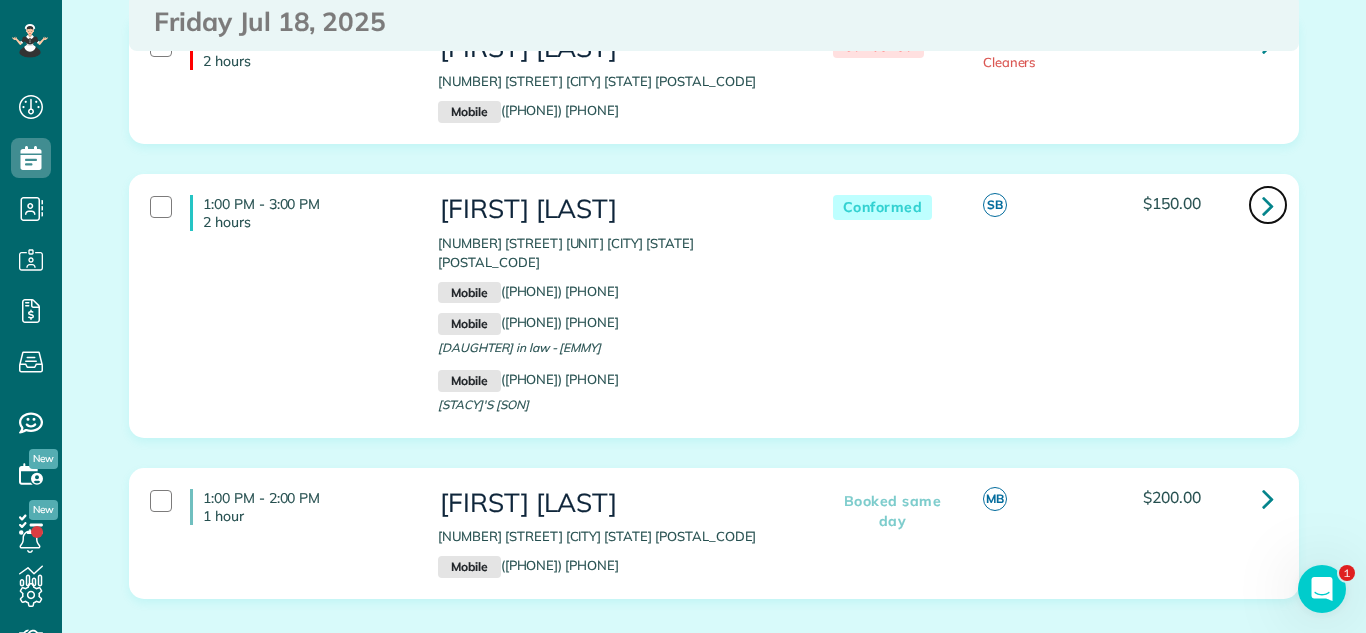 click at bounding box center [1268, 205] 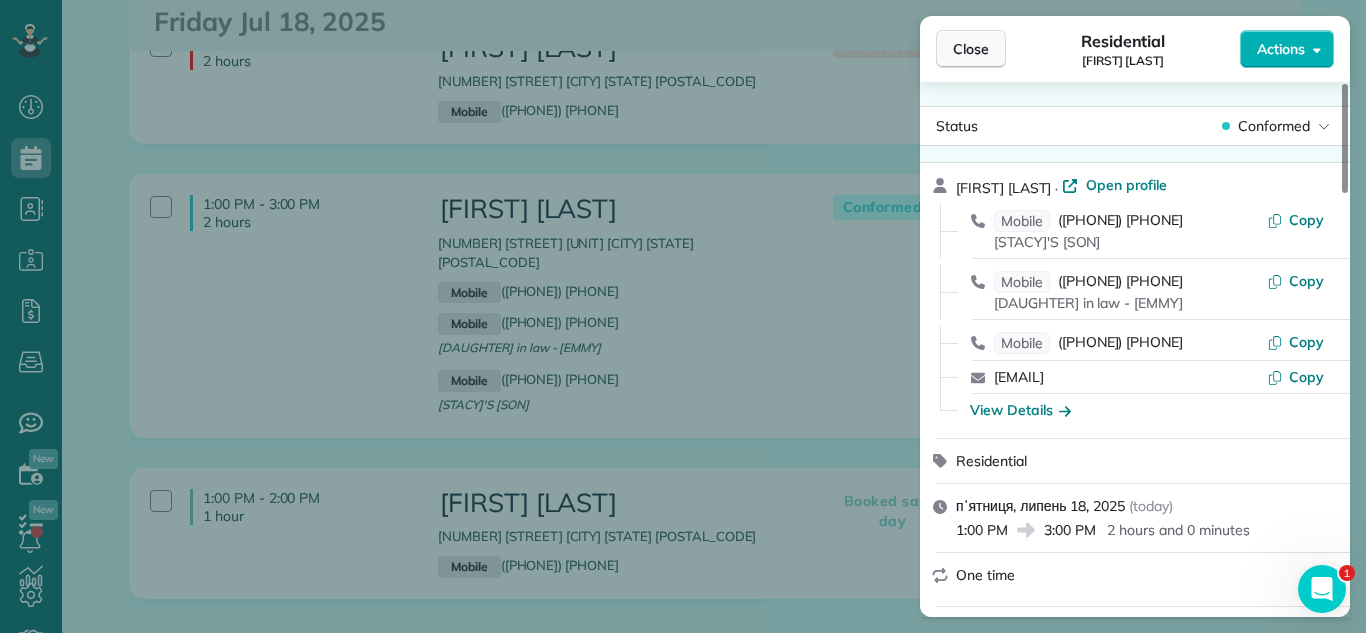 click on "Close" at bounding box center (971, 49) 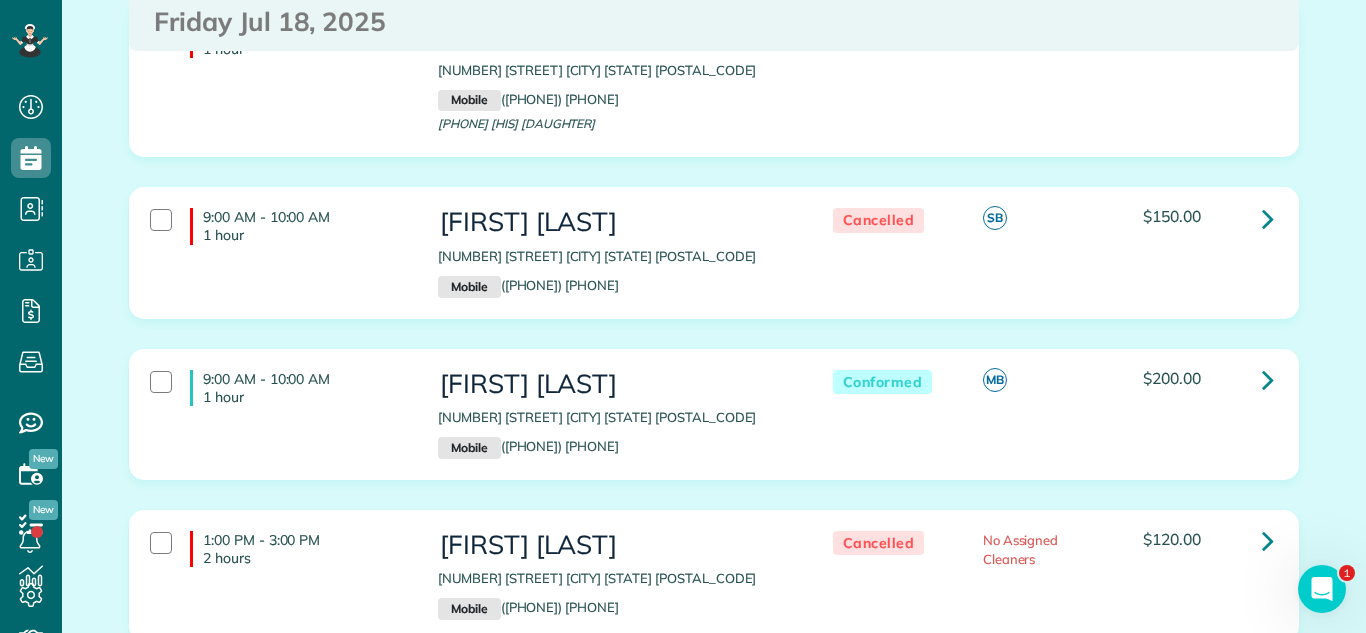 scroll, scrollTop: 1360, scrollLeft: 0, axis: vertical 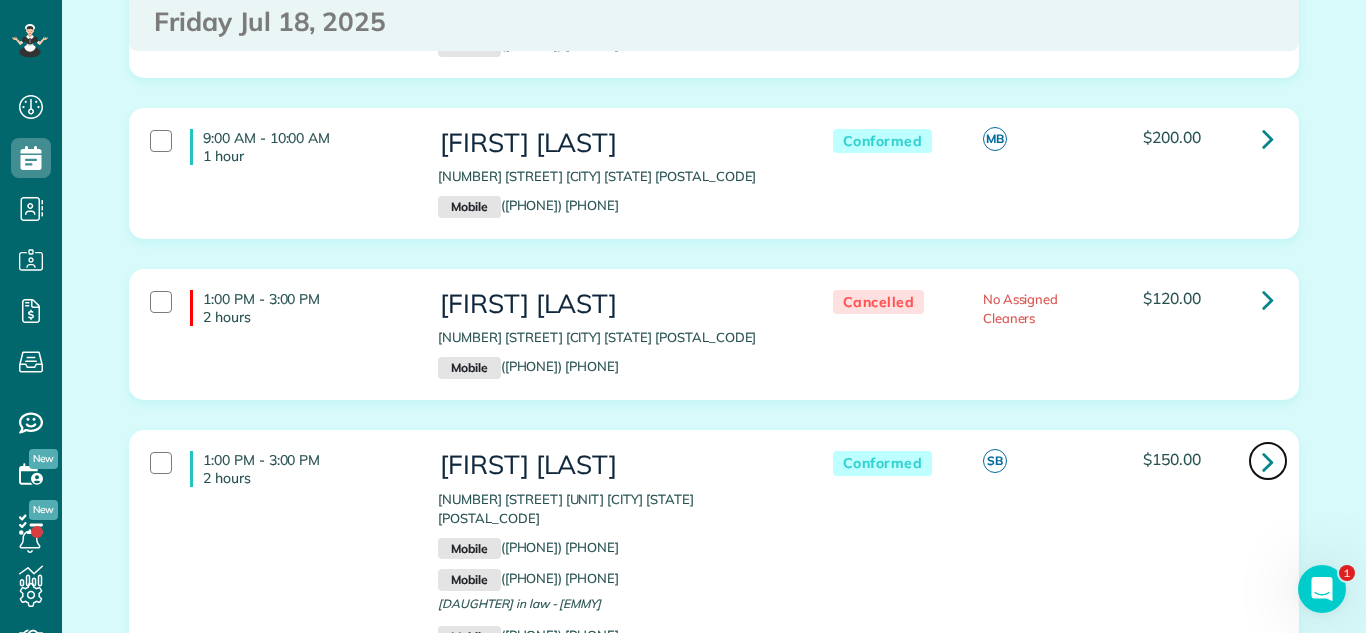 click at bounding box center (1268, 461) 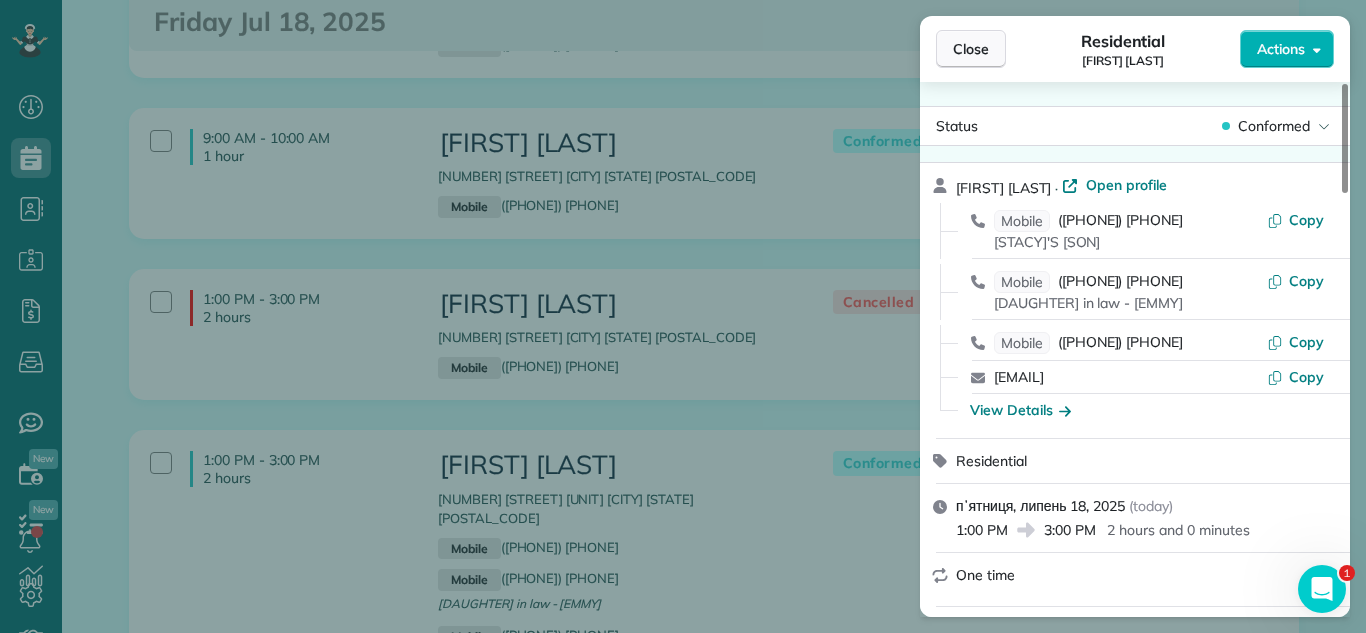 click on "Close" at bounding box center (971, 49) 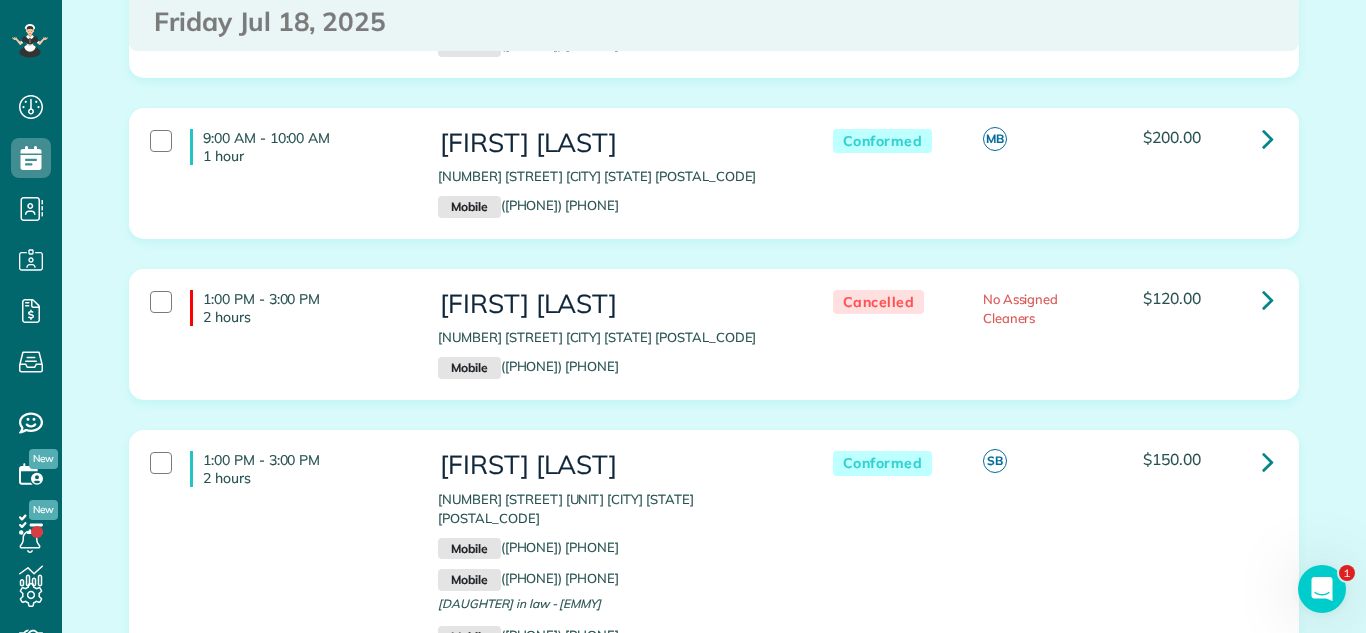 drag, startPoint x: 980, startPoint y: 41, endPoint x: 872, endPoint y: 25, distance: 109.17875 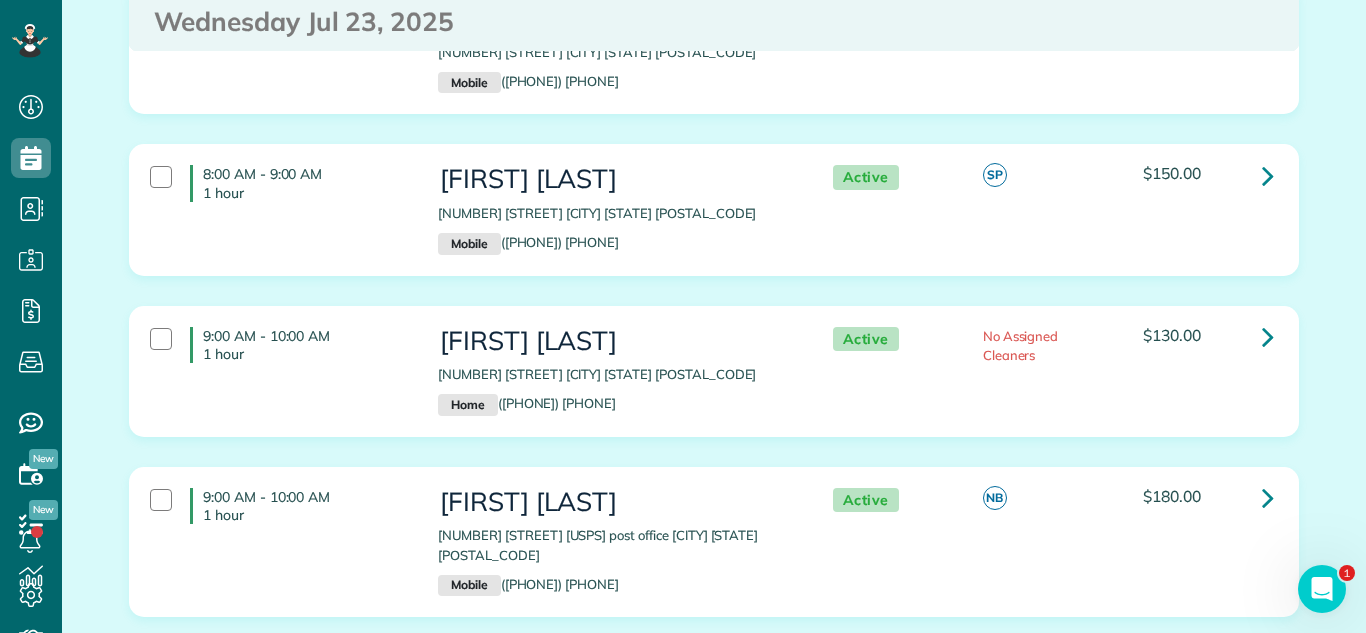 scroll, scrollTop: 5894, scrollLeft: 0, axis: vertical 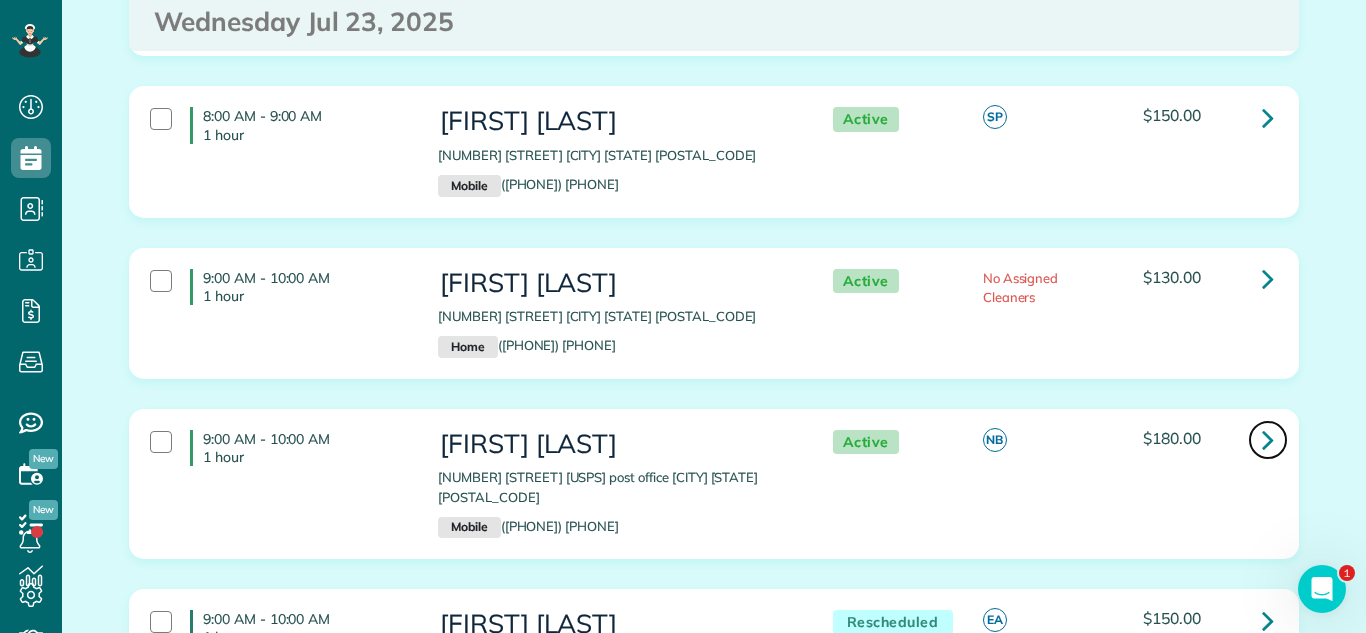 click at bounding box center (1268, 439) 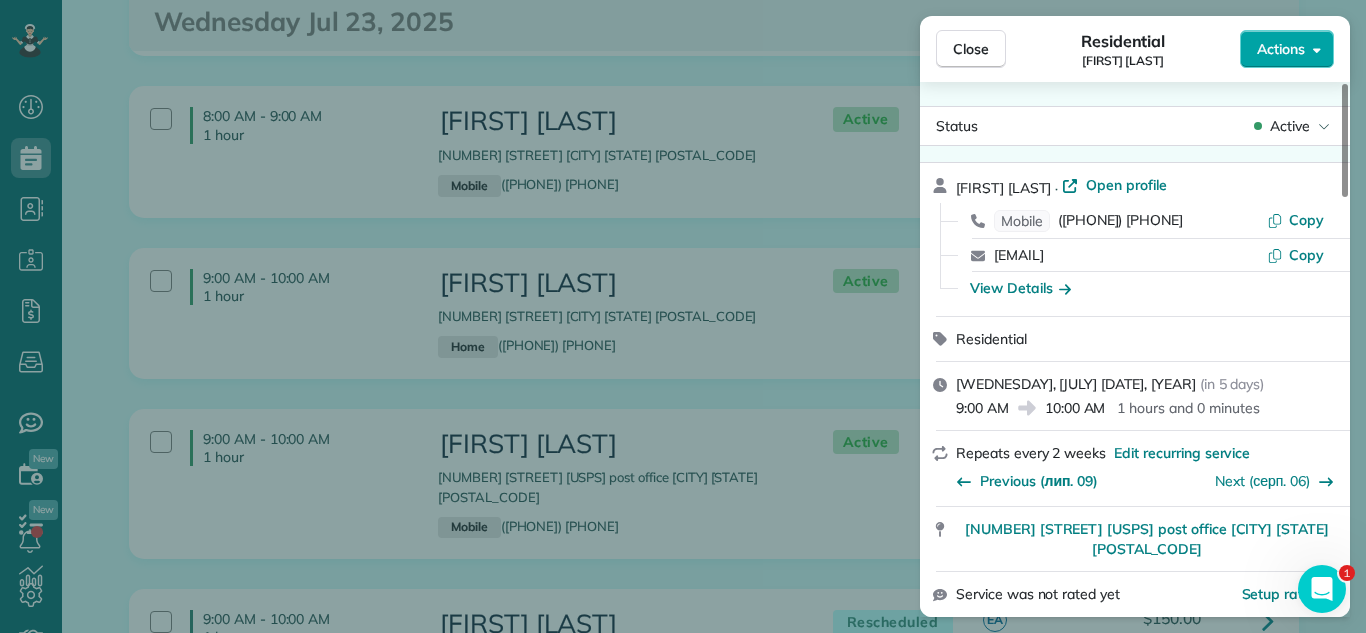 click on "Actions" at bounding box center (1281, 49) 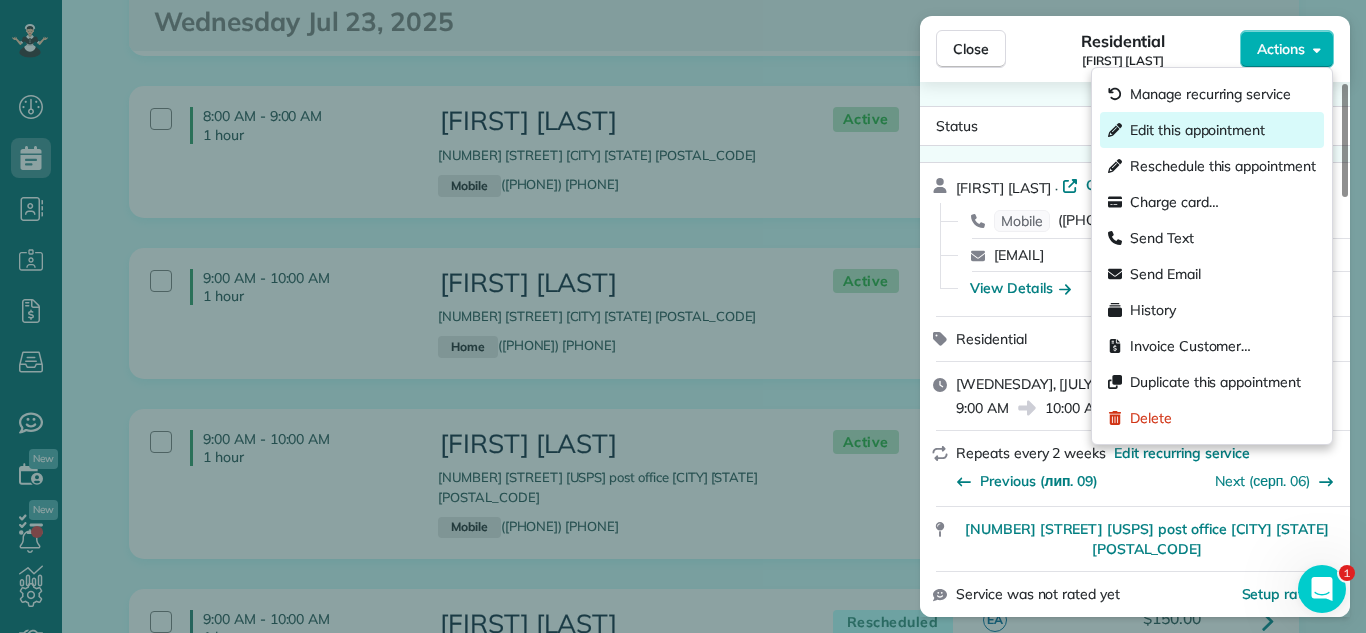 click on "Edit this appointment" at bounding box center (1212, 130) 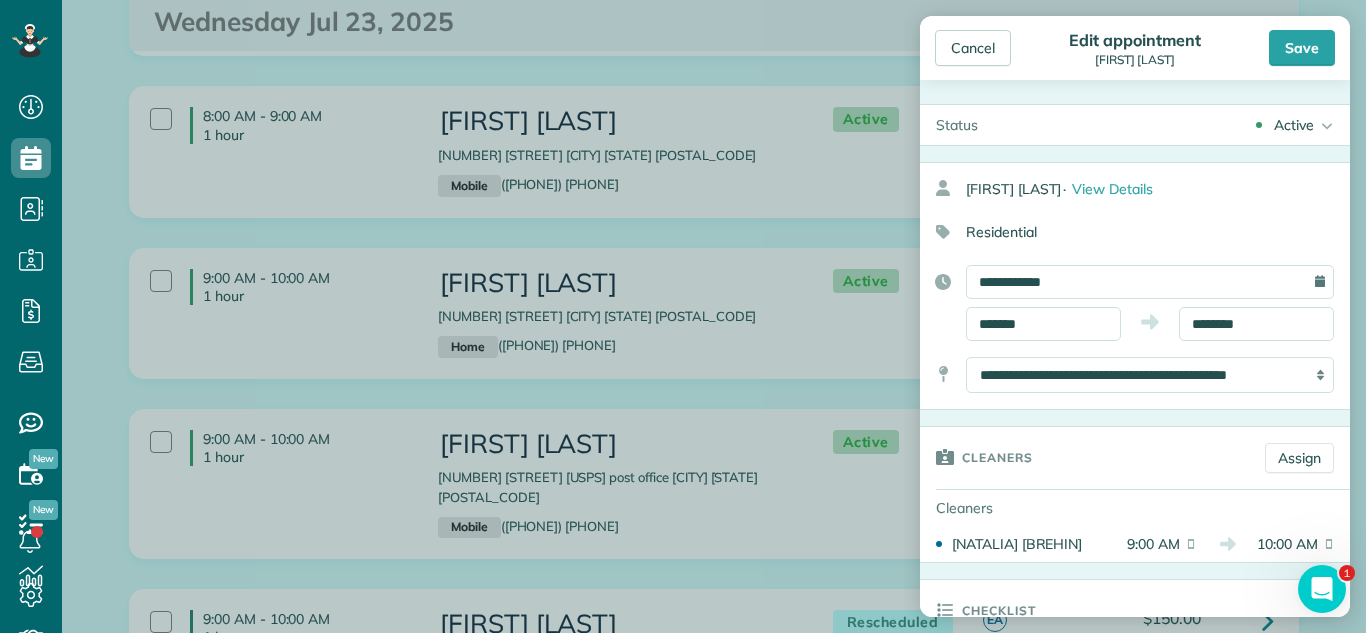 click on "Active" at bounding box center (1294, 125) 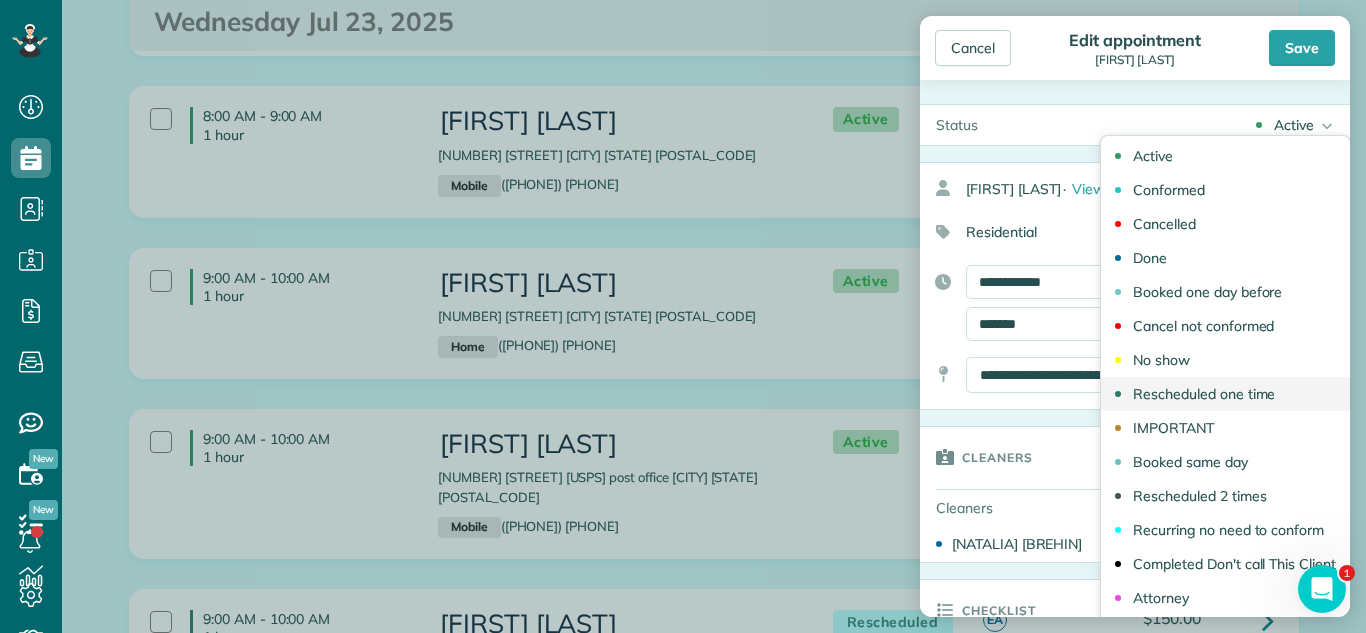 click on "Rescheduled one time" at bounding box center [1204, 394] 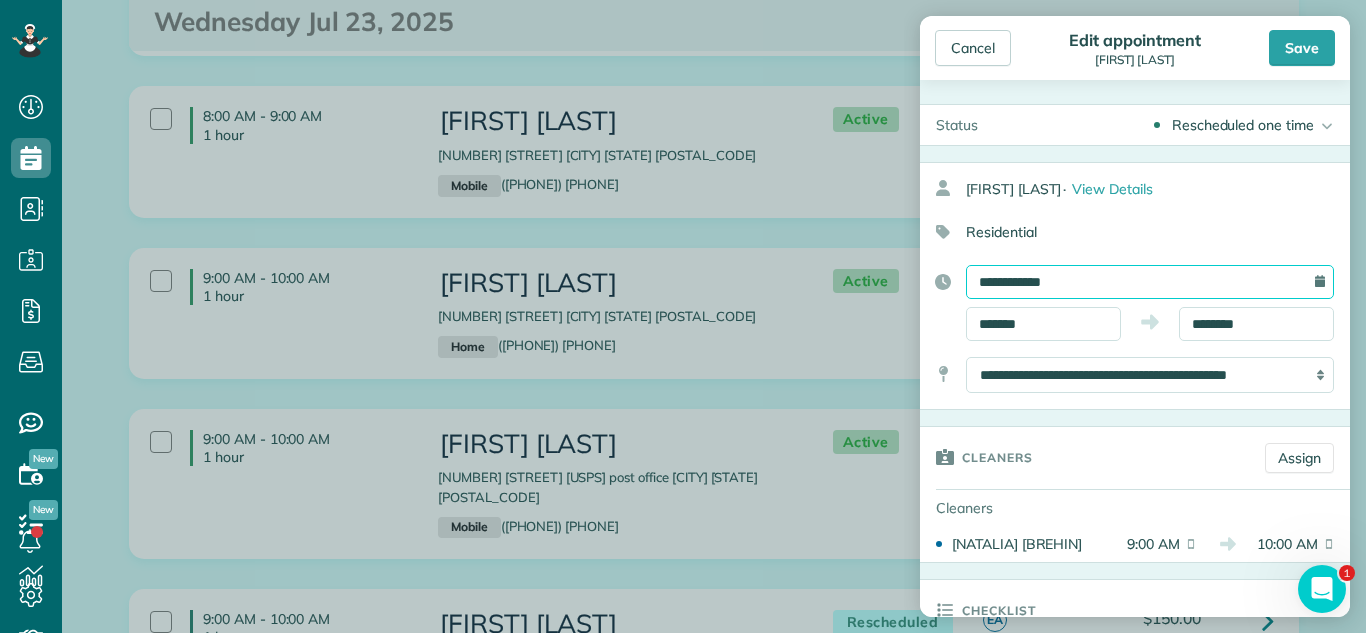 click on "**********" at bounding box center [1150, 282] 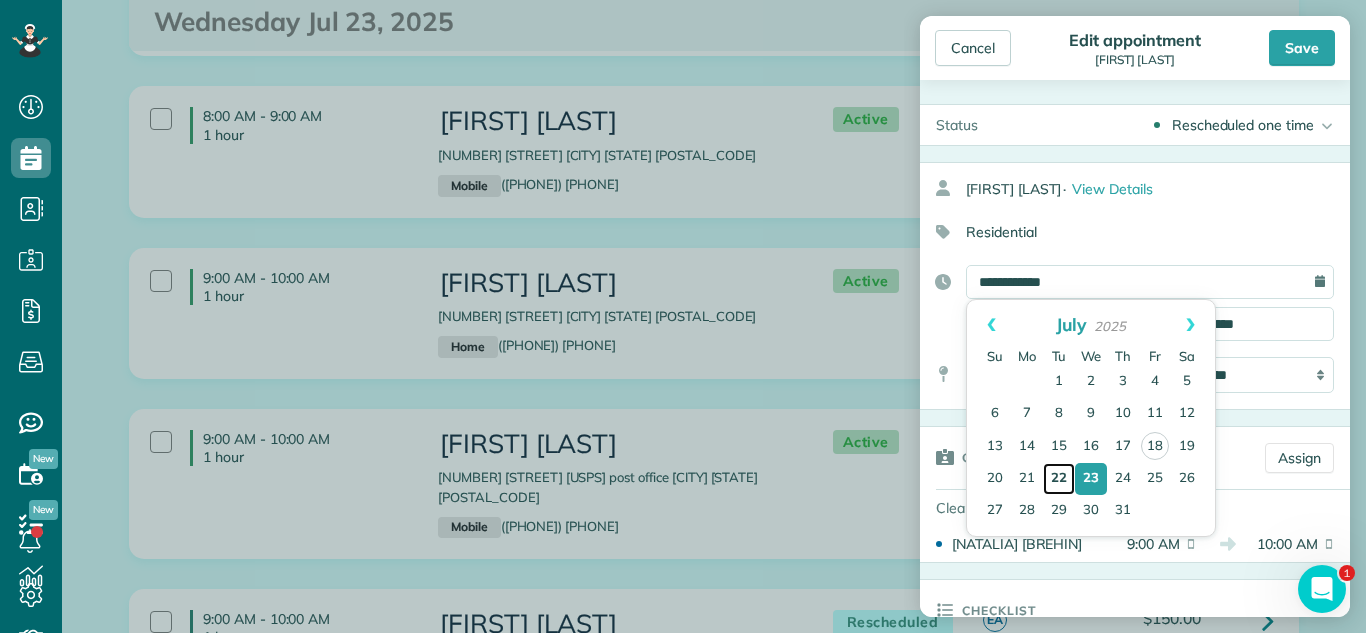 click on "22" at bounding box center [1059, 479] 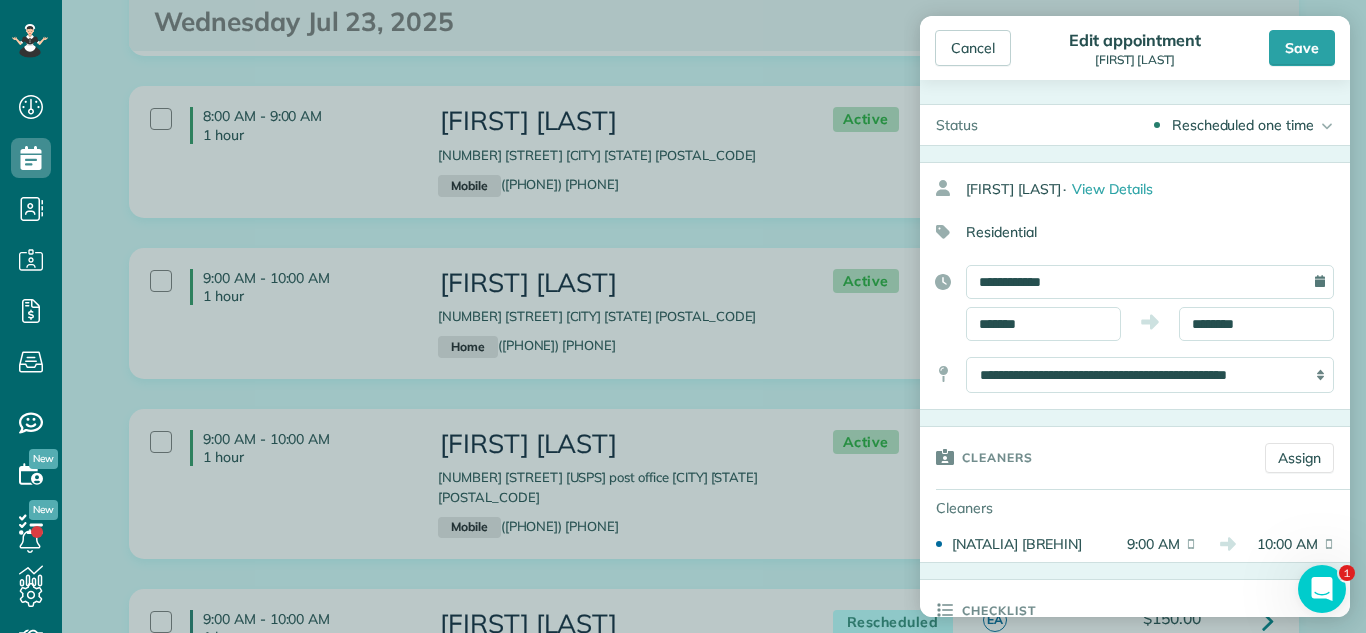 click on "Cancel
Edit appointment
David Harris
Save" at bounding box center [1135, 48] 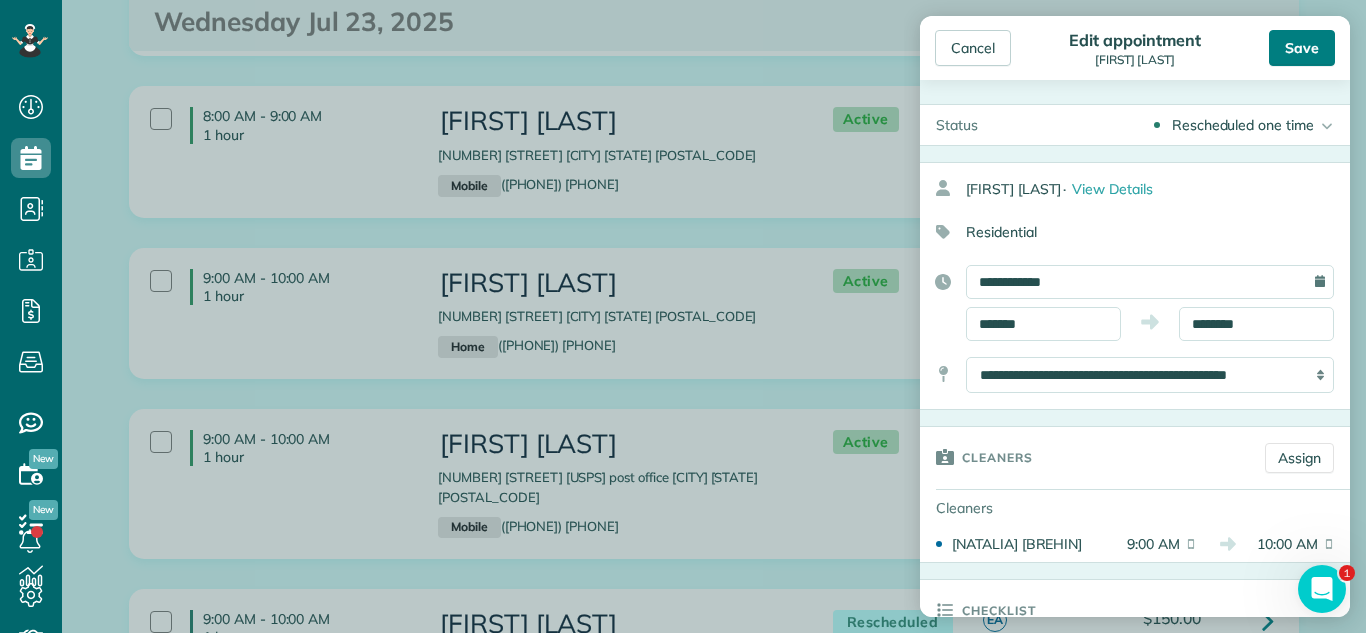 click on "Save" at bounding box center [1302, 48] 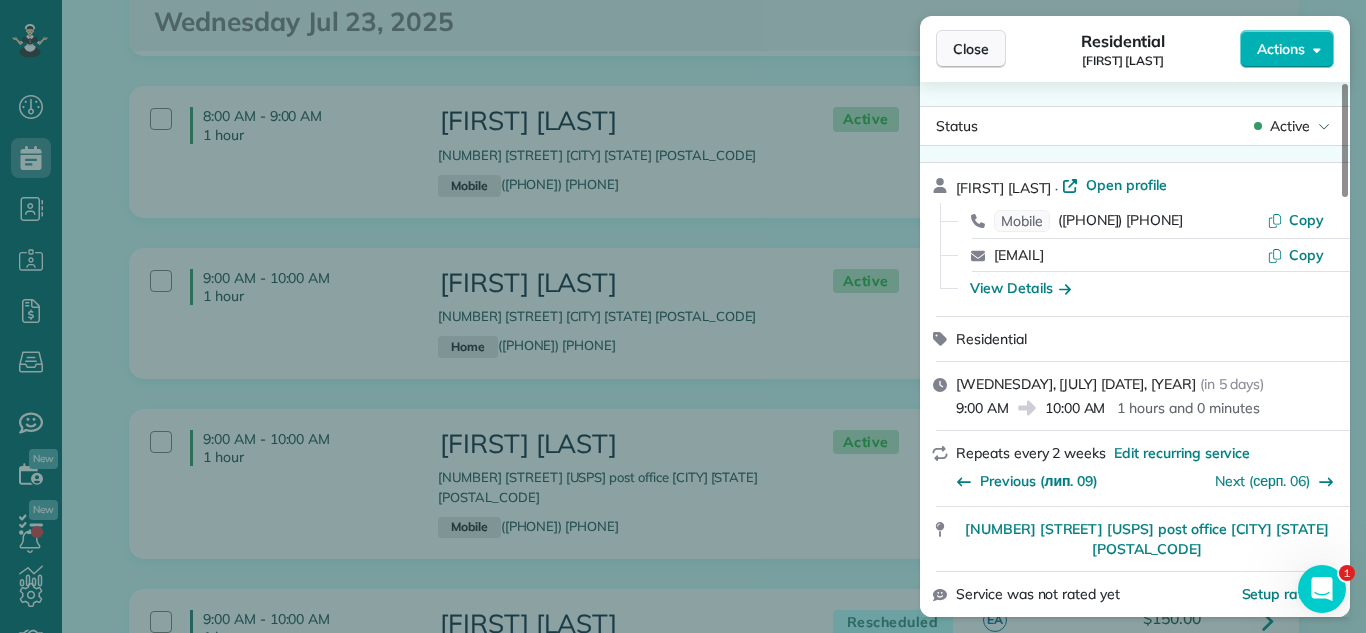 click on "Close" at bounding box center (971, 49) 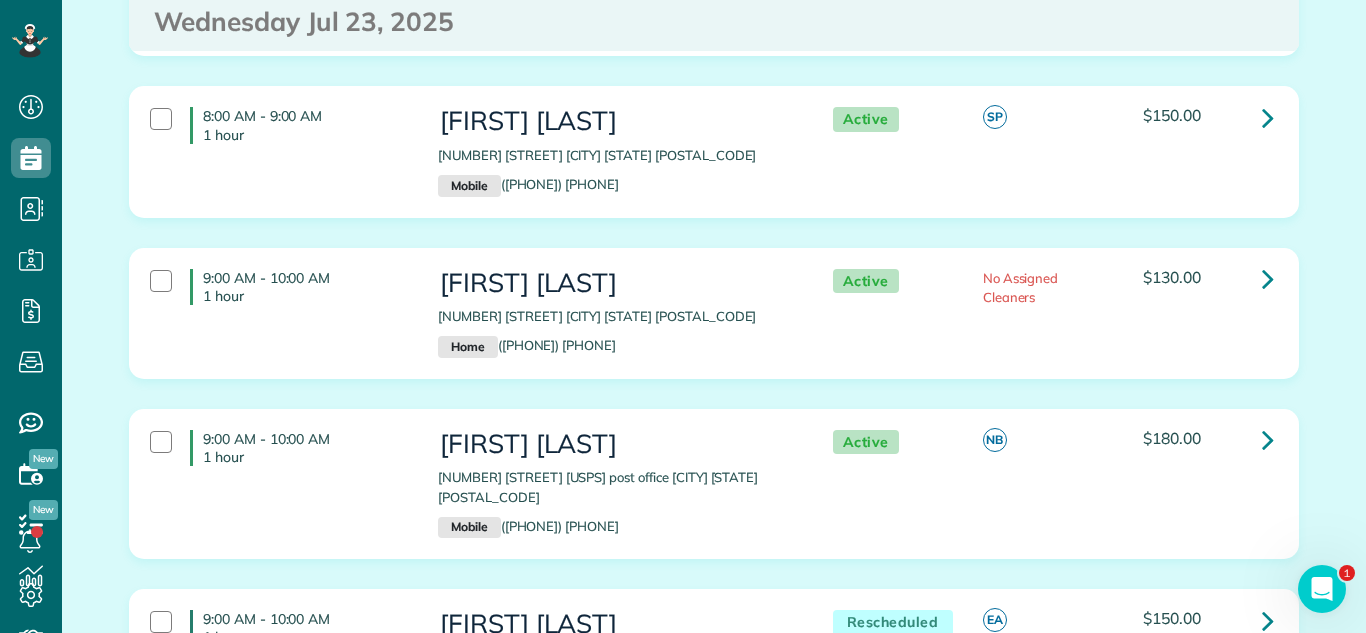 click on "8:00 AM -  9:00 AM
1 hour
Katy Bach
1608 Cavalier Court Wheaton IL 60189
Mobile
(630) 561-6070
Active
SP
$150.00" at bounding box center [714, 166] 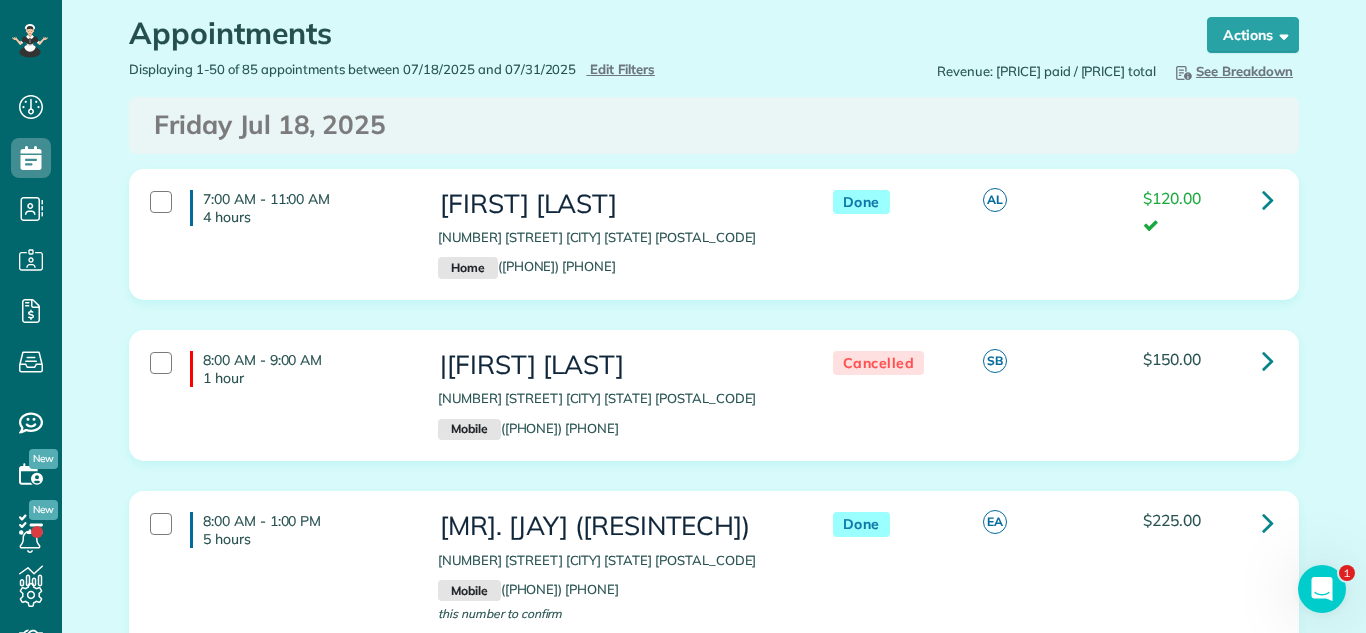 scroll, scrollTop: 0, scrollLeft: 0, axis: both 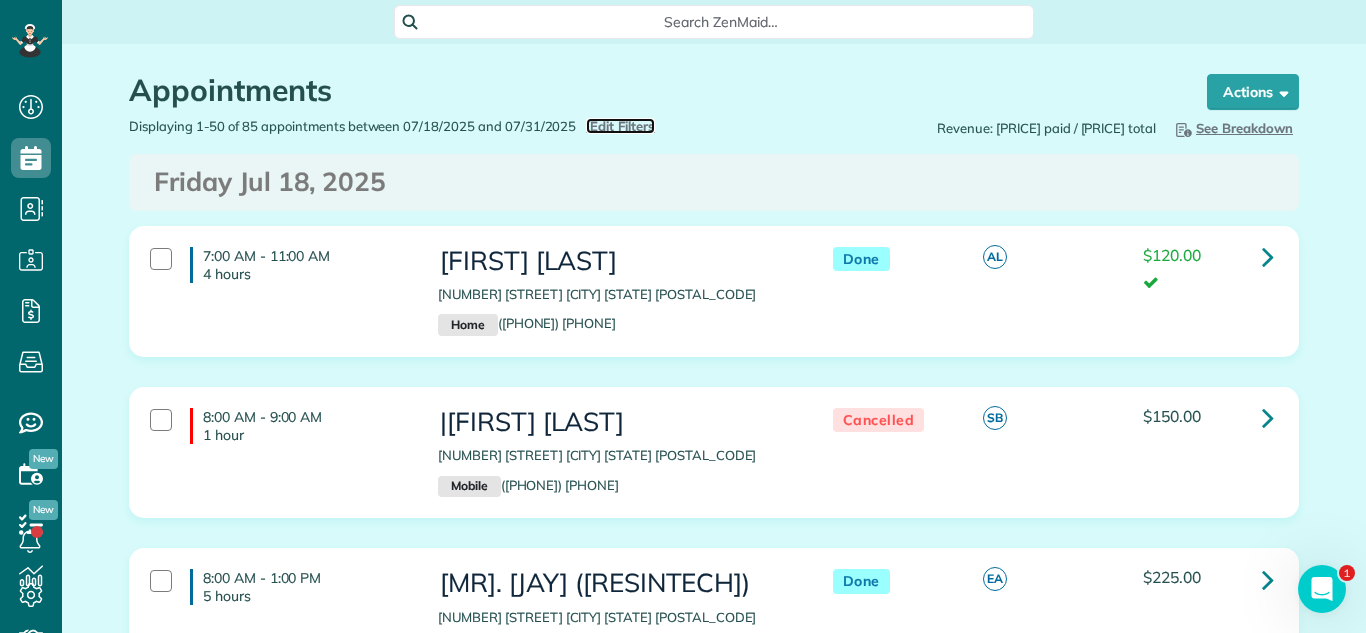 click on "Edit Filters" at bounding box center [622, 126] 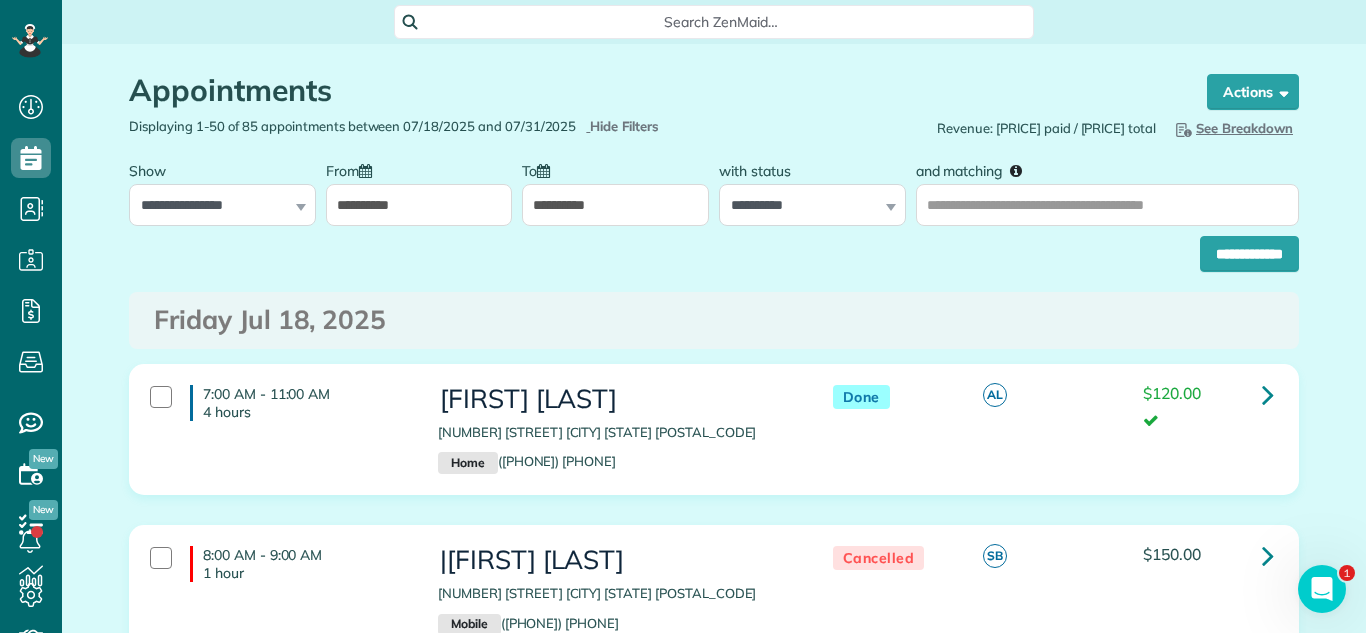 click on "**********" at bounding box center [419, 205] 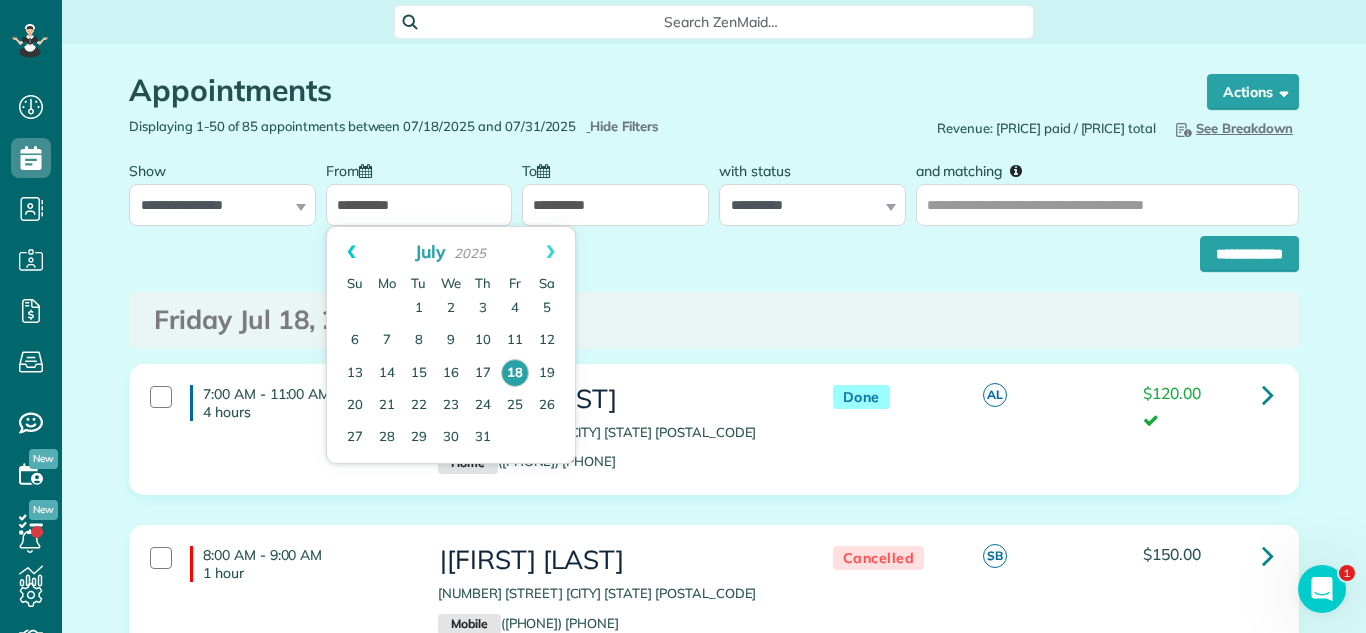click on "Prev" at bounding box center [351, 252] 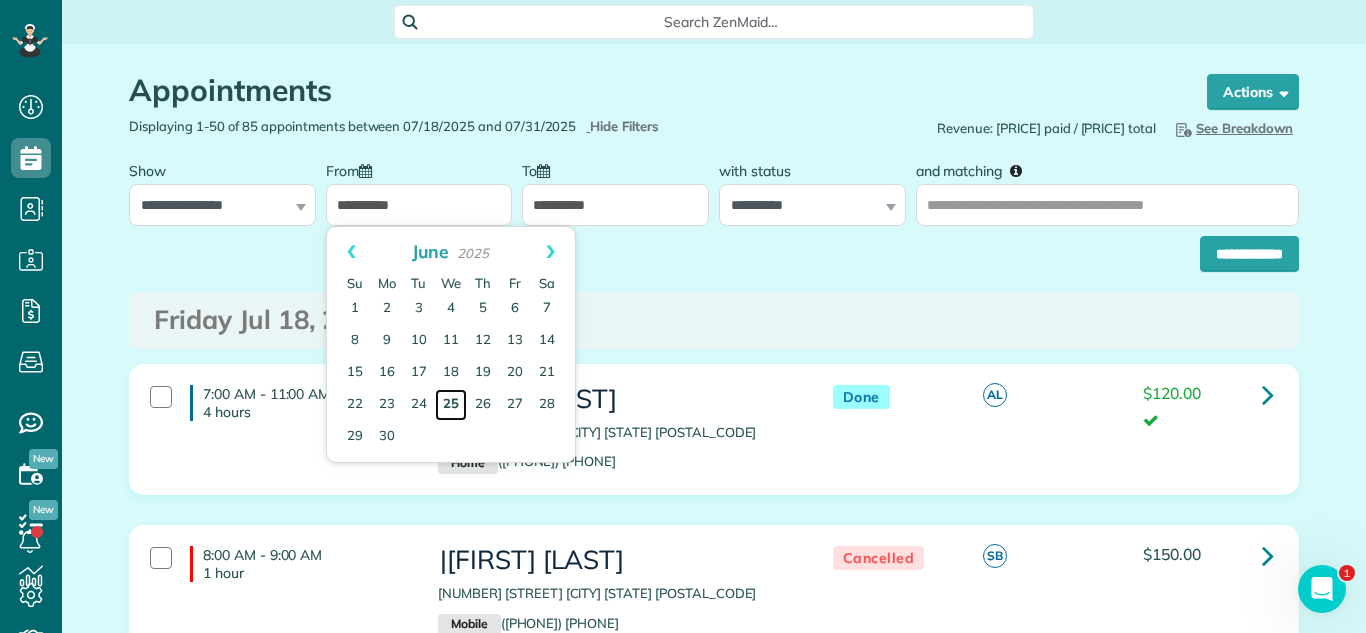 click on "25" at bounding box center [451, 405] 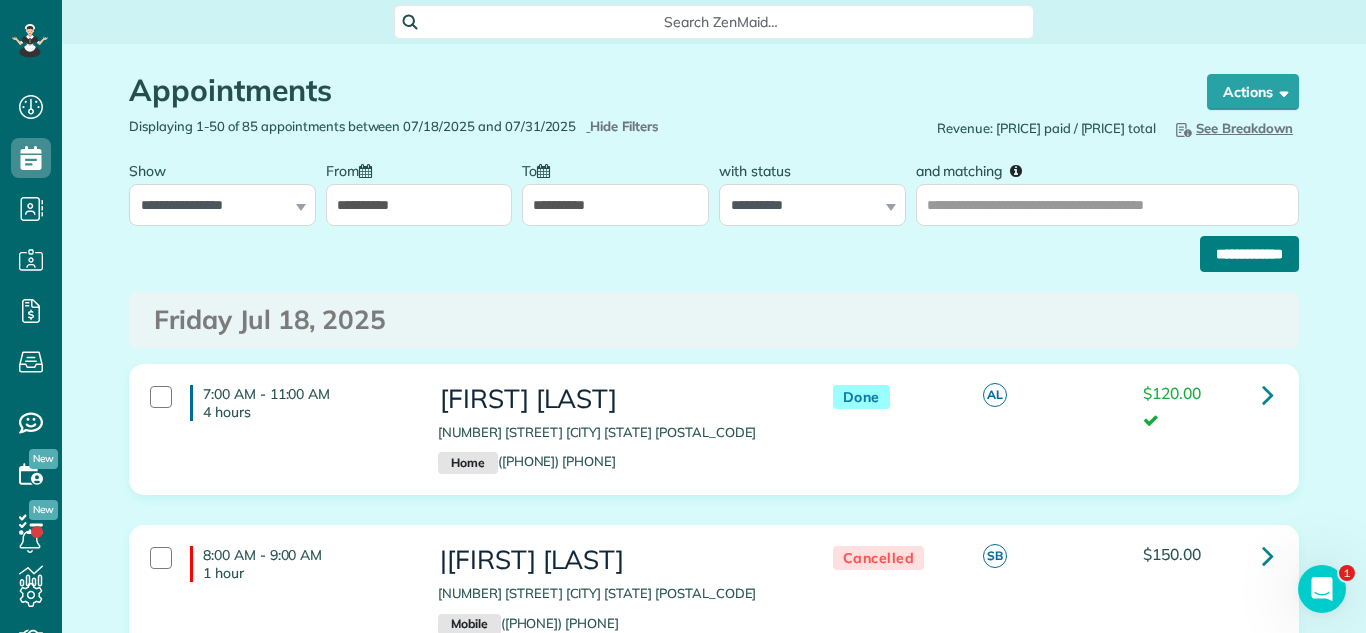 drag, startPoint x: 1262, startPoint y: 260, endPoint x: 981, endPoint y: 184, distance: 291.0962 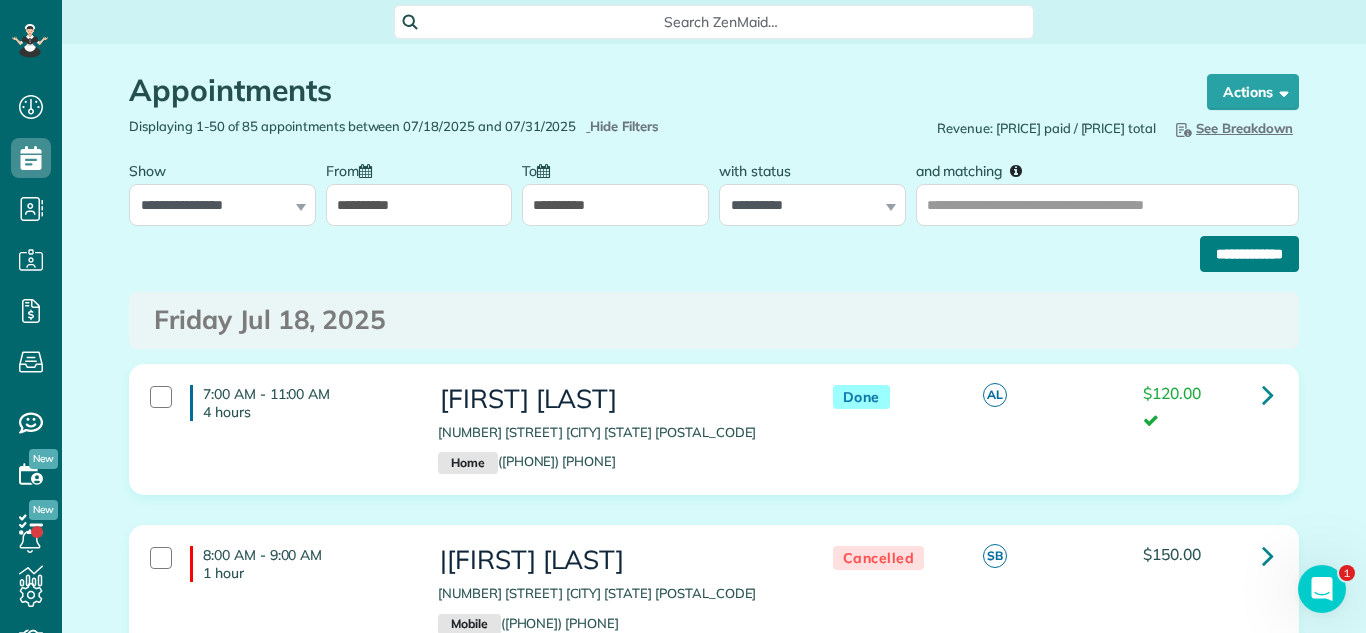 click on "**********" at bounding box center [1249, 254] 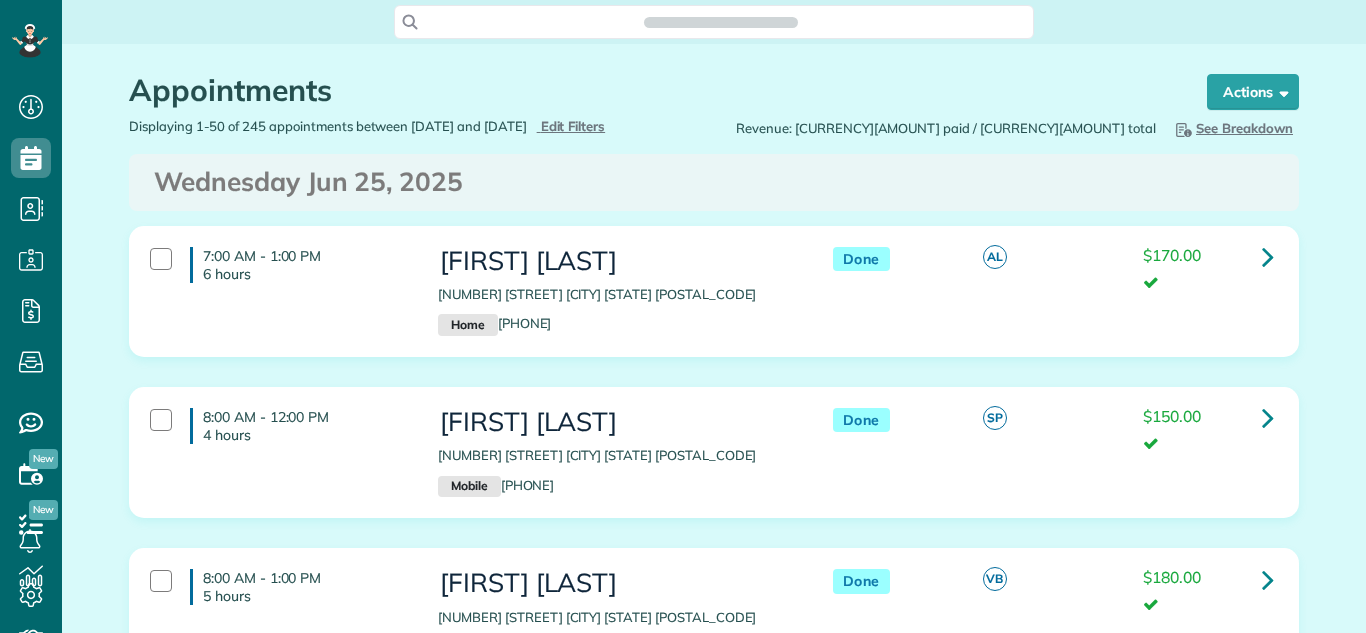 scroll, scrollTop: 0, scrollLeft: 0, axis: both 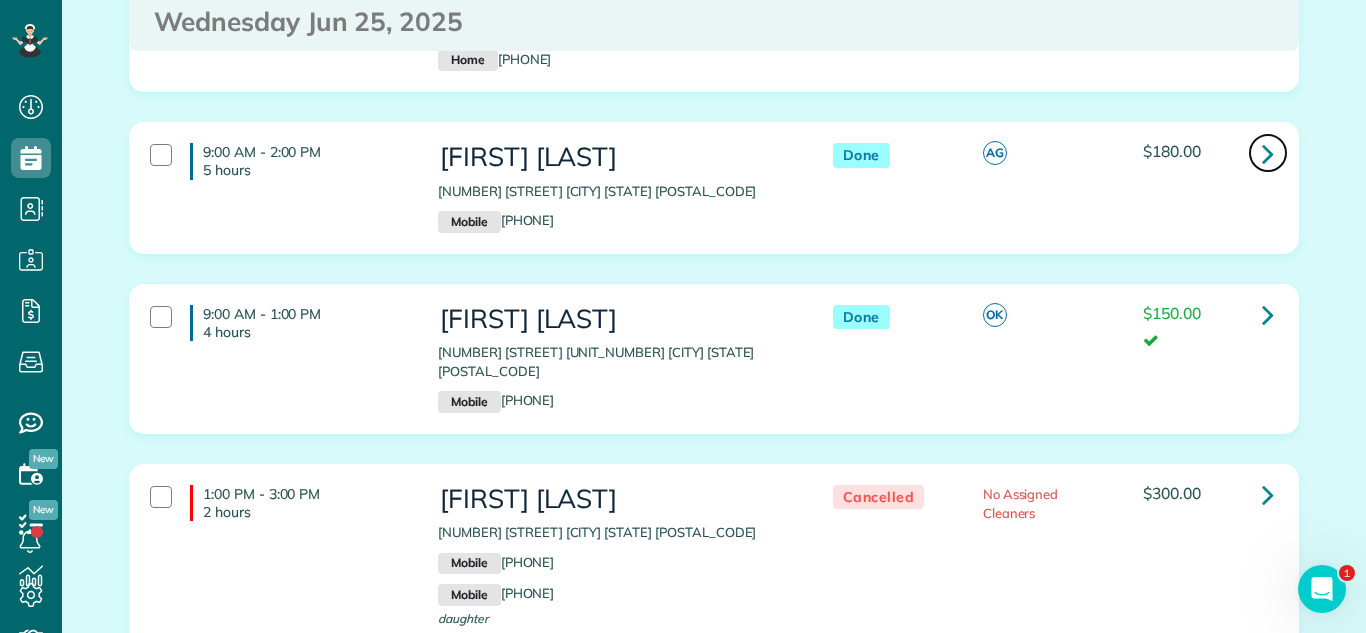 click at bounding box center [1268, 153] 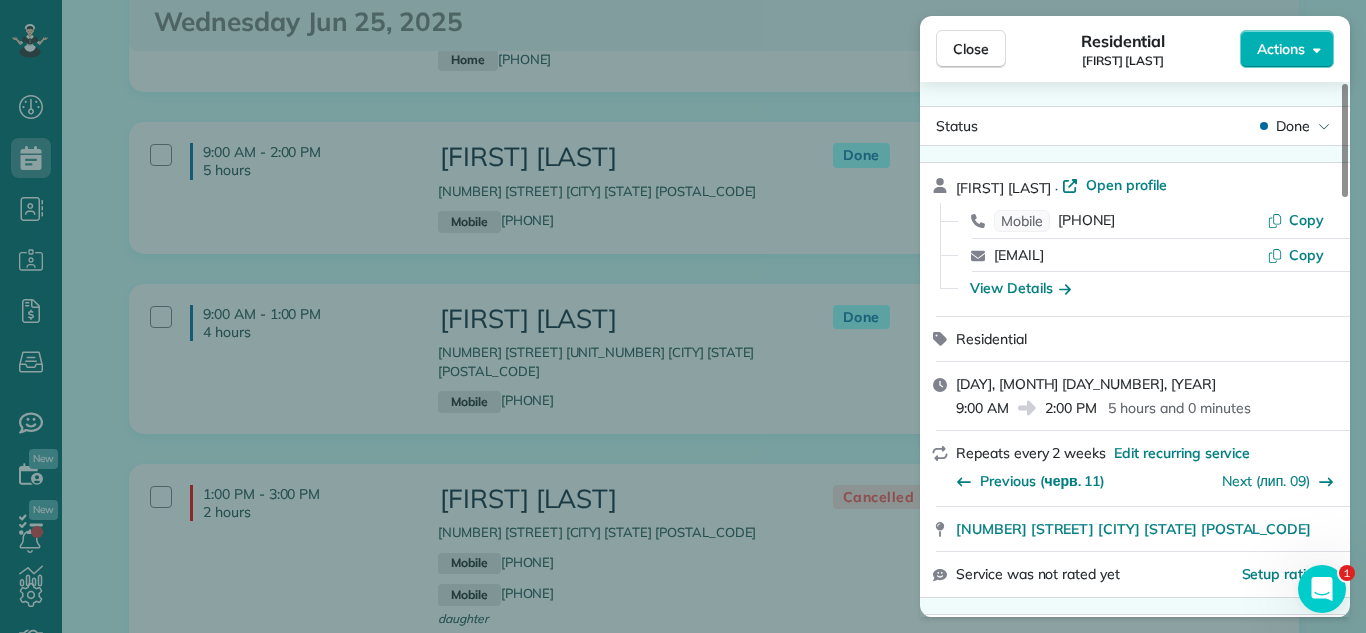 scroll, scrollTop: 31, scrollLeft: 0, axis: vertical 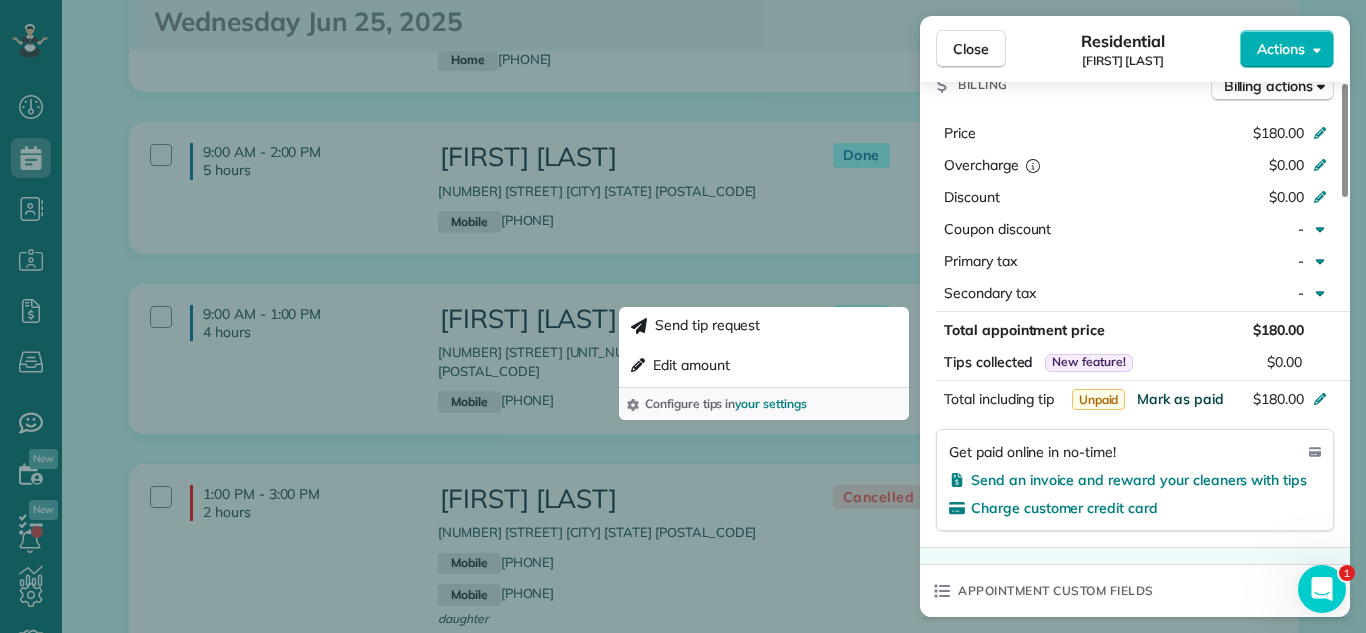 click on "Mark as paid" at bounding box center [1180, 399] 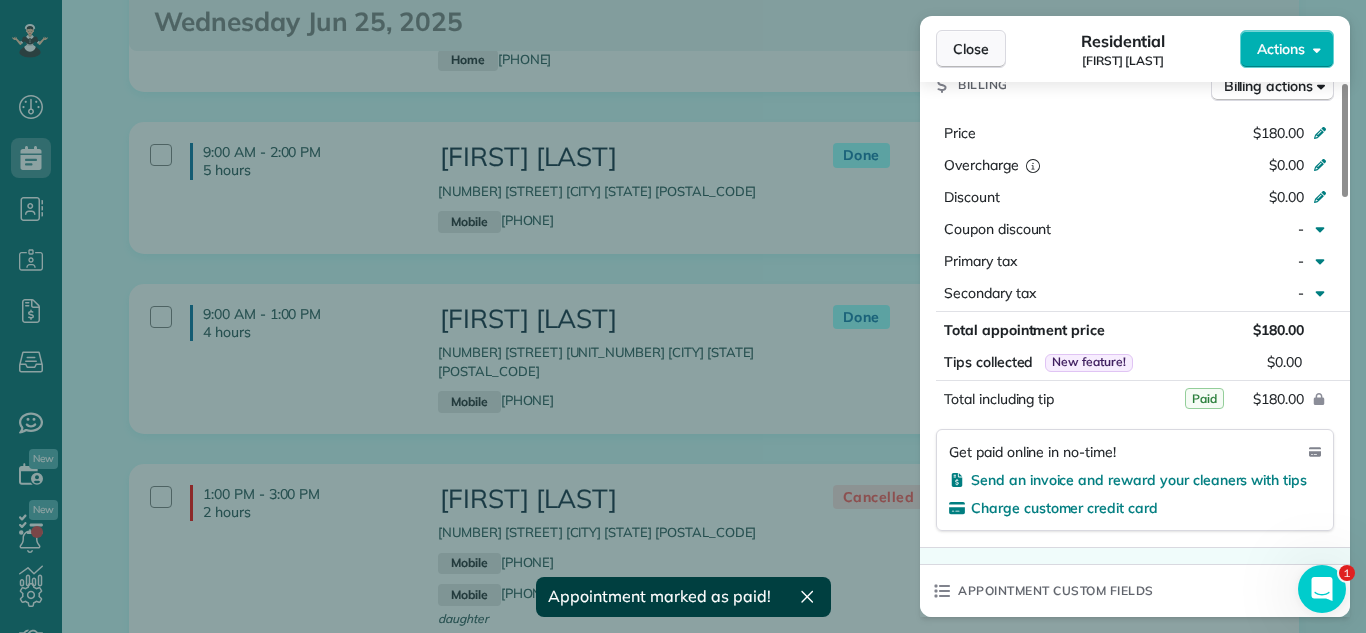 click on "Close" at bounding box center [971, 49] 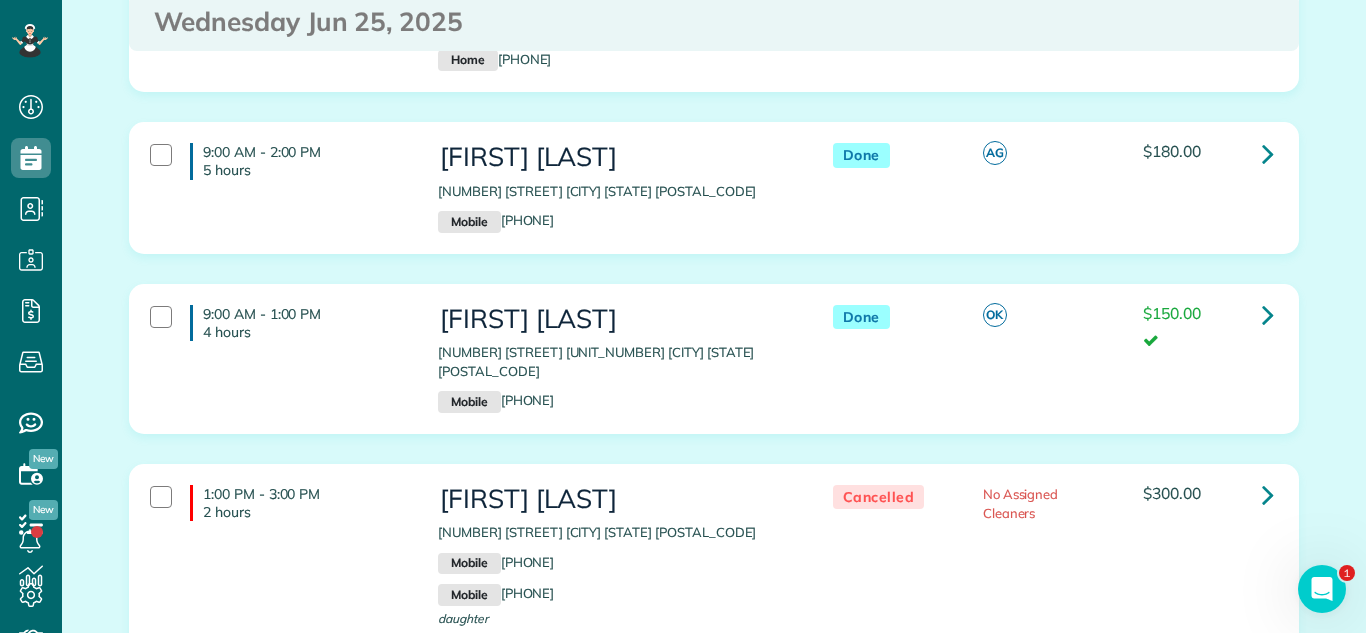 drag, startPoint x: 439, startPoint y: 175, endPoint x: 795, endPoint y: 191, distance: 356.35938 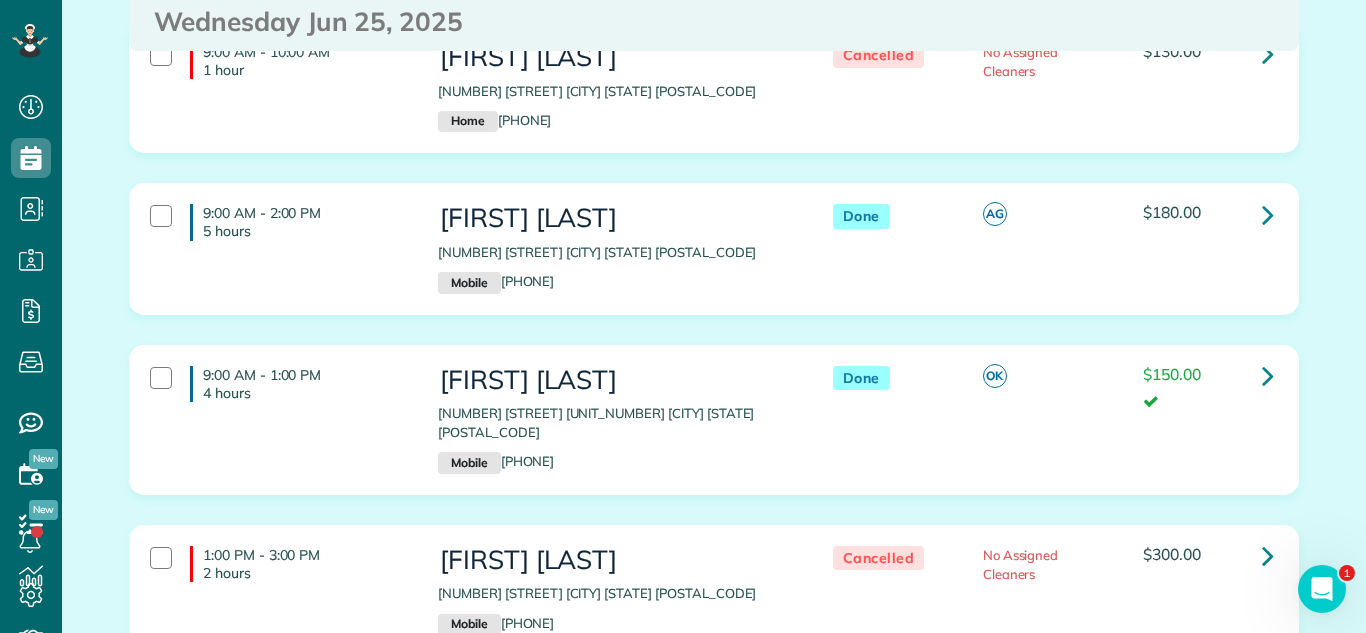 scroll, scrollTop: 1144, scrollLeft: 0, axis: vertical 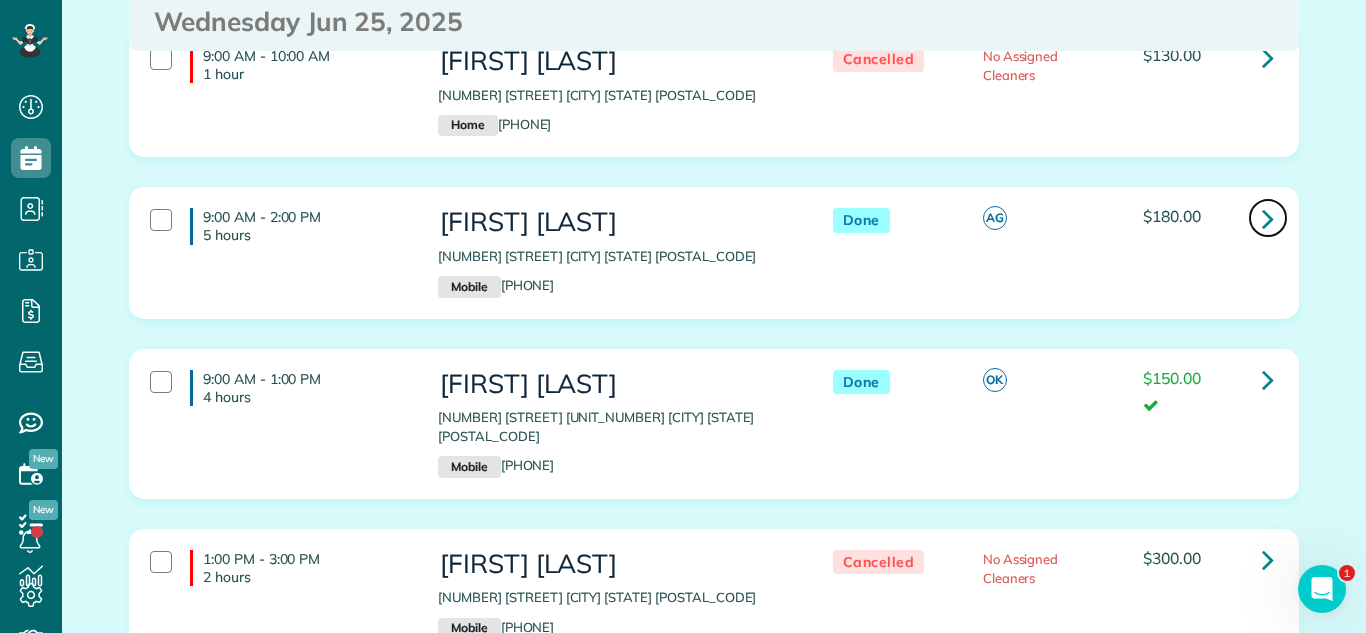 click at bounding box center (1268, 218) 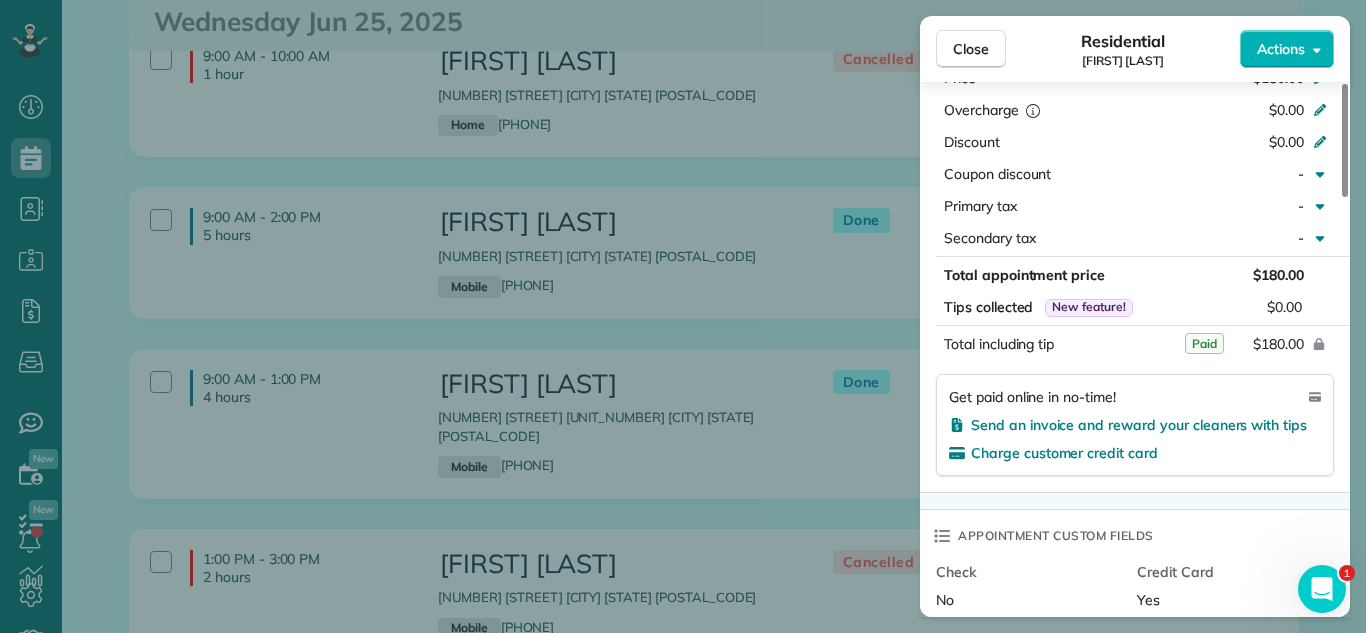 scroll, scrollTop: 984, scrollLeft: 0, axis: vertical 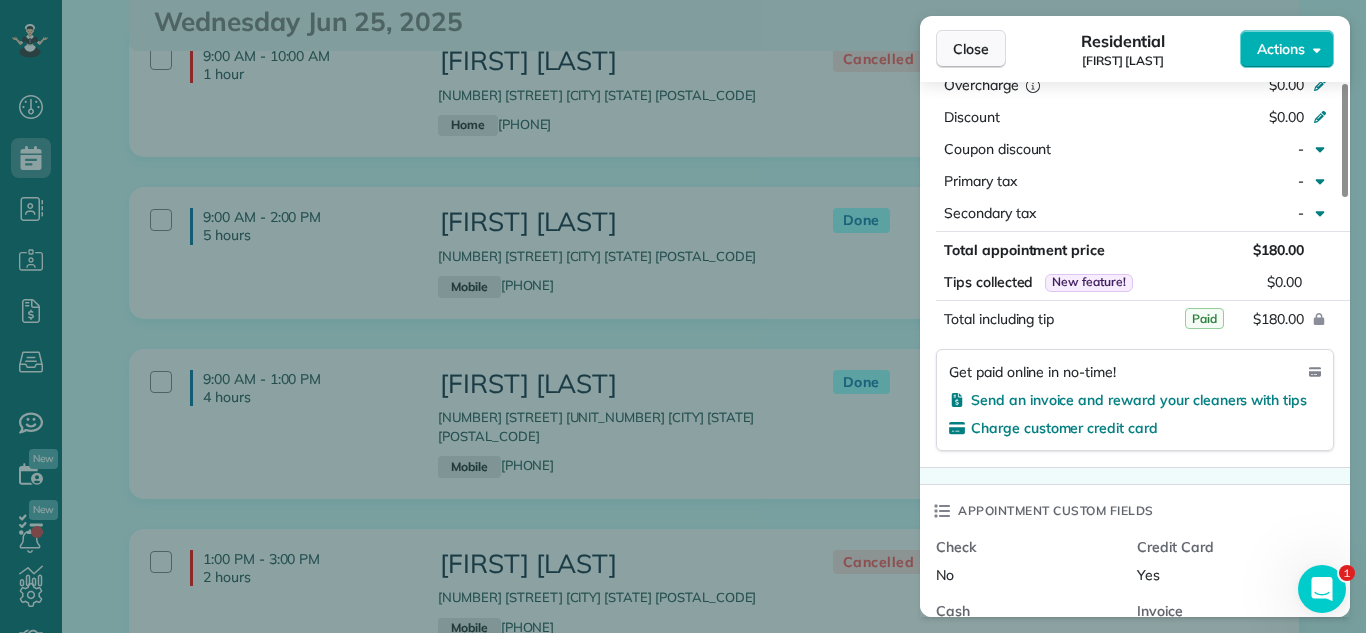 click on "Close" at bounding box center (971, 49) 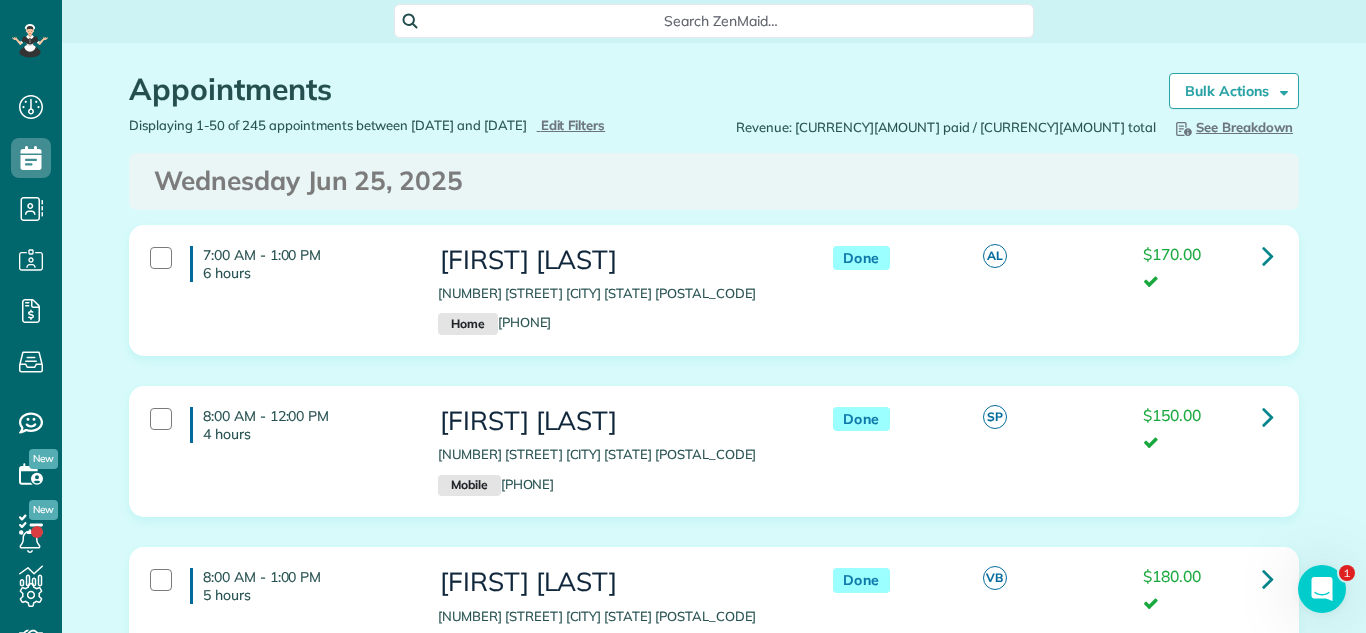 scroll, scrollTop: 0, scrollLeft: 0, axis: both 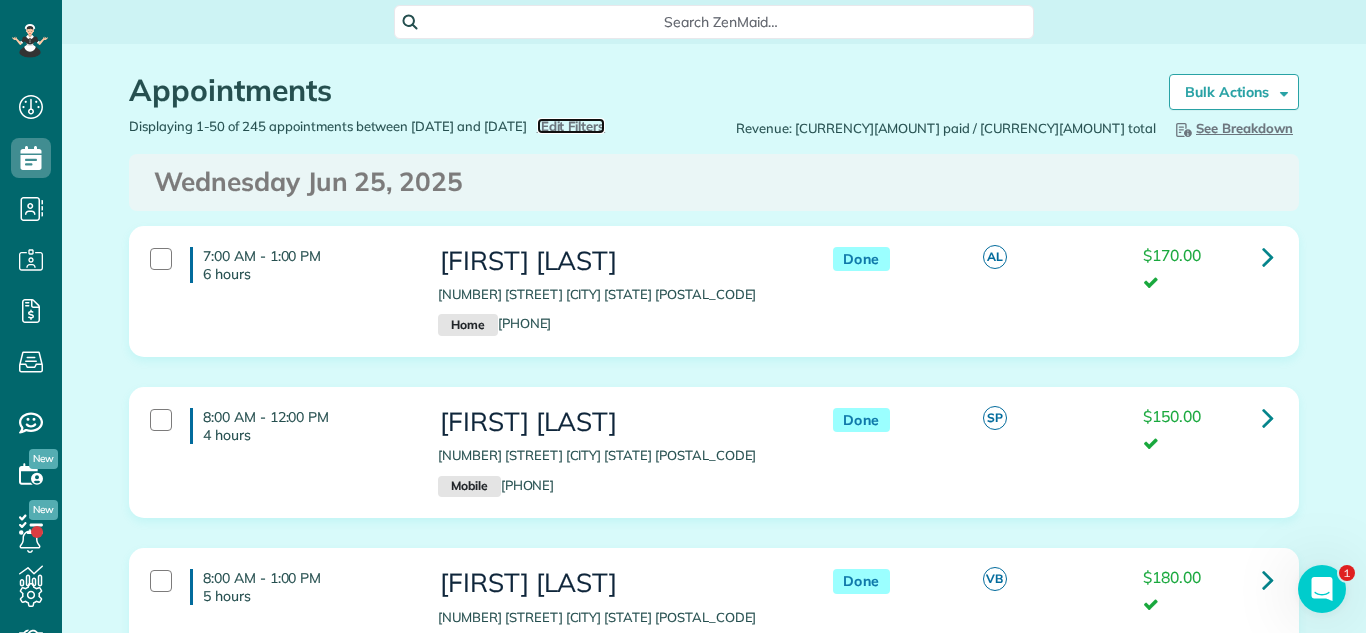 click on "Edit Filters" at bounding box center (573, 126) 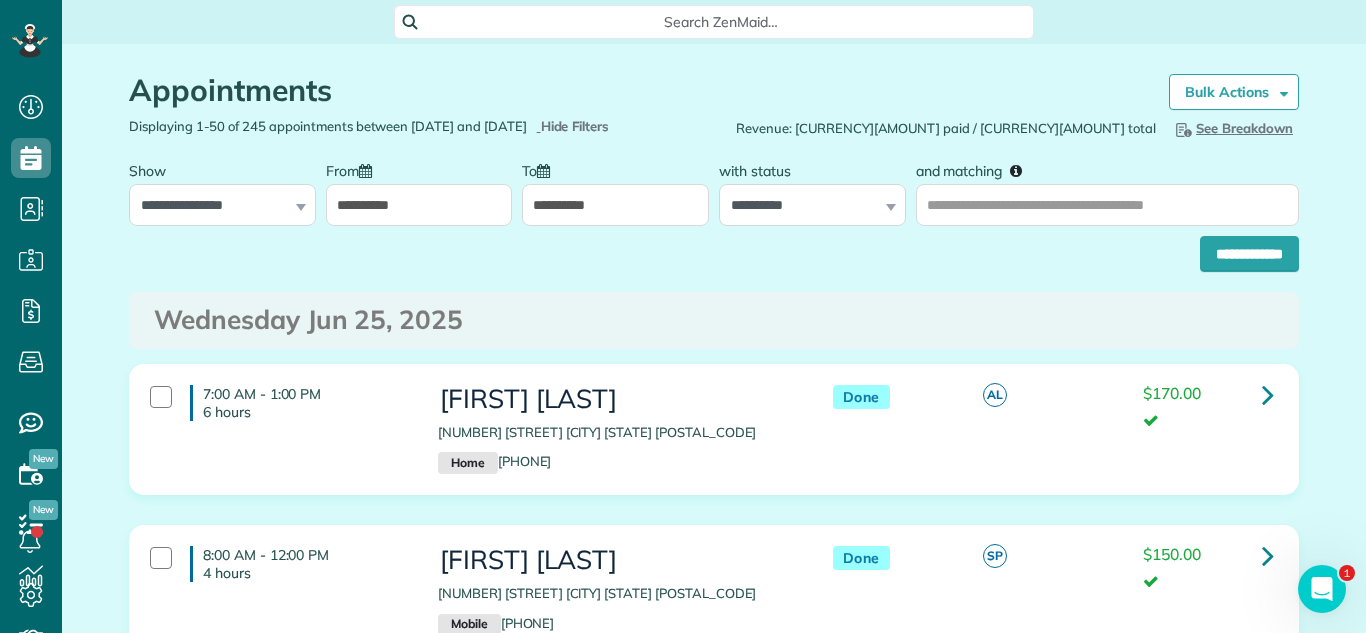 click on "**********" at bounding box center (419, 205) 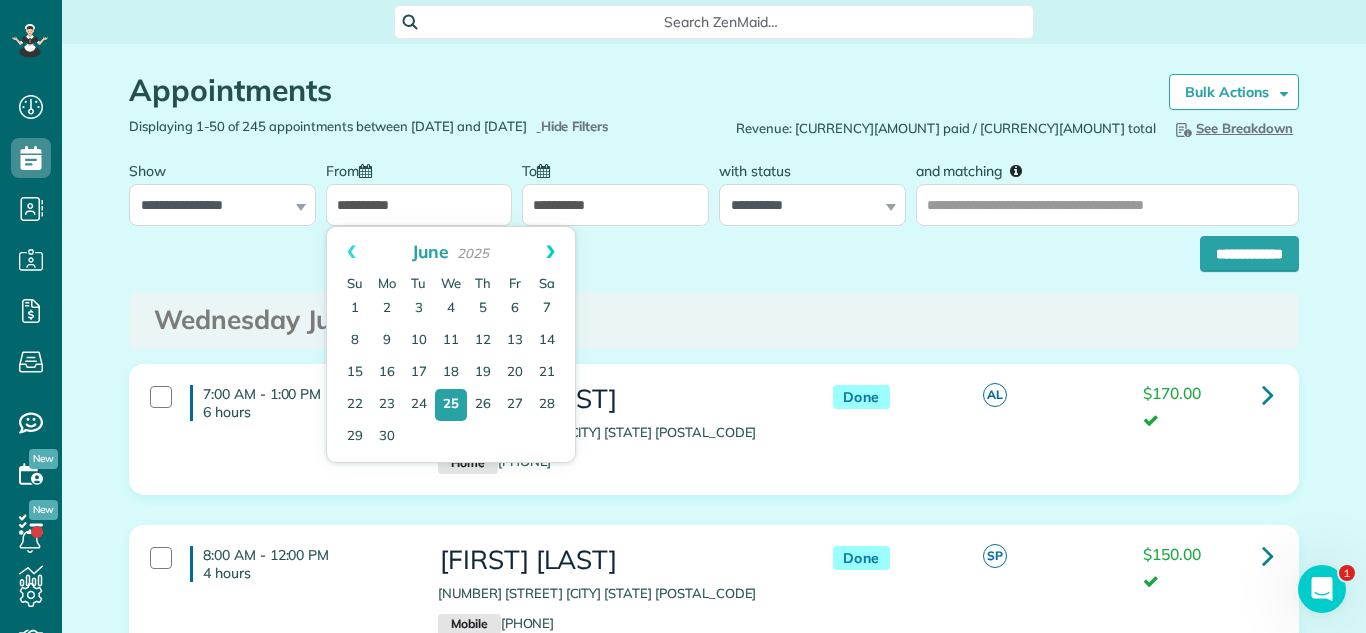 click on "Next" at bounding box center (550, 252) 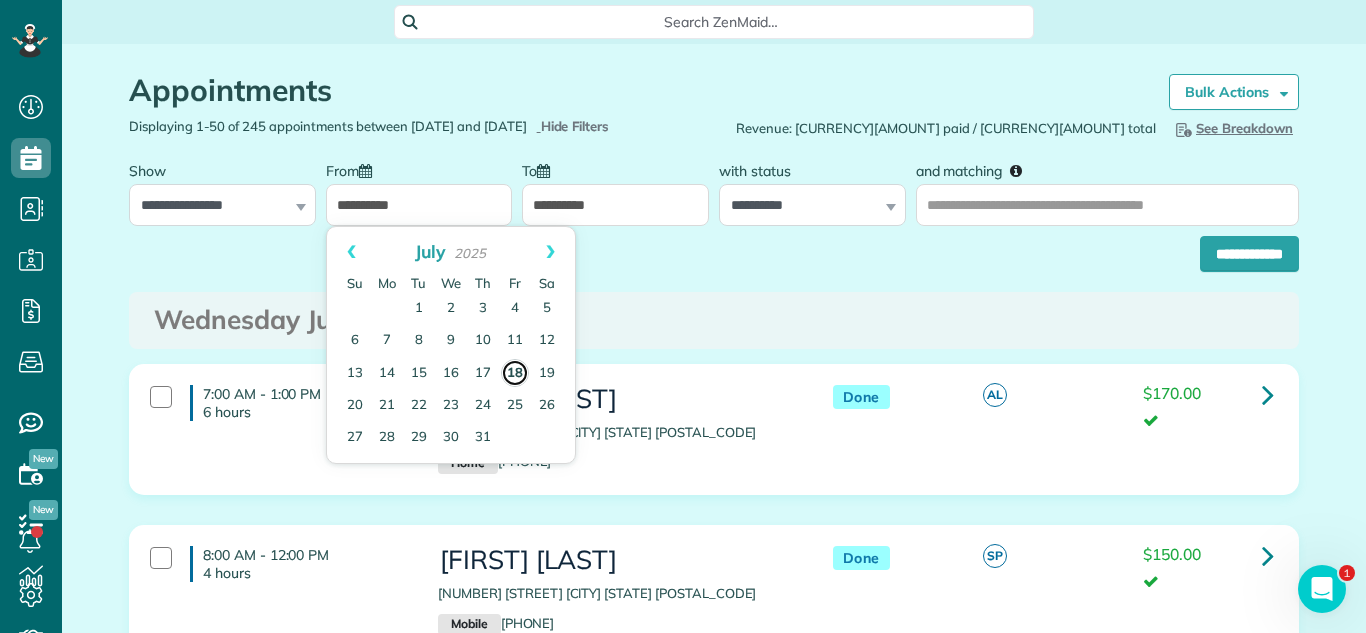 click on "18" at bounding box center [515, 373] 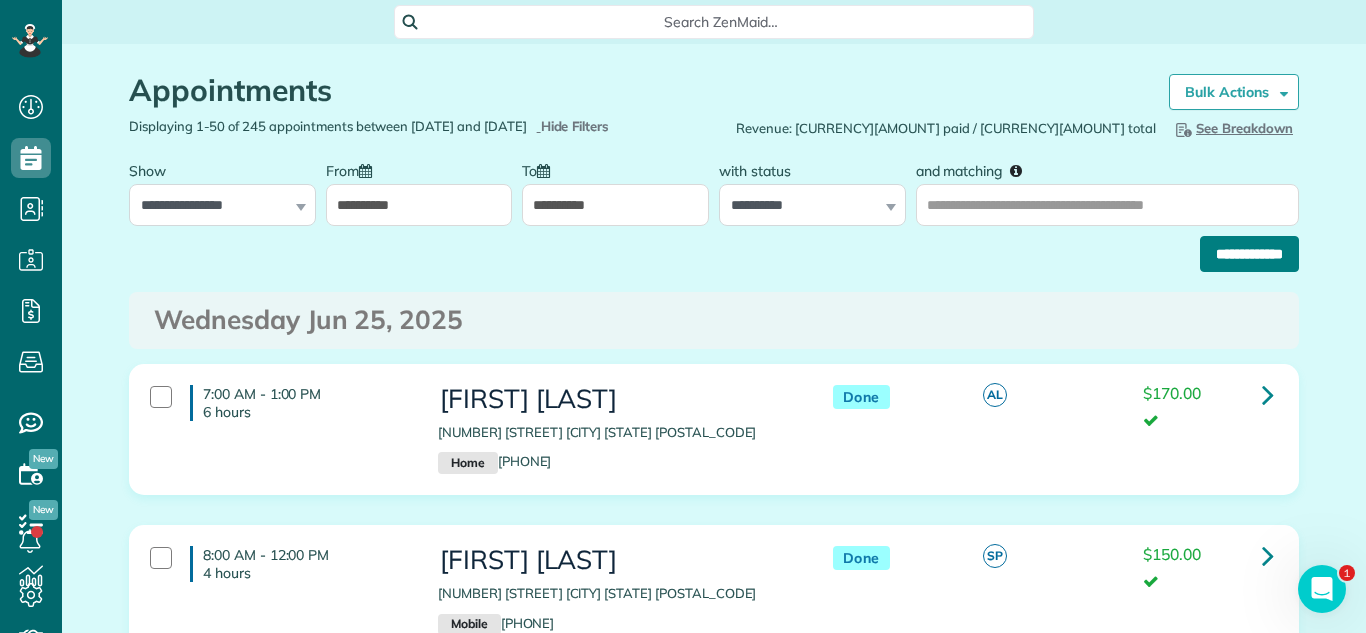 click on "**********" at bounding box center (1249, 254) 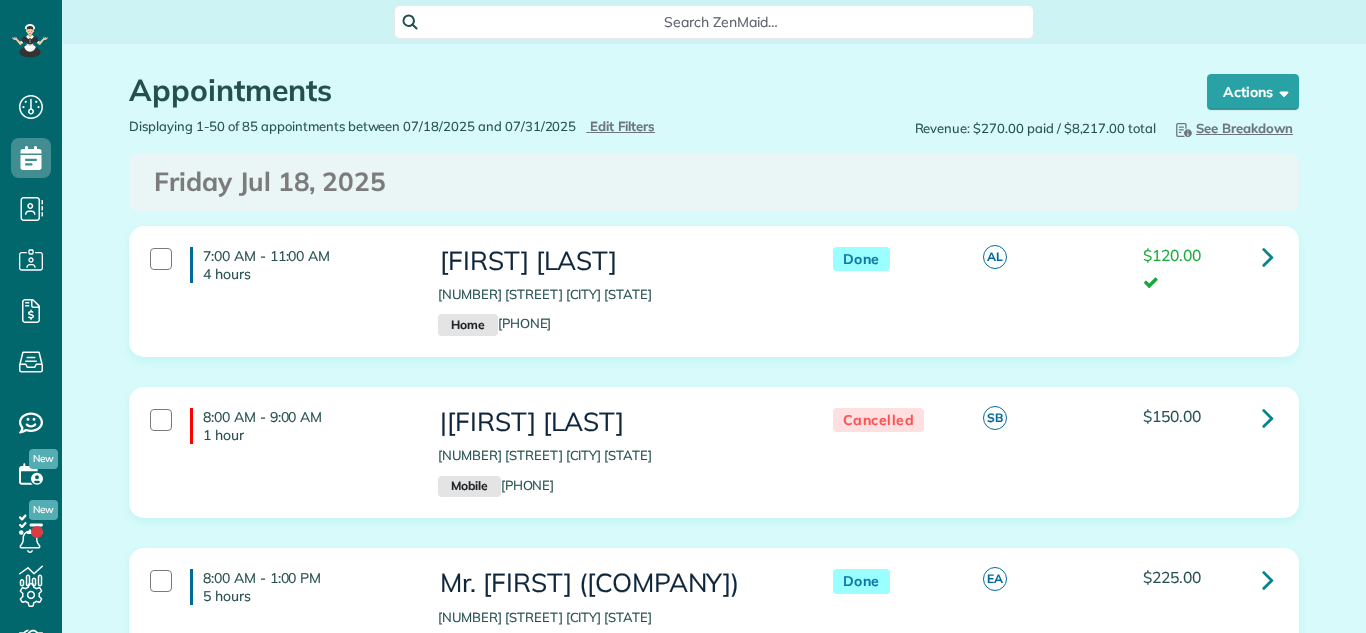 scroll, scrollTop: 9, scrollLeft: 9, axis: both 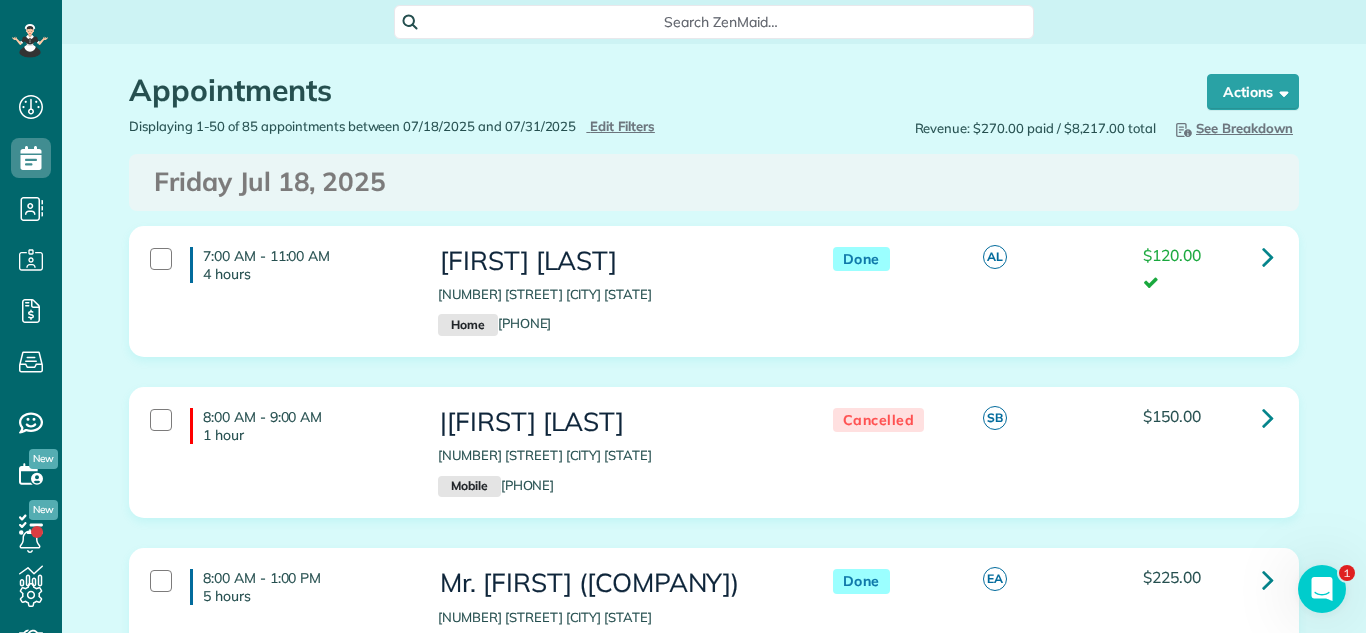 click on "Friday Jul 18, 2025
7:00 AM - 11:00 AM
4 hours
[FIRST] [LAST]
[NUMBER] [STREET] [CITY] [STATE]
Home
[PHONE]
Done
AL" at bounding box center [714, 4860] 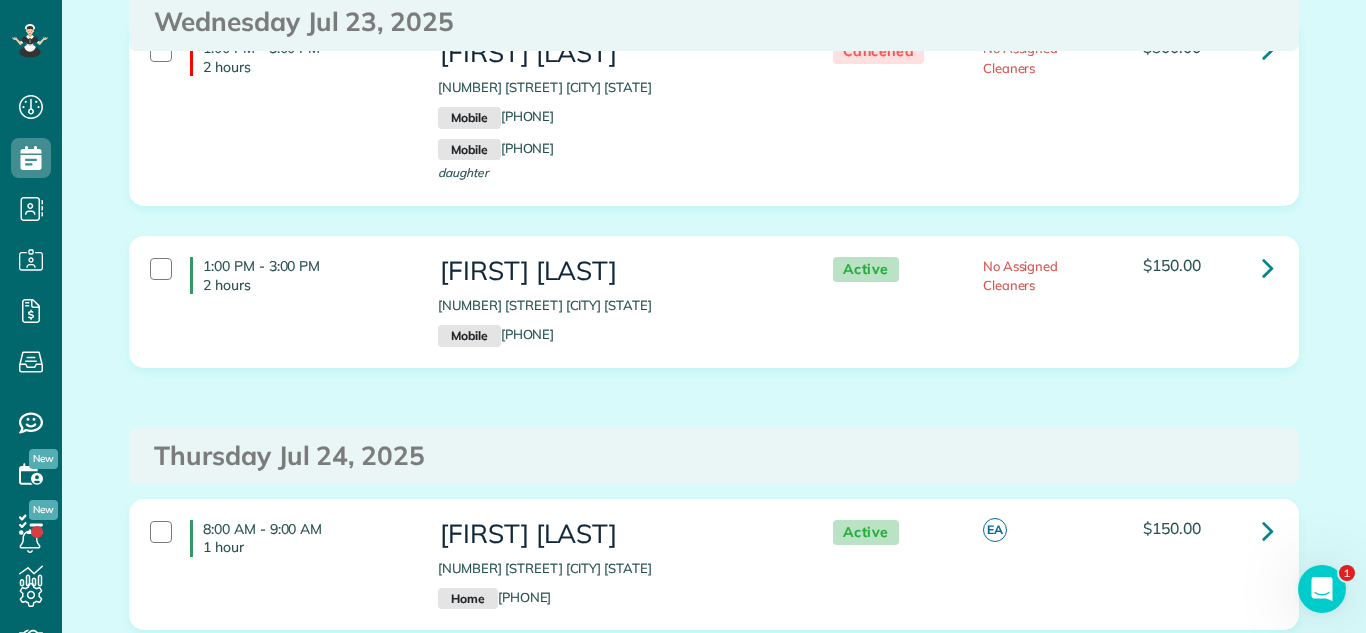 scroll, scrollTop: 6746, scrollLeft: 0, axis: vertical 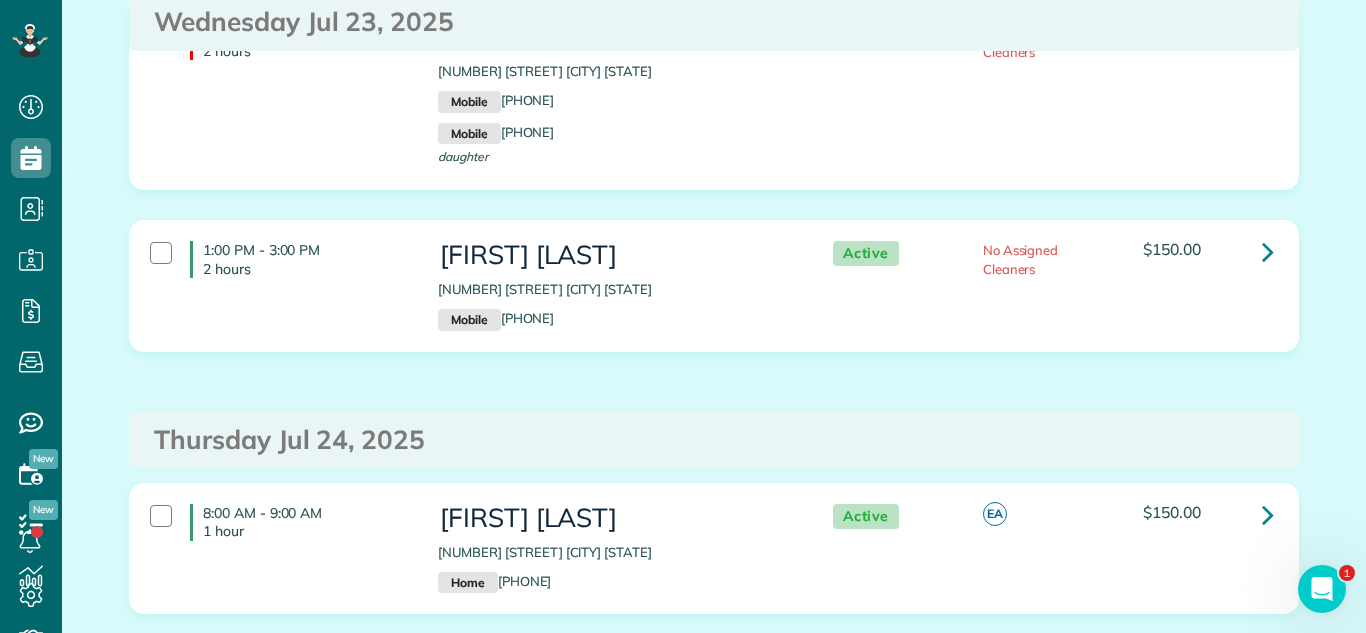 click on "1:00 PM -  3:00 PM
2 hours
[FIRST] [LAST]
[NUMBER] [STREET] [CITY] [STATE]
Mobile
[PHONE]
Active
No Assigned Cleaners
$150.00" at bounding box center [711, 285] 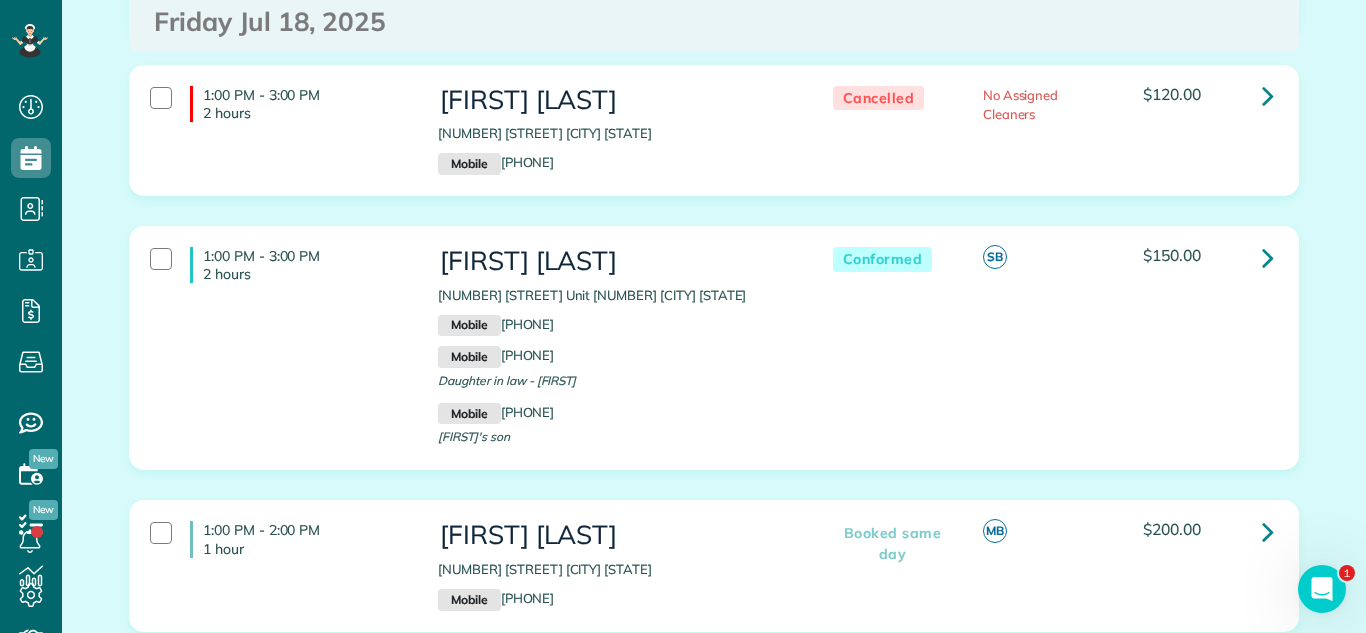 scroll, scrollTop: 1550, scrollLeft: 0, axis: vertical 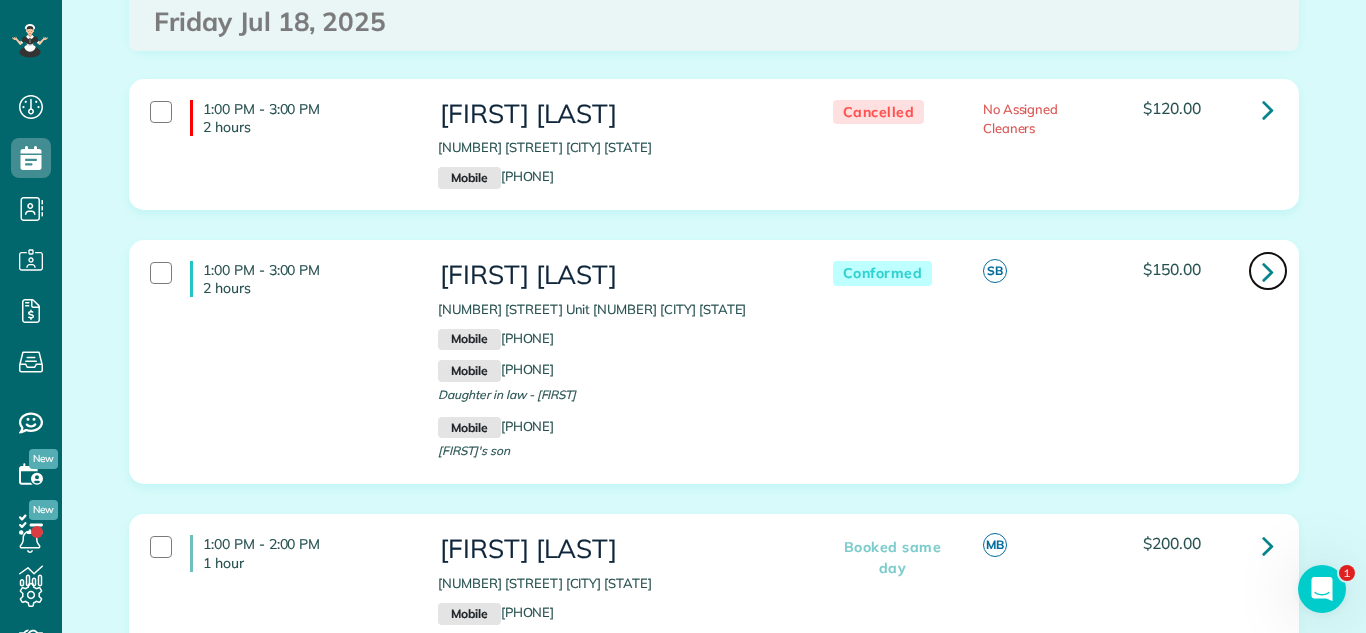 click at bounding box center (1268, 271) 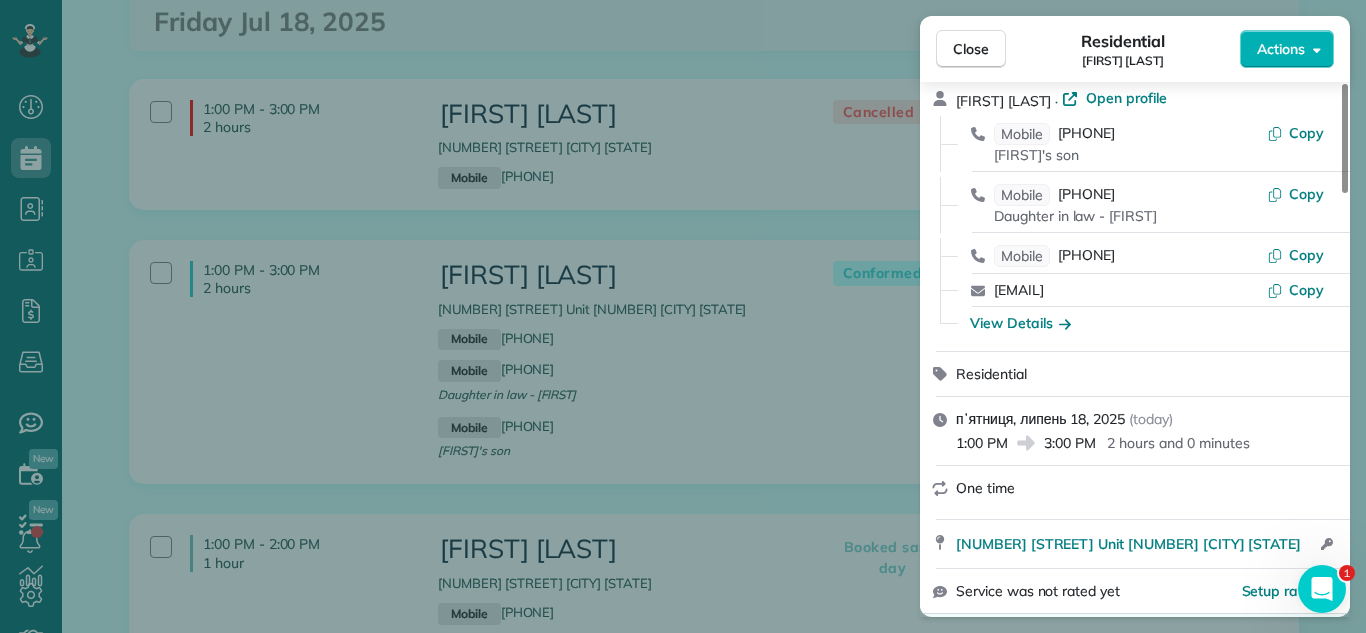 scroll, scrollTop: 89, scrollLeft: 0, axis: vertical 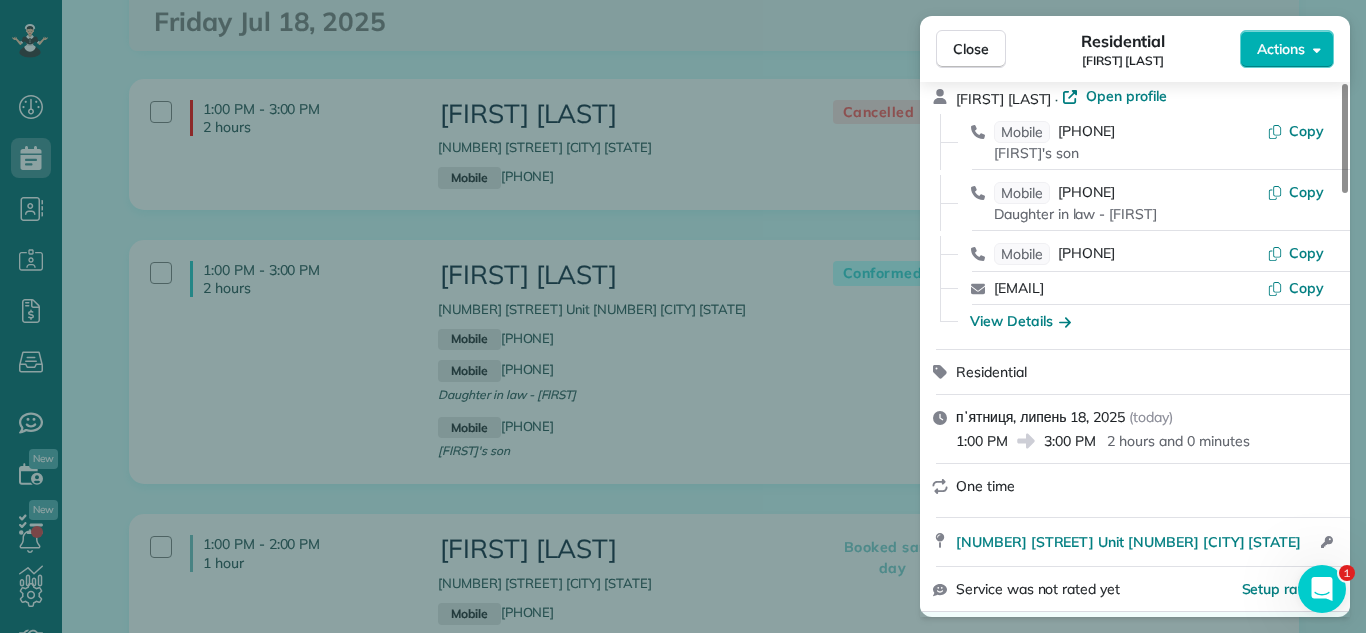drag, startPoint x: 1160, startPoint y: 291, endPoint x: 974, endPoint y: 300, distance: 186.21762 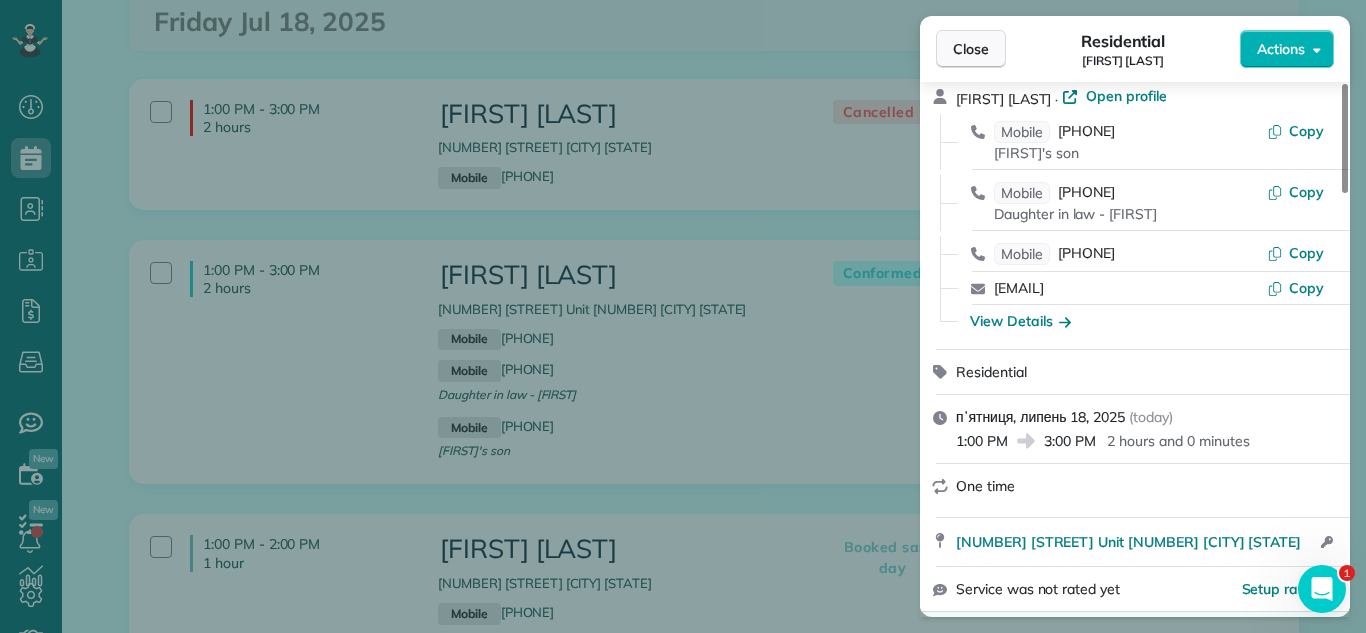 click on "Close" at bounding box center [971, 49] 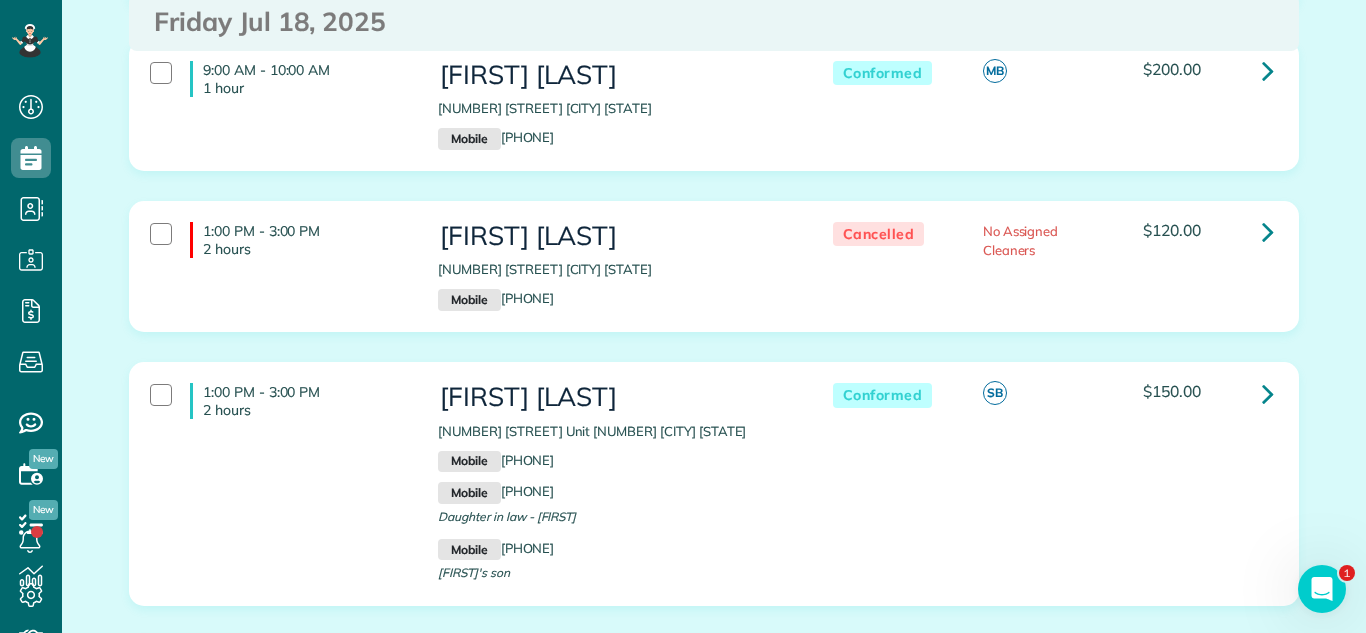 scroll, scrollTop: 1439, scrollLeft: 0, axis: vertical 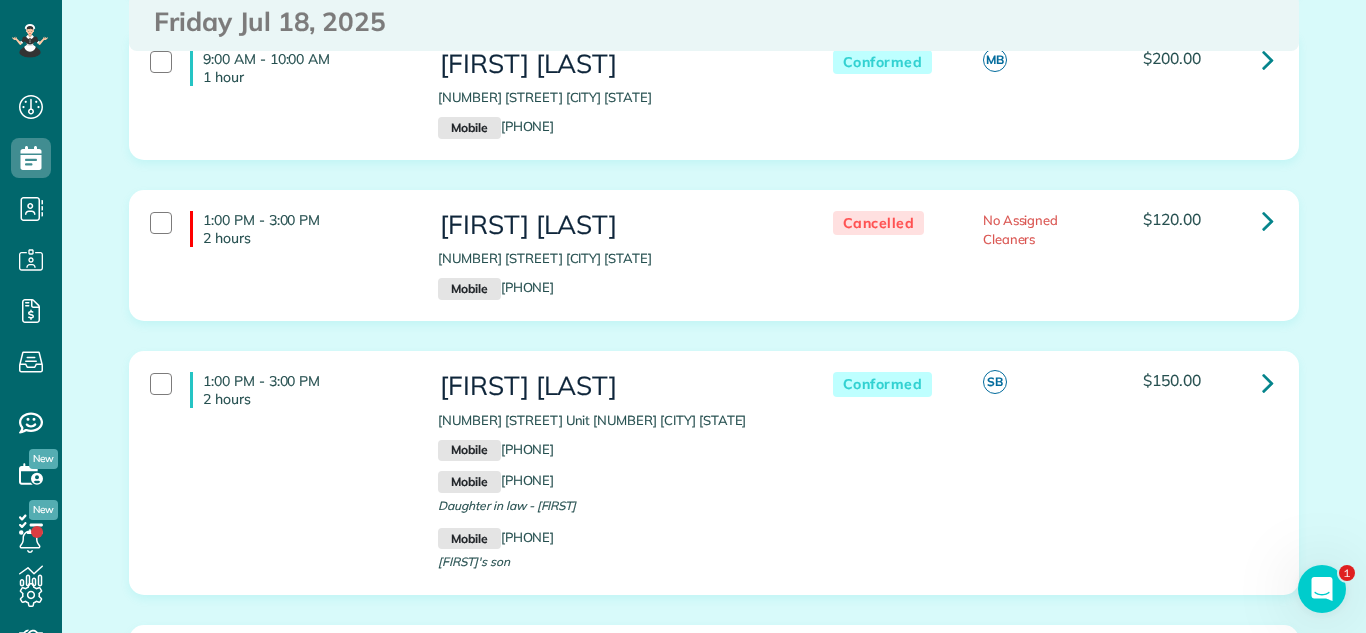 click on "9:00 AM - 10:00 AM
1 hour
Alan Nowawowski
5606 Des Plaines Court Gurnee IL 60031
Mobile
(847) 812-3933
Conformed
MB
$200.00" at bounding box center [714, 109] 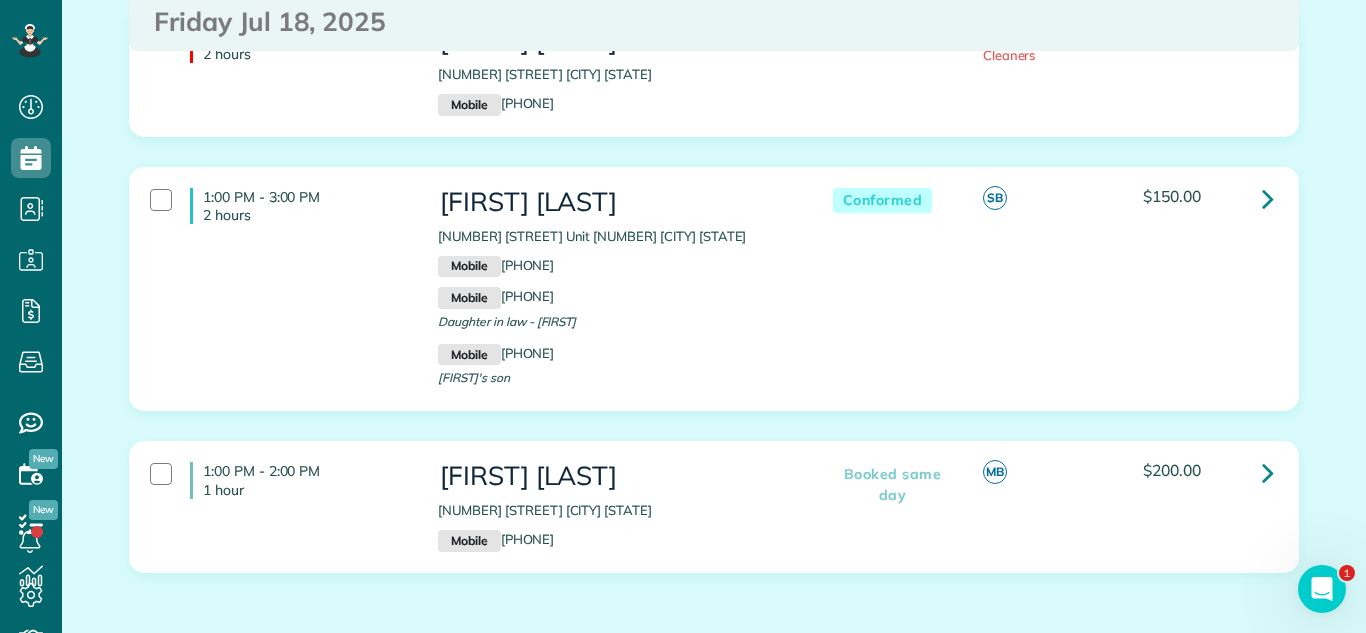 scroll, scrollTop: 1716, scrollLeft: 0, axis: vertical 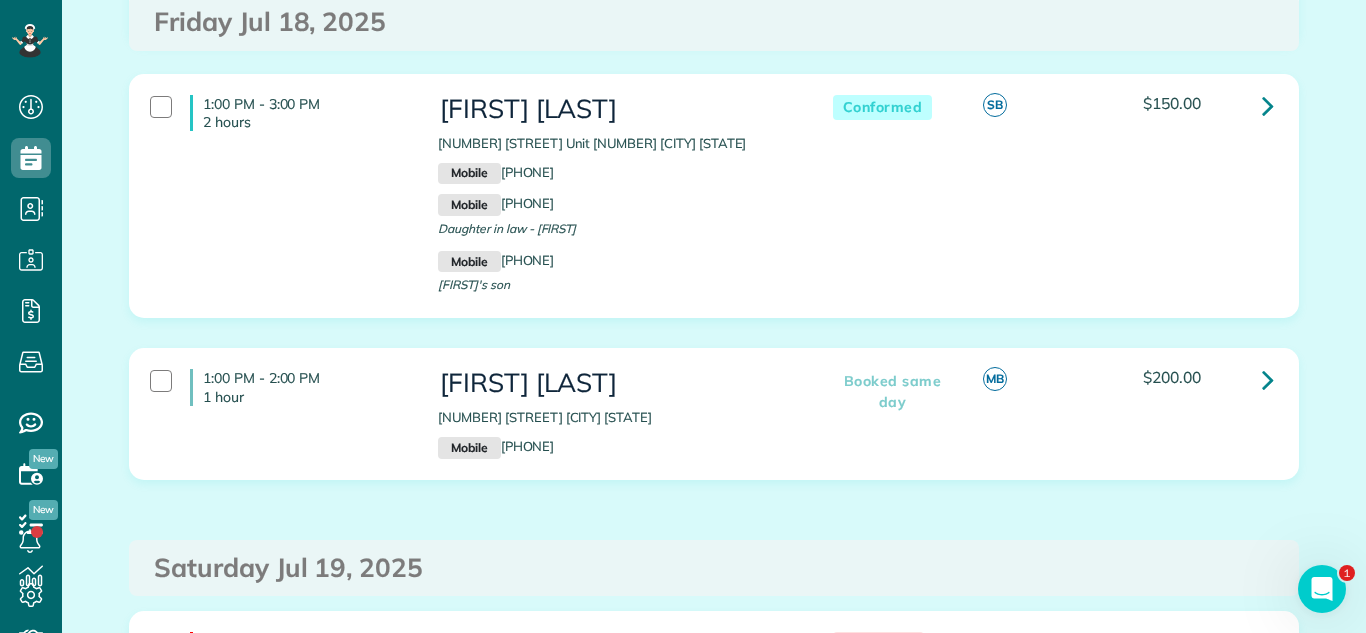 click on "Conformed
SB
$150.00" at bounding box center [1048, 106] 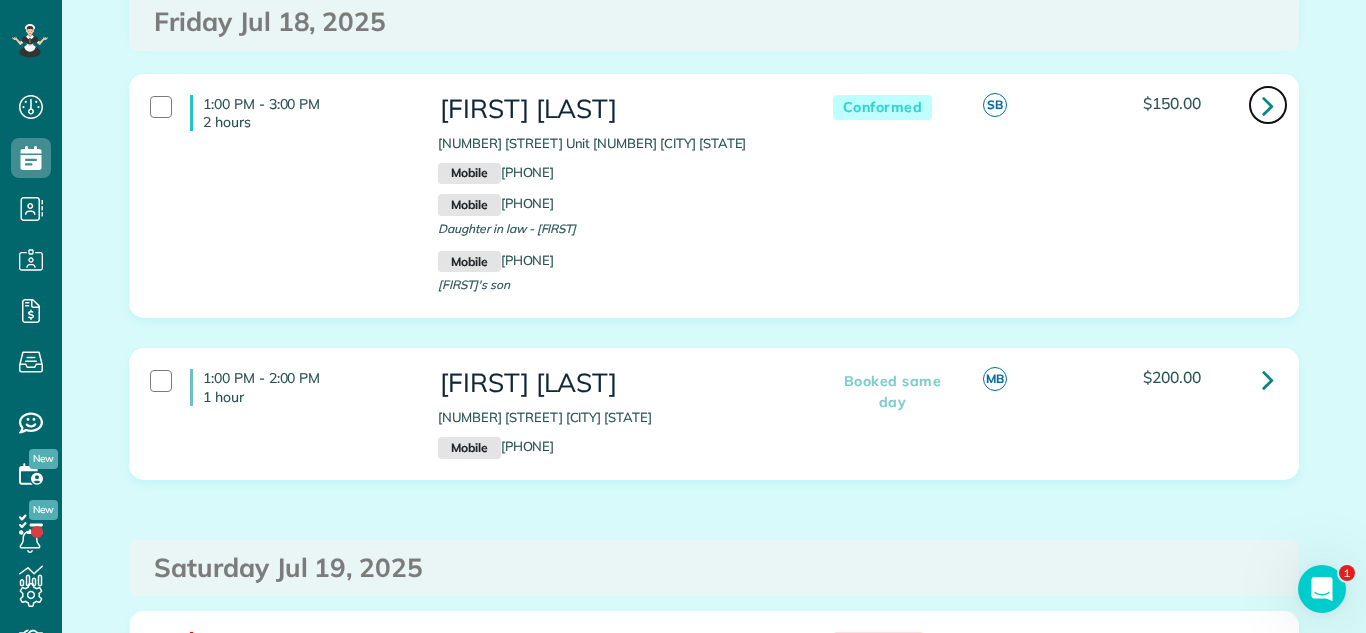 click at bounding box center [1268, 105] 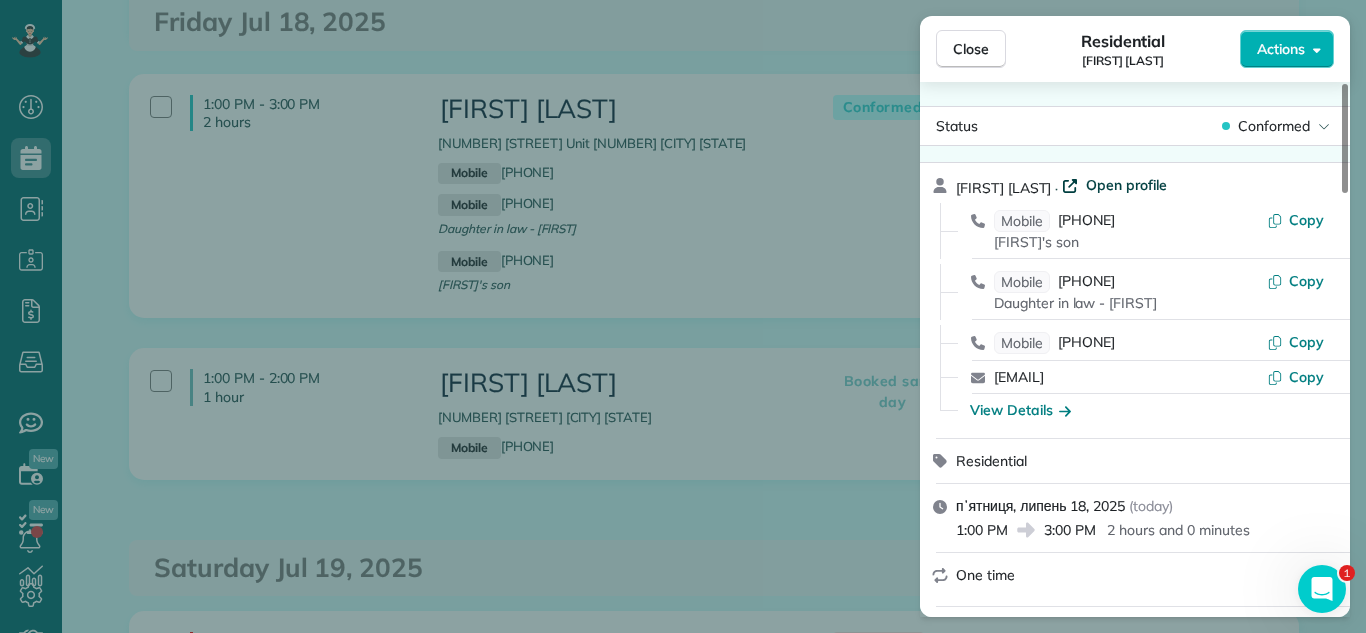 click on "Open profile" at bounding box center [1126, 185] 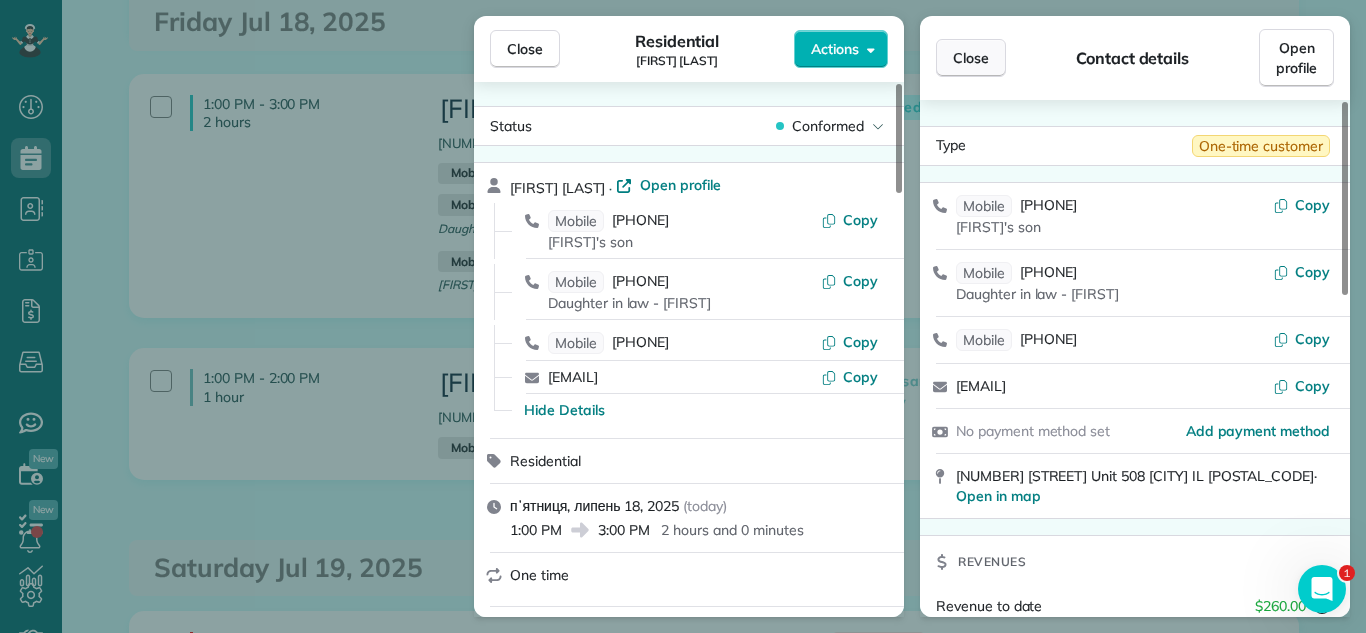 click on "Close" at bounding box center (971, 58) 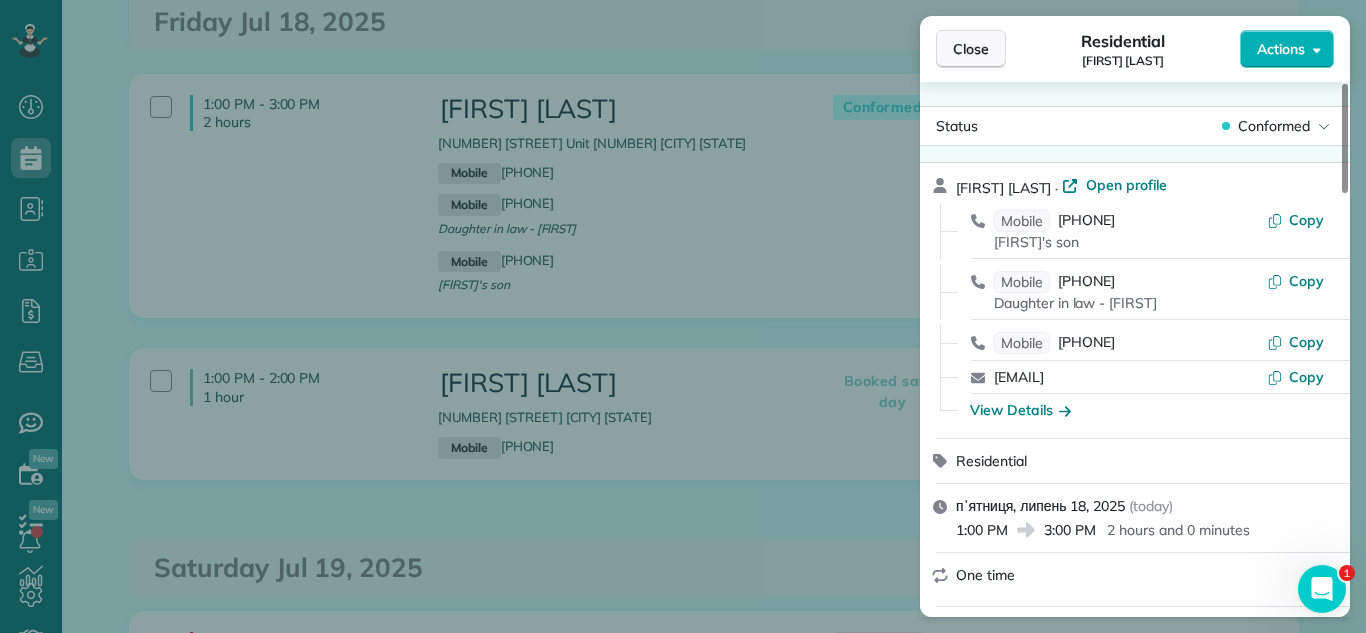 click on "Close" at bounding box center [971, 49] 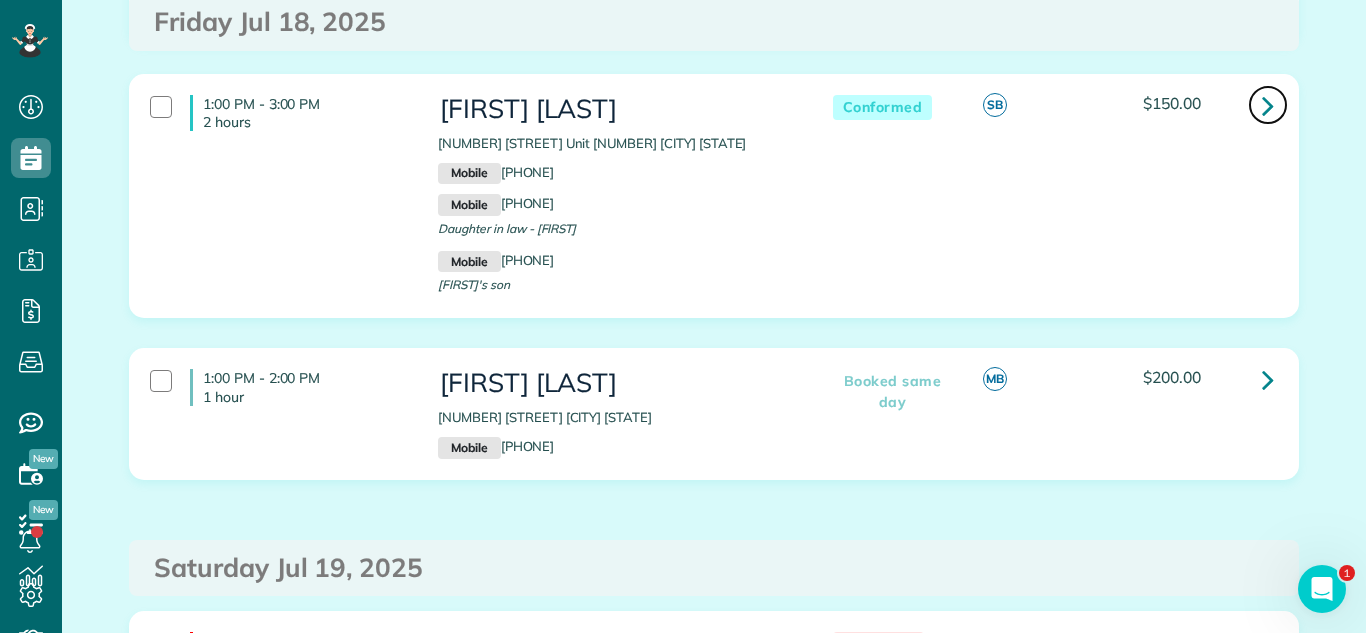 click at bounding box center (1268, 105) 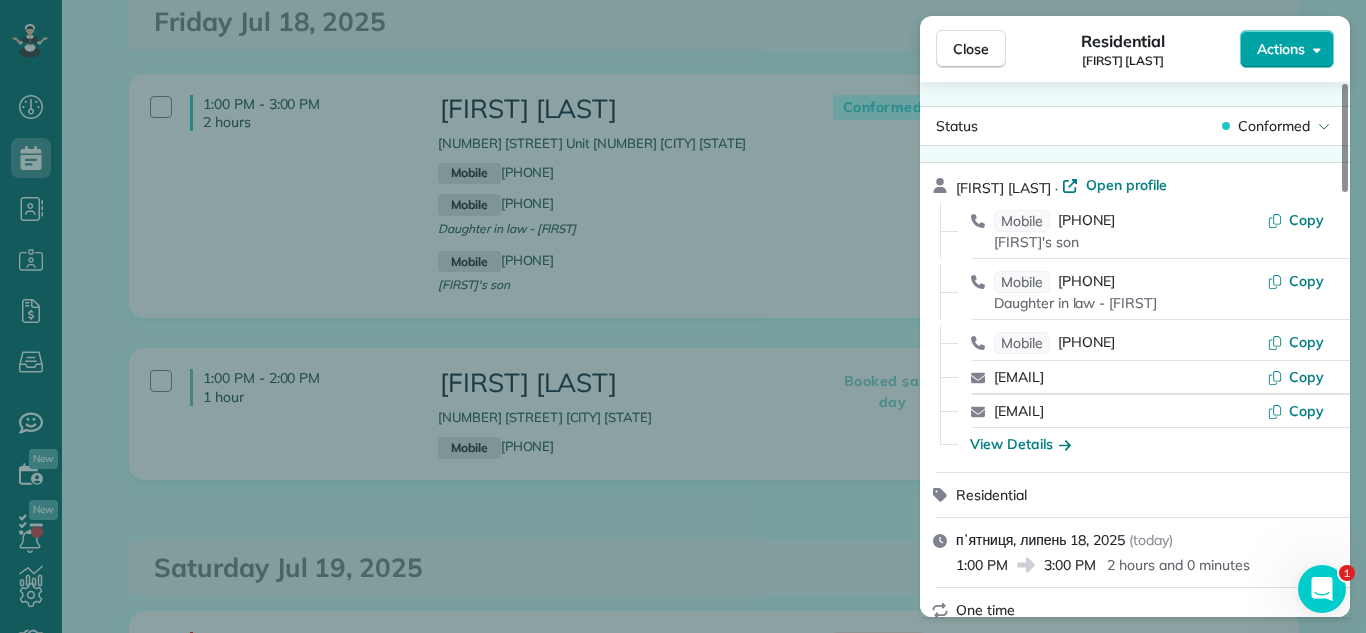 click on "Actions" at bounding box center (1287, 49) 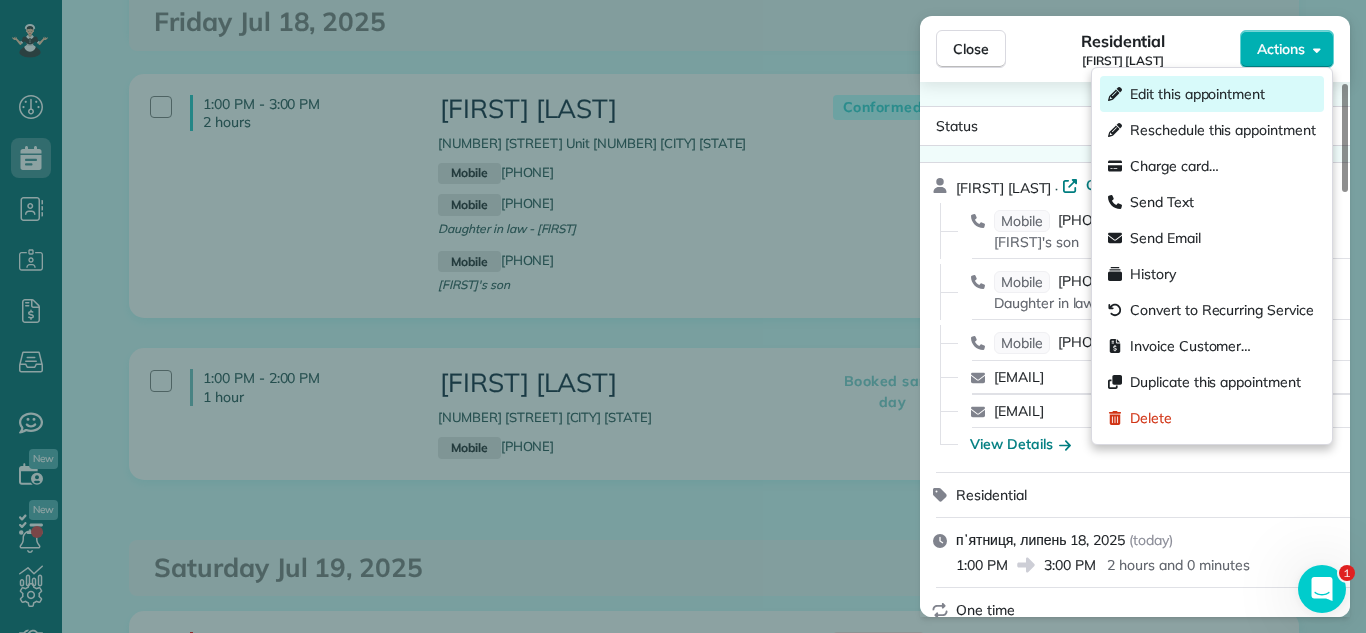 click on "Edit this appointment" at bounding box center (1212, 94) 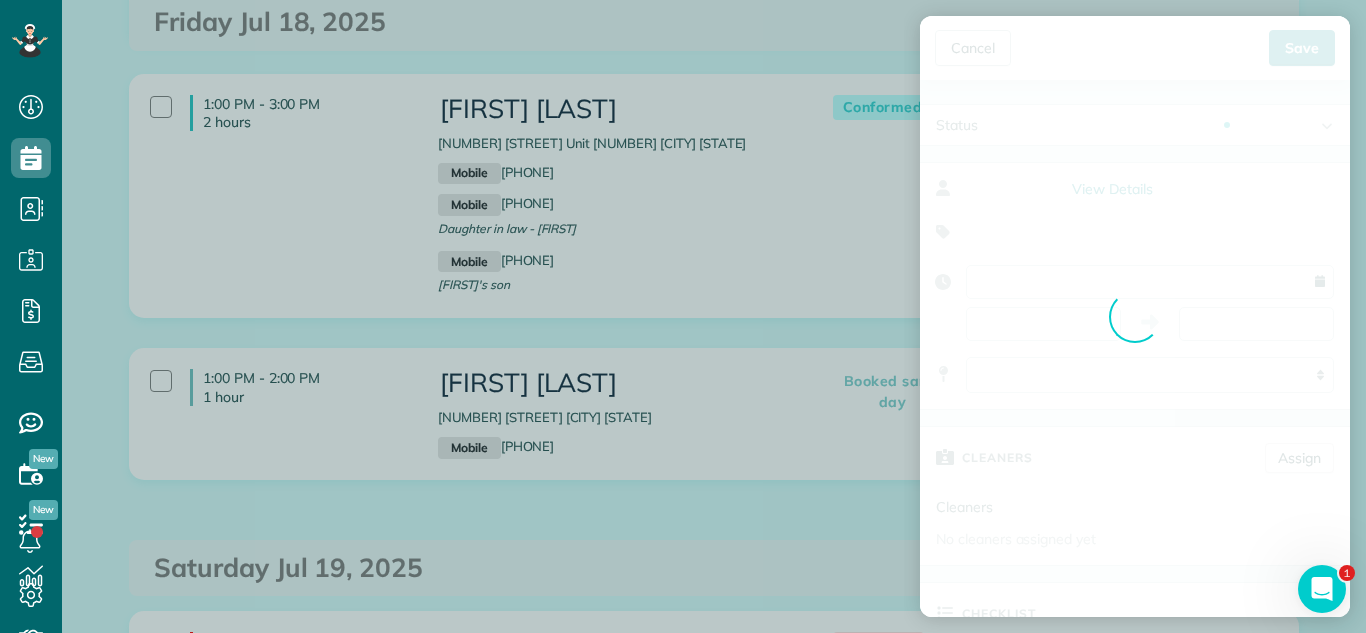 type on "**********" 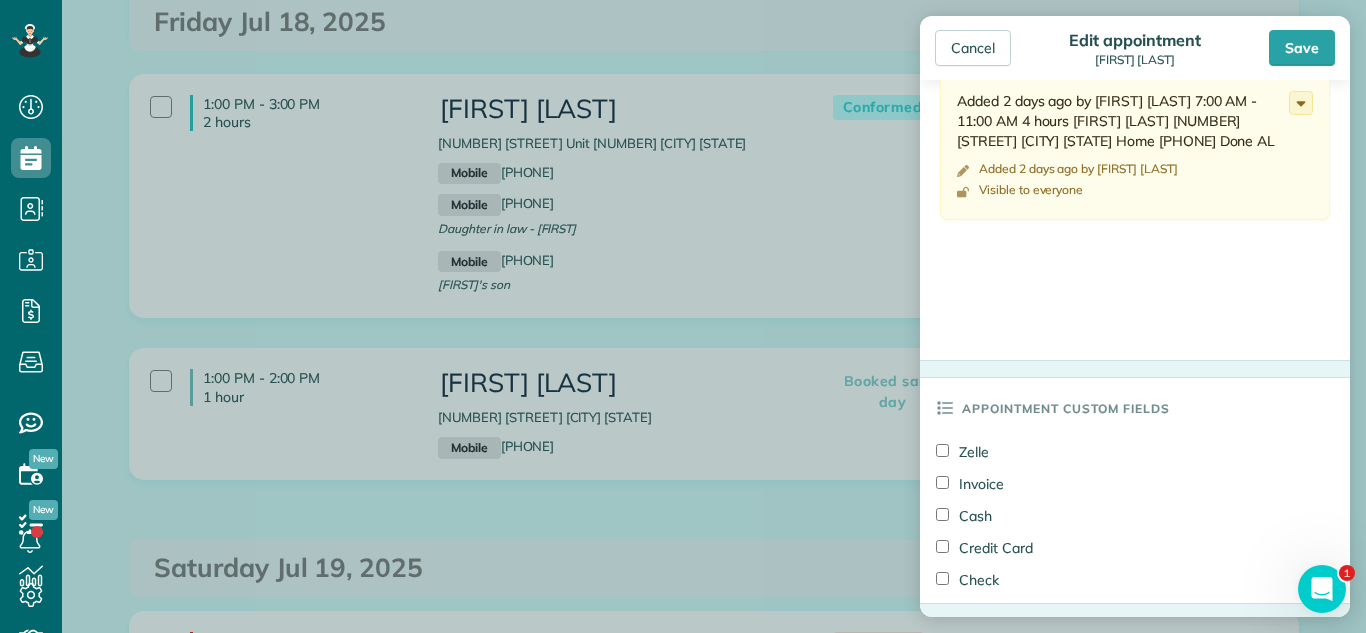 scroll, scrollTop: 939, scrollLeft: 0, axis: vertical 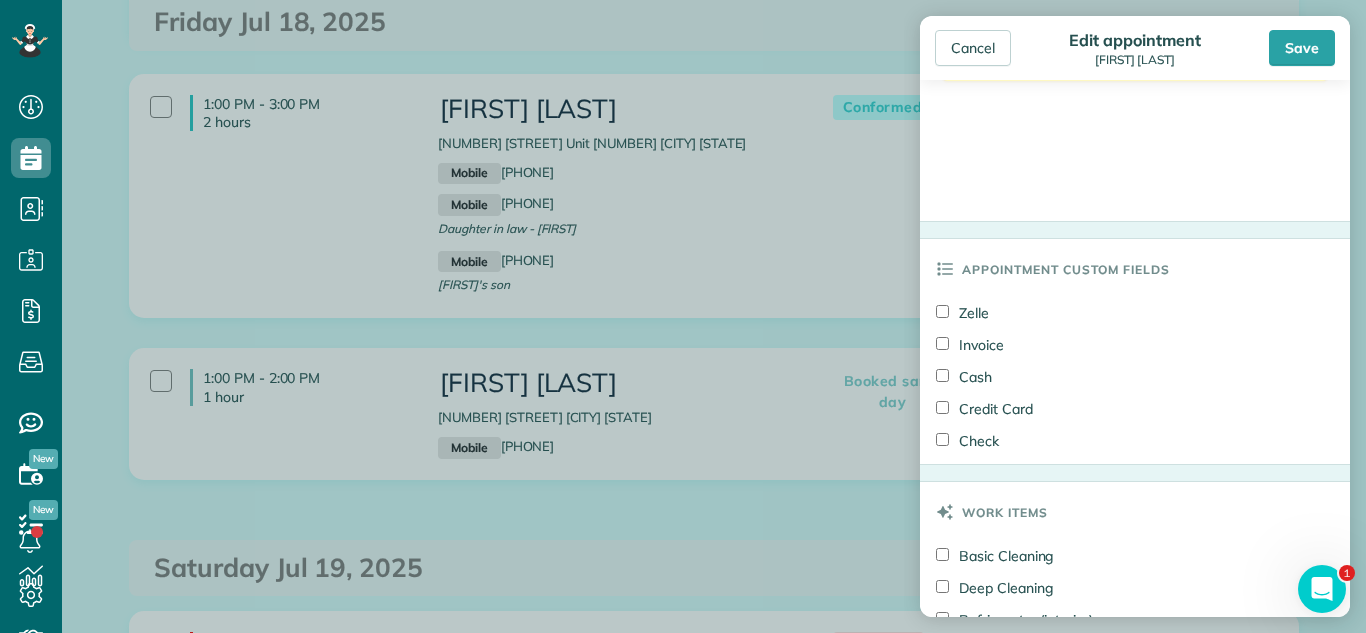 drag, startPoint x: 961, startPoint y: 556, endPoint x: 974, endPoint y: 472, distance: 85 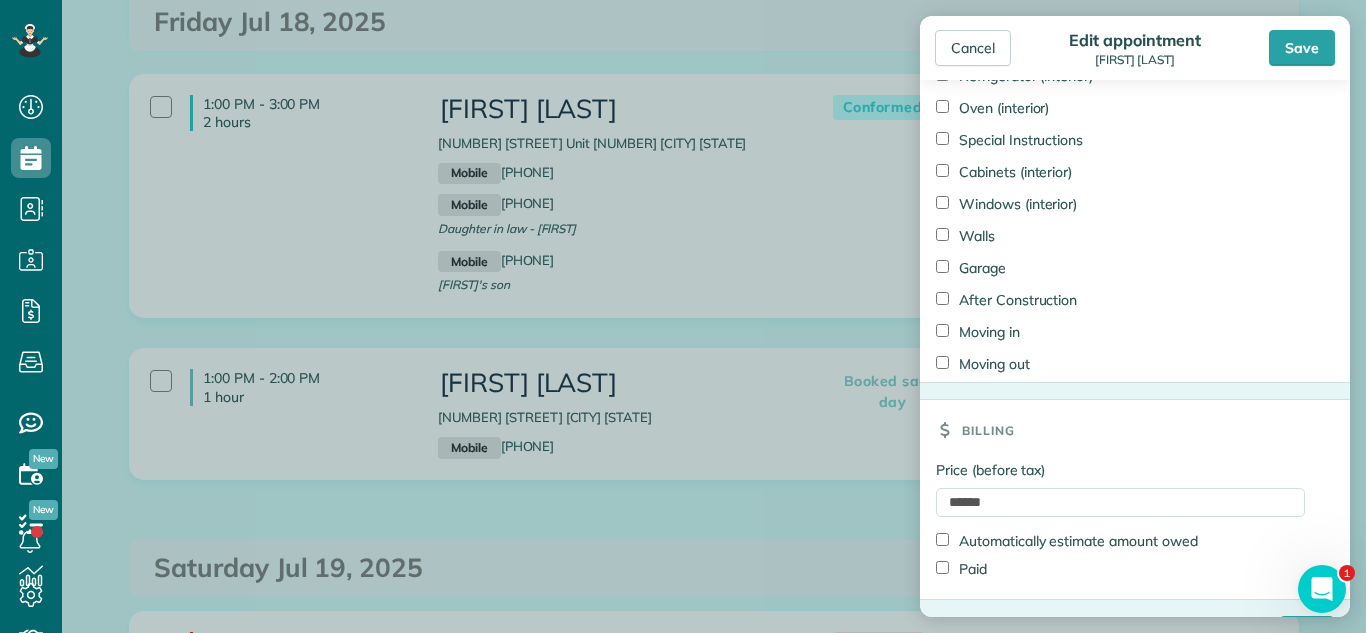scroll, scrollTop: 1498, scrollLeft: 0, axis: vertical 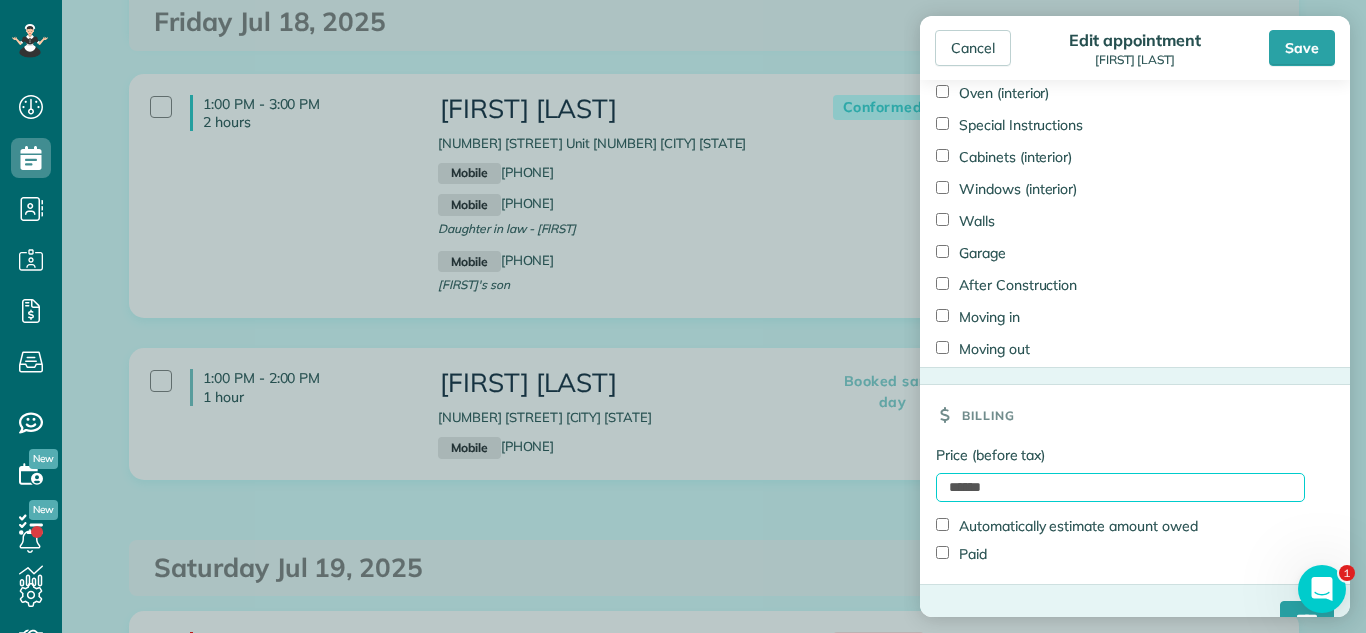 click on "******" at bounding box center [1120, 487] 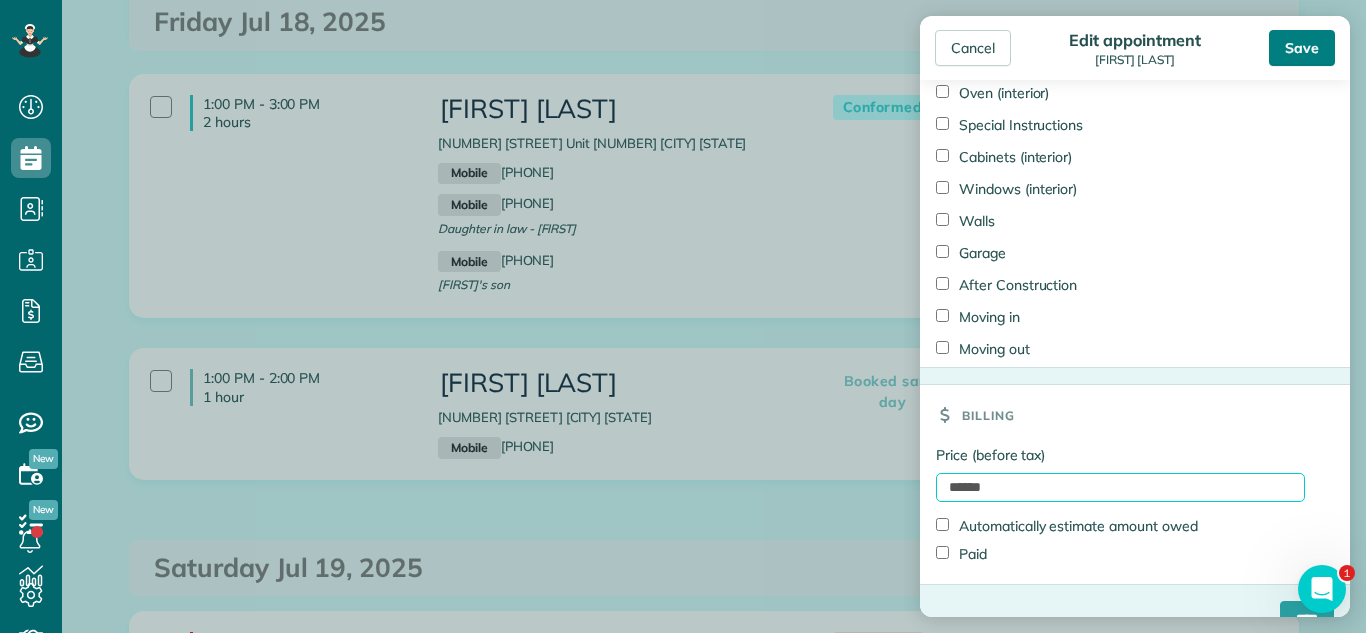 type on "******" 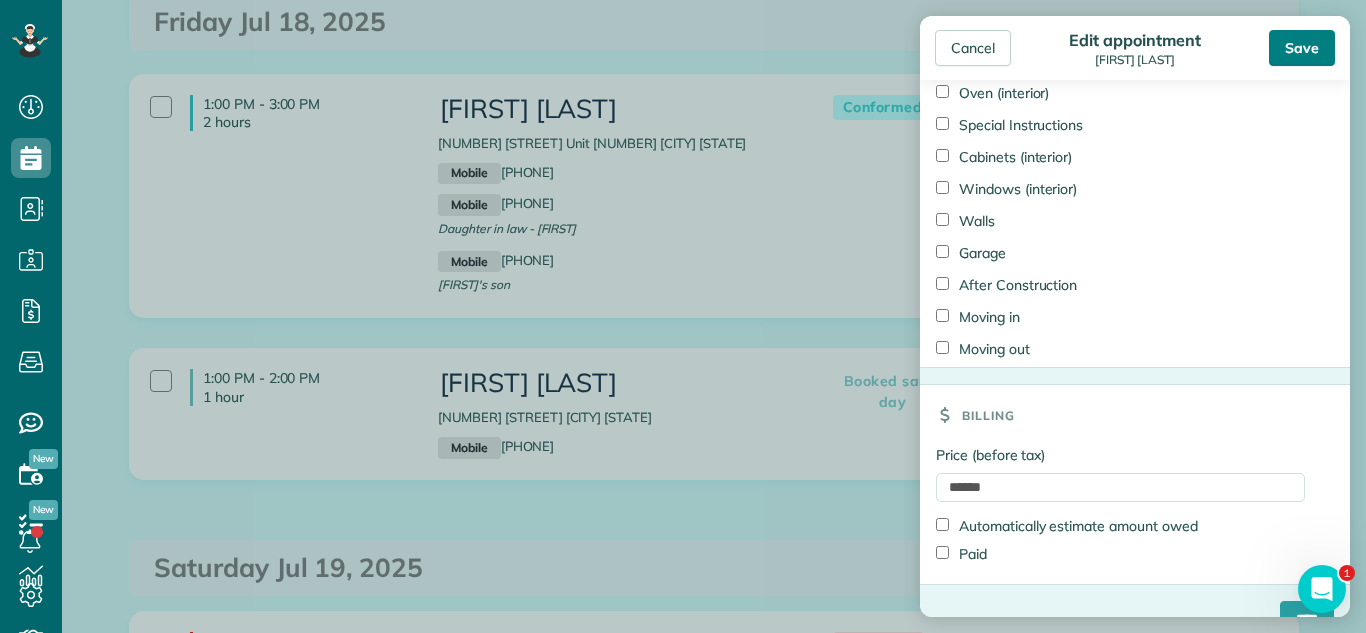 click on "Save" at bounding box center [1302, 48] 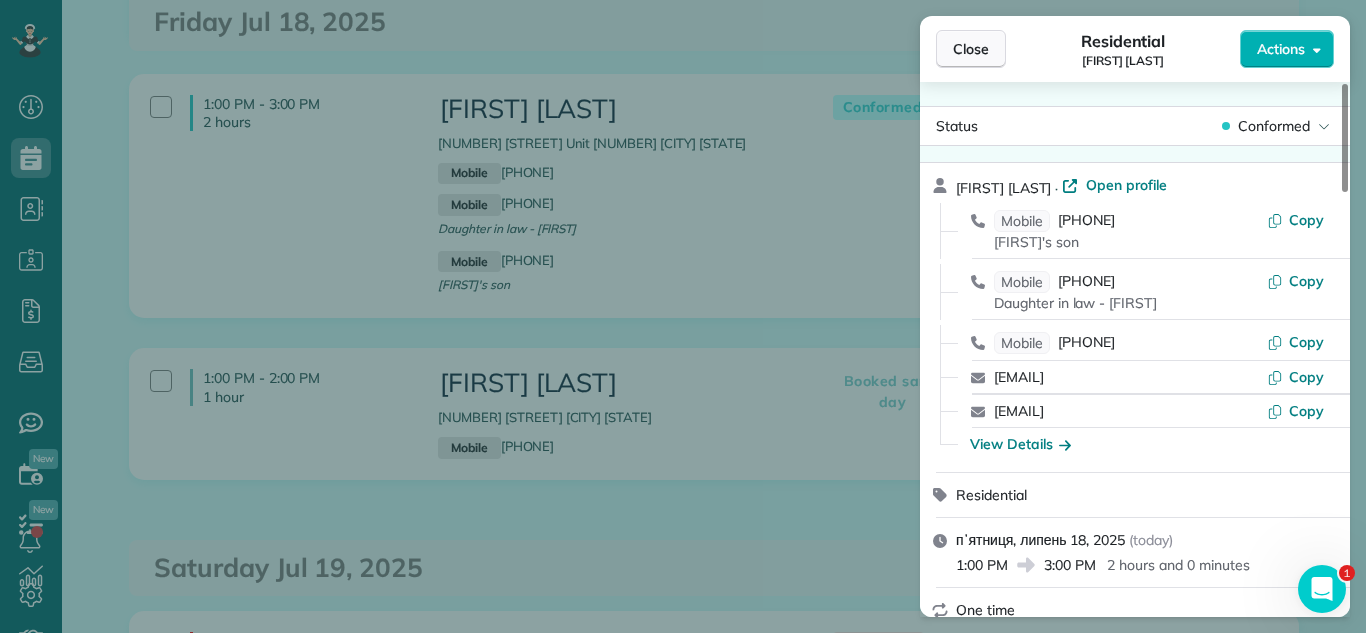 click on "Close" at bounding box center [971, 49] 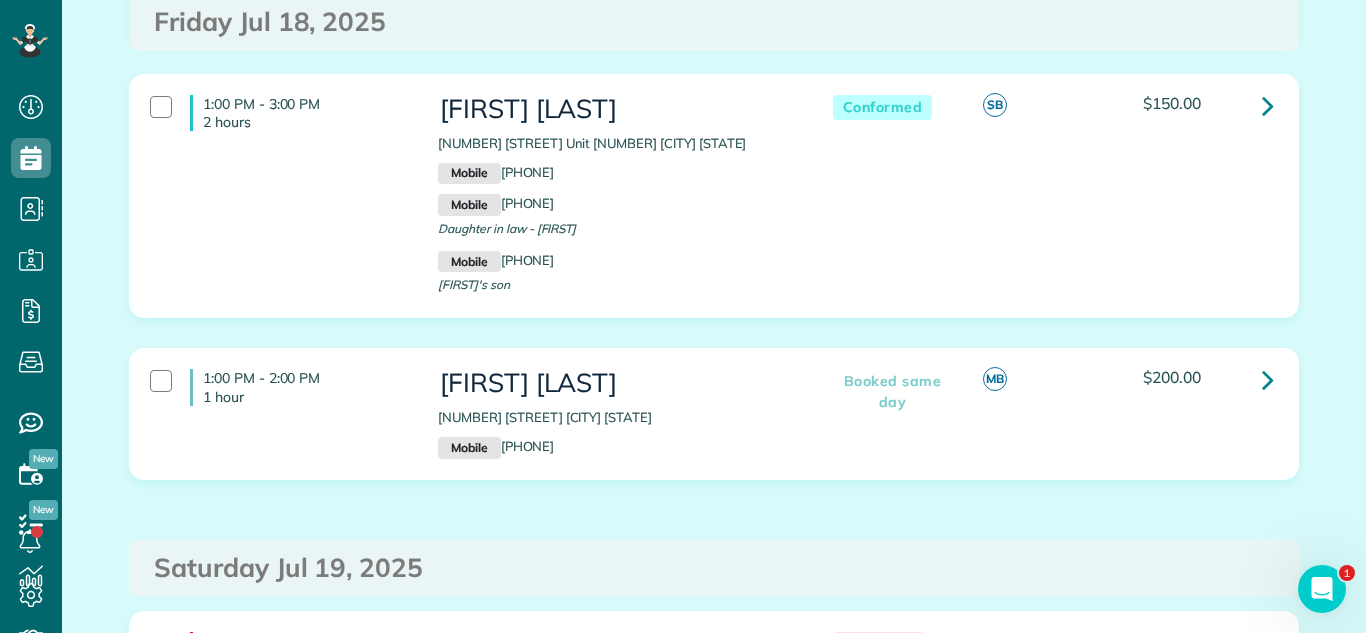 click on "1:00 PM -  2:00 PM
1 hour
Alan Nowawowski
5636 Des Plaines Court Gurnee IL 60031
Mobile
(847) 812-3933
Booked same day
MB
$200.00" at bounding box center (714, 413) 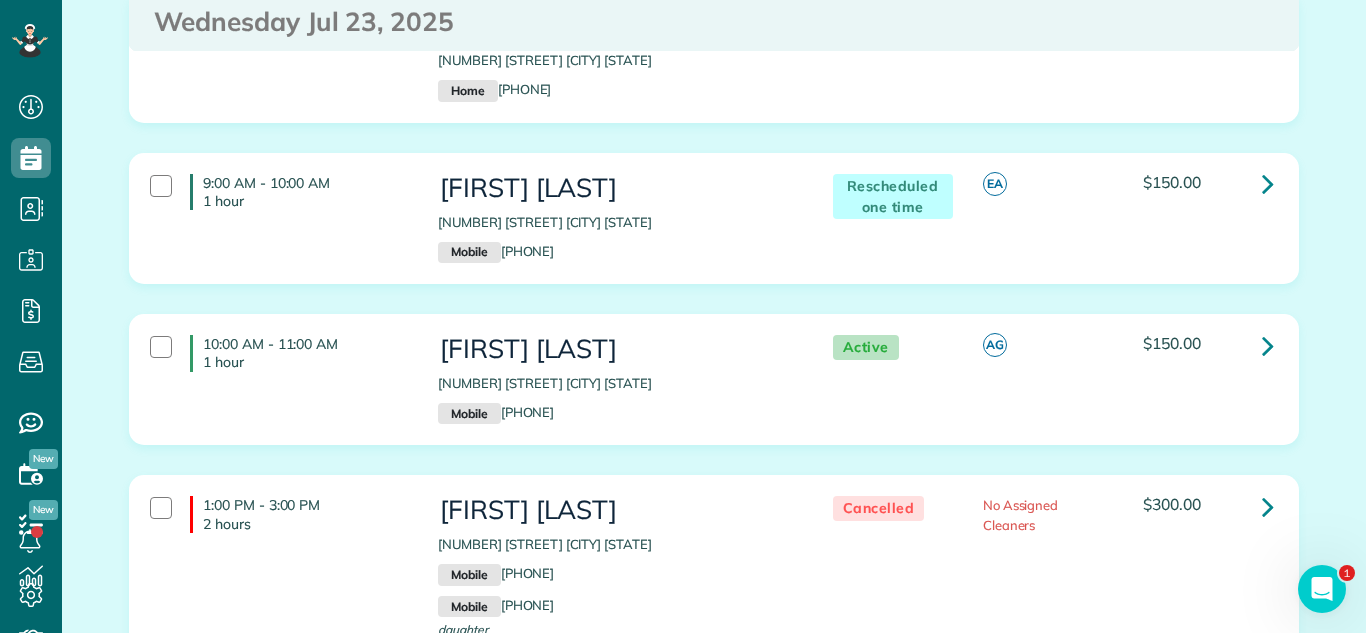 scroll, scrollTop: 6369, scrollLeft: 0, axis: vertical 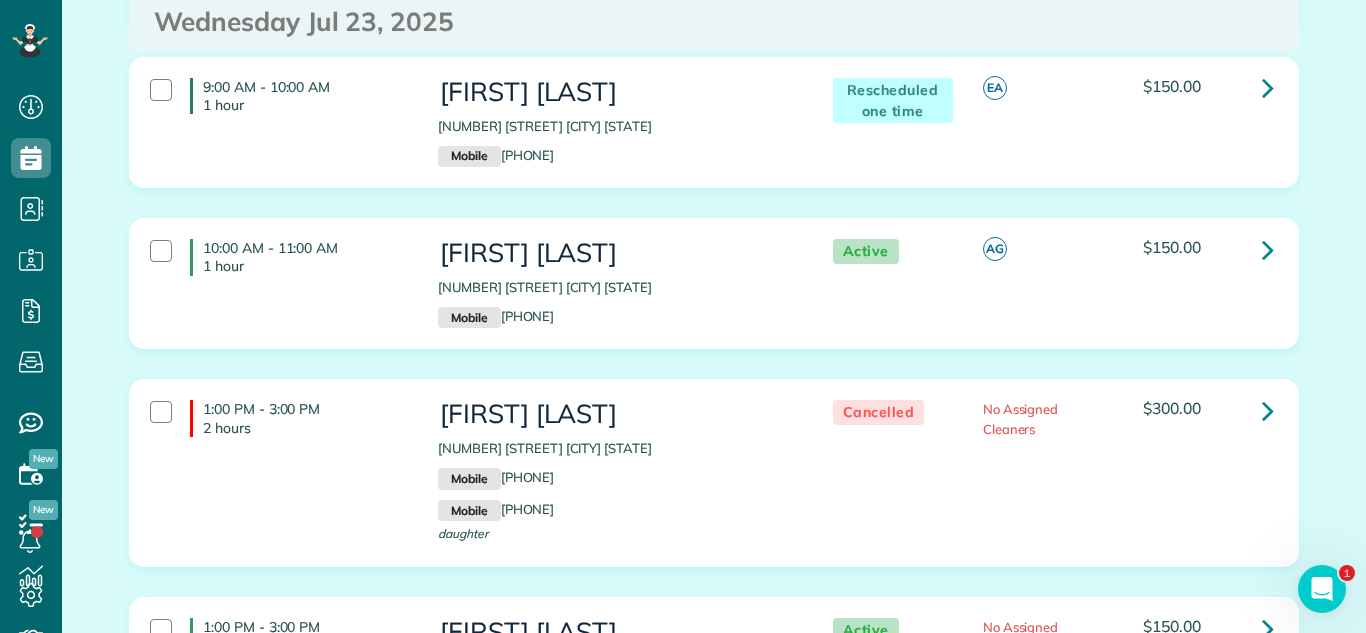 click on "10:00 AM - 11:00 AM
1 hour
Madhu Gaba
3627 North Lakewood Avenue Chicago IL 60613
Mobile
(773) 354-0210
Active
AG
$150.00" at bounding box center [714, 298] 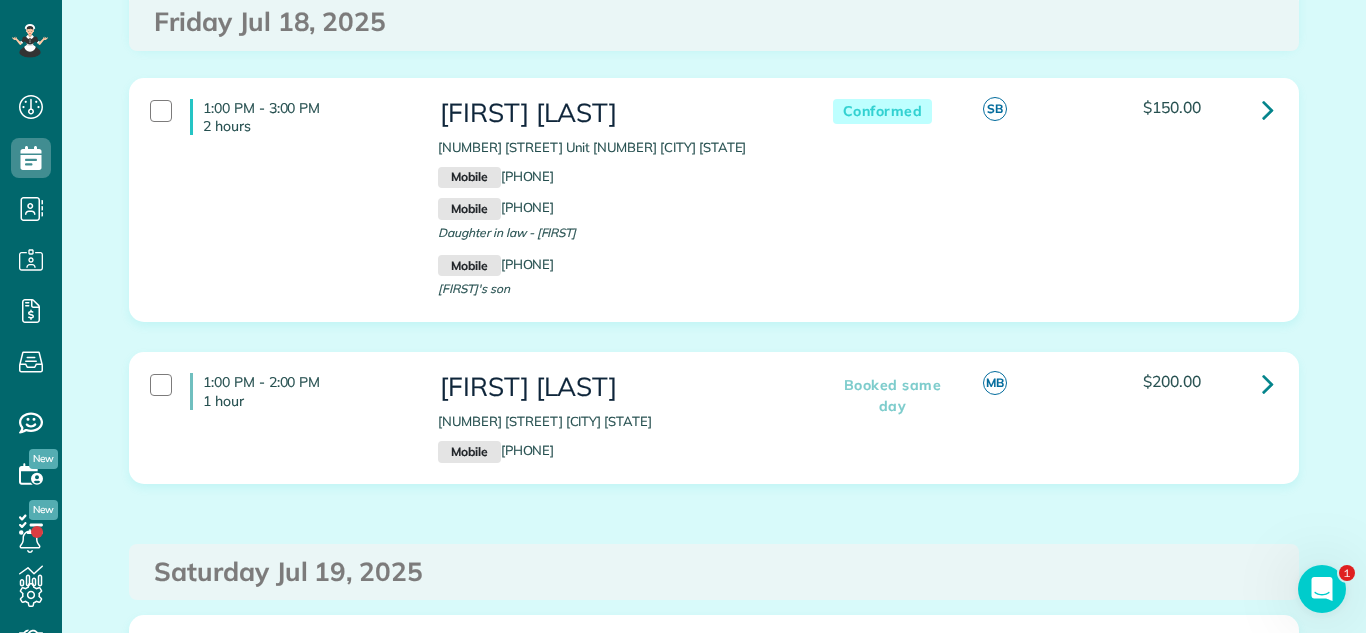 scroll, scrollTop: 1711, scrollLeft: 0, axis: vertical 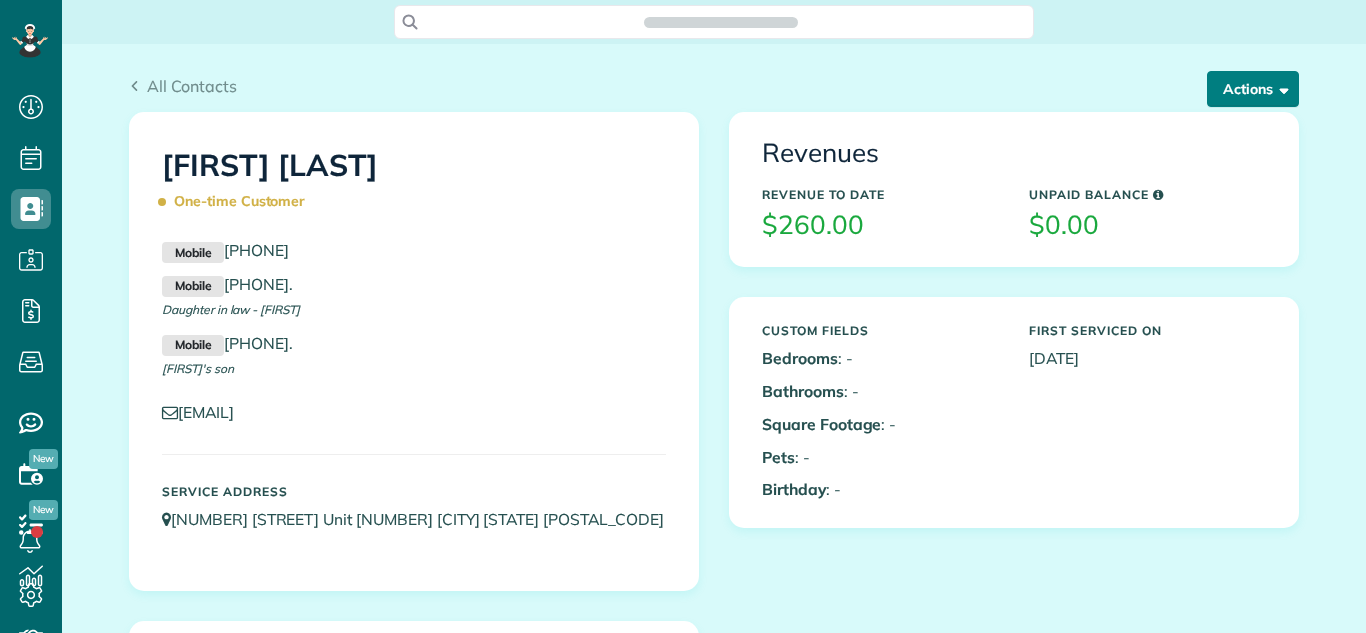 click on "Actions" at bounding box center (1253, 89) 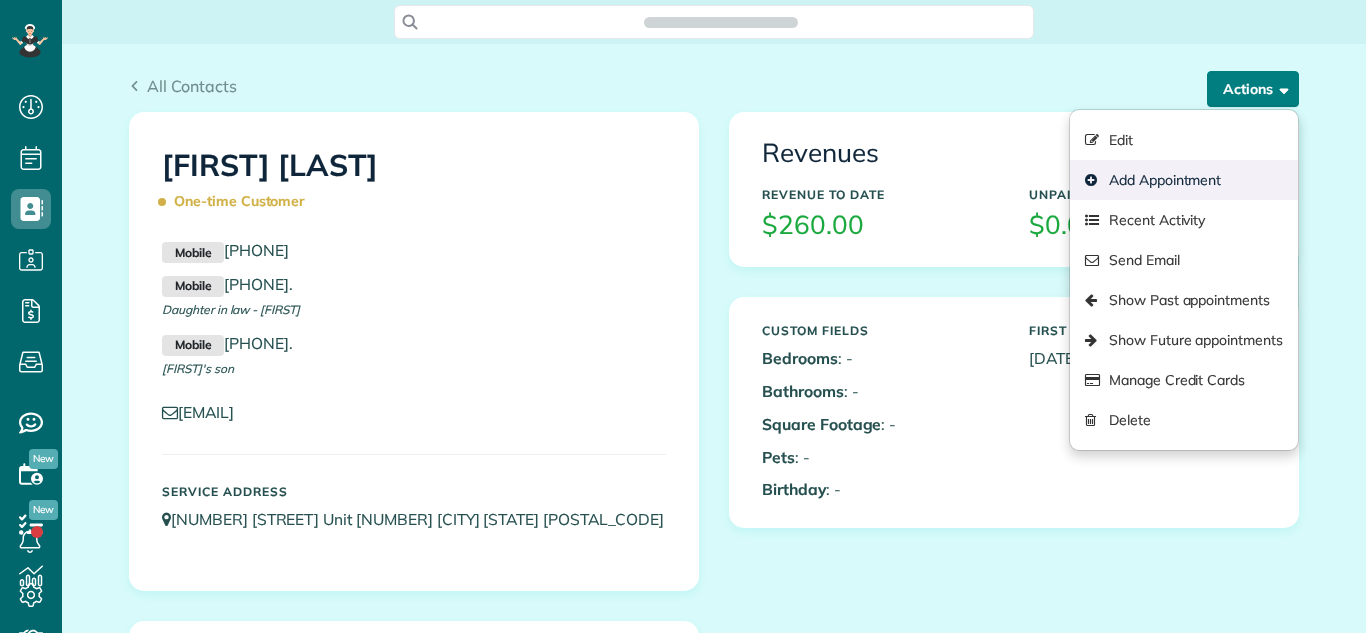 scroll, scrollTop: 0, scrollLeft: 0, axis: both 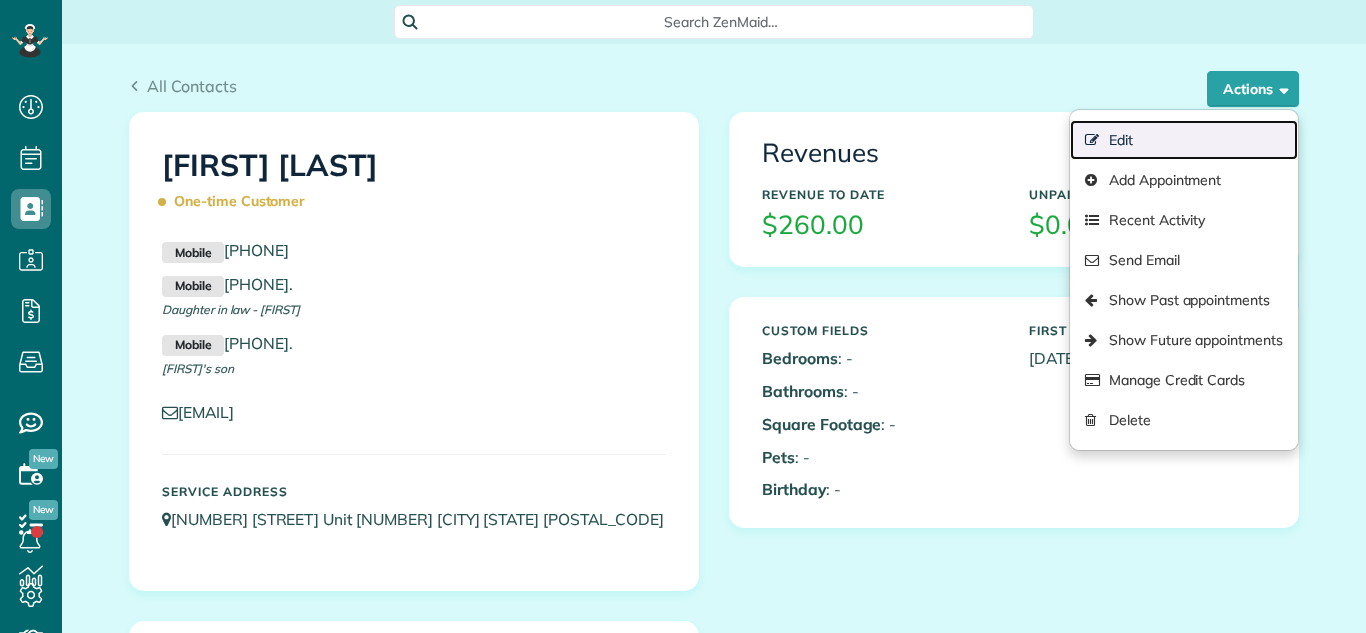 click on "Edit" at bounding box center (1184, 140) 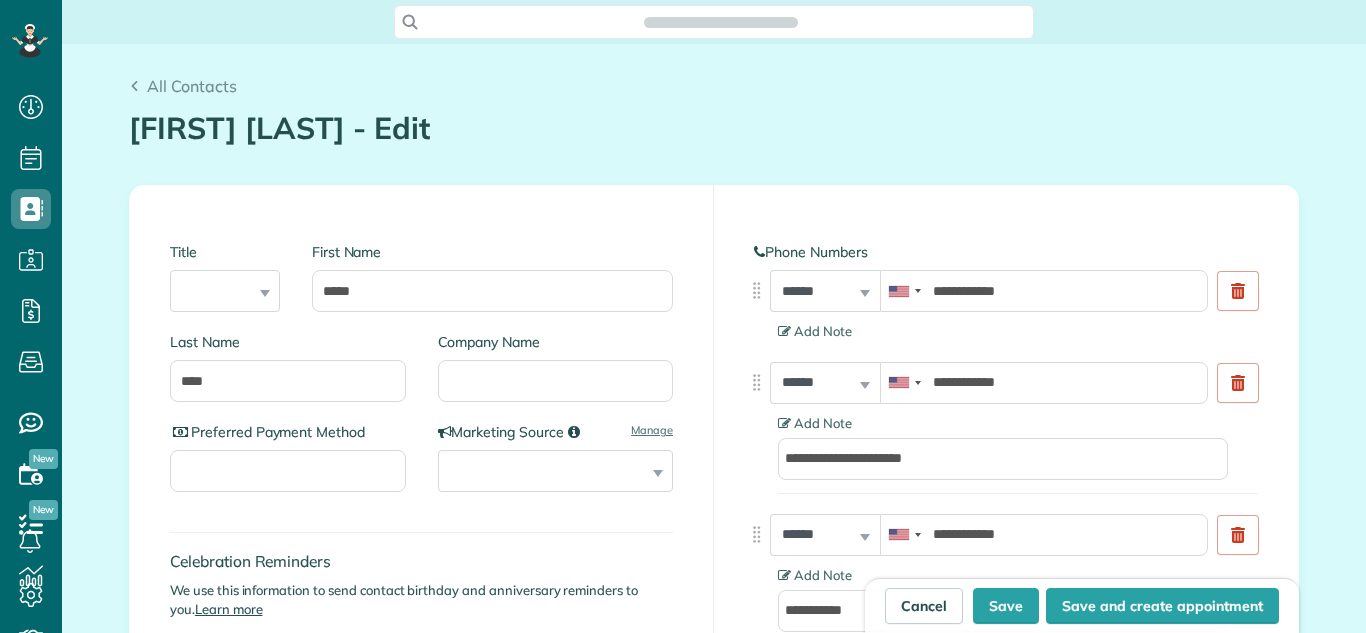 scroll, scrollTop: 0, scrollLeft: 0, axis: both 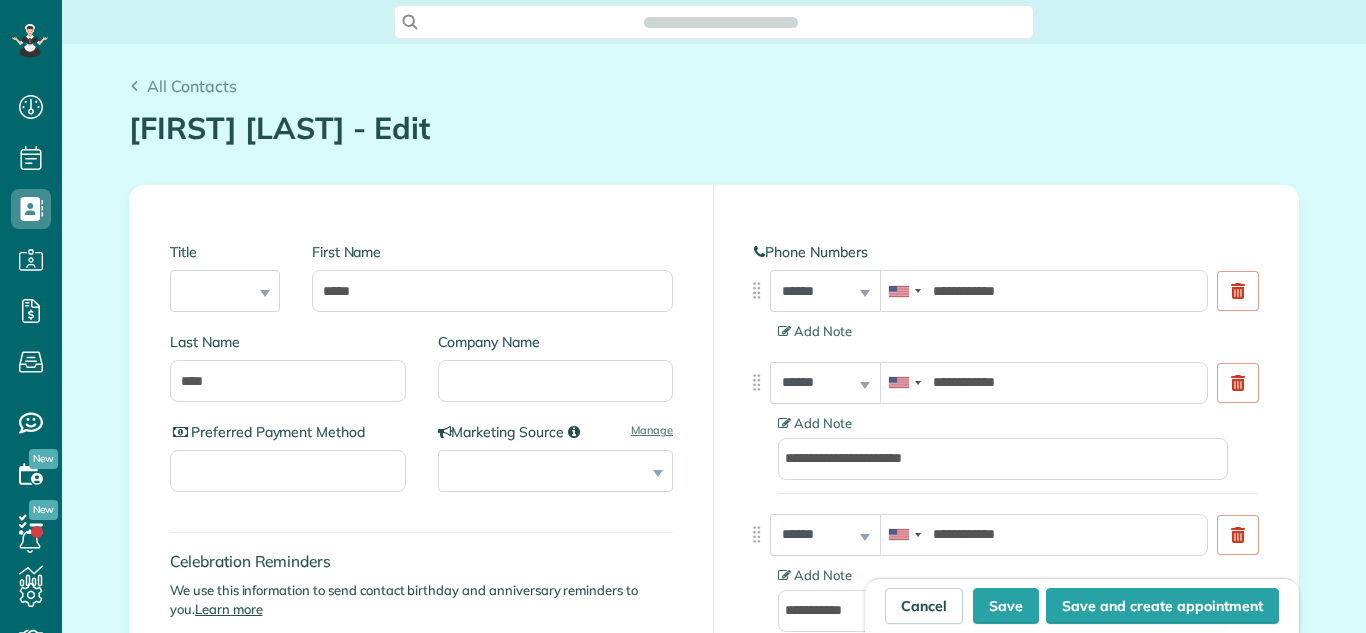 type on "**********" 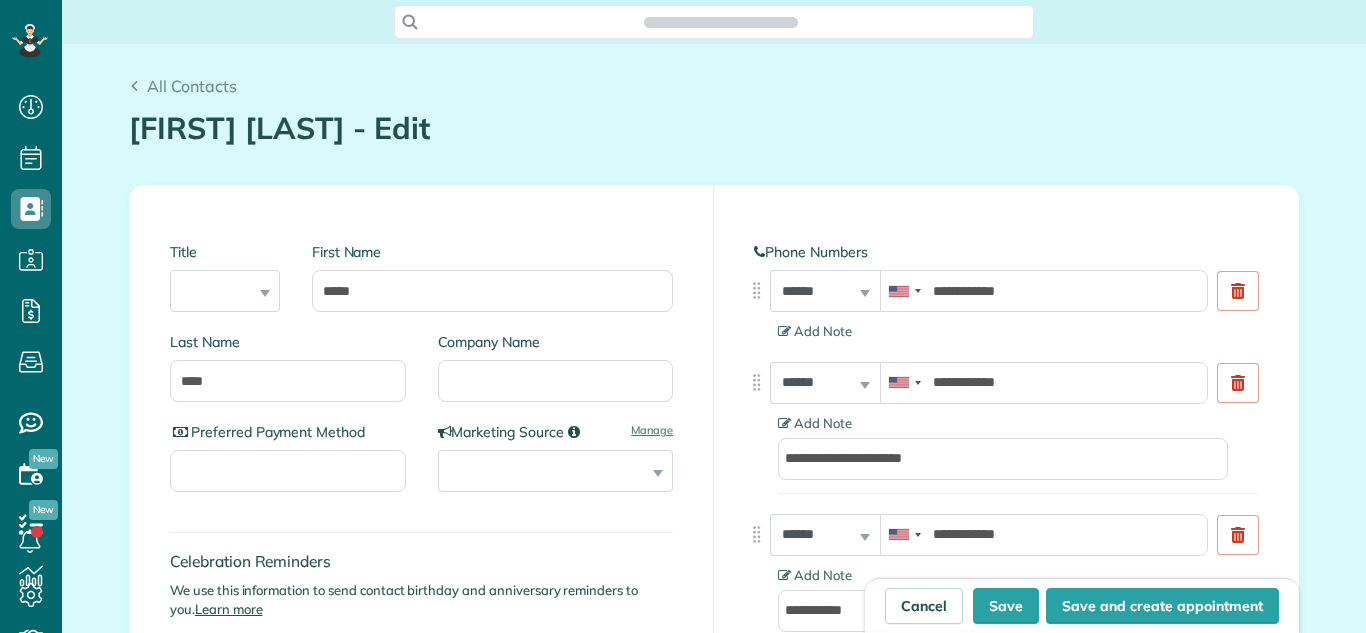 type on "**********" 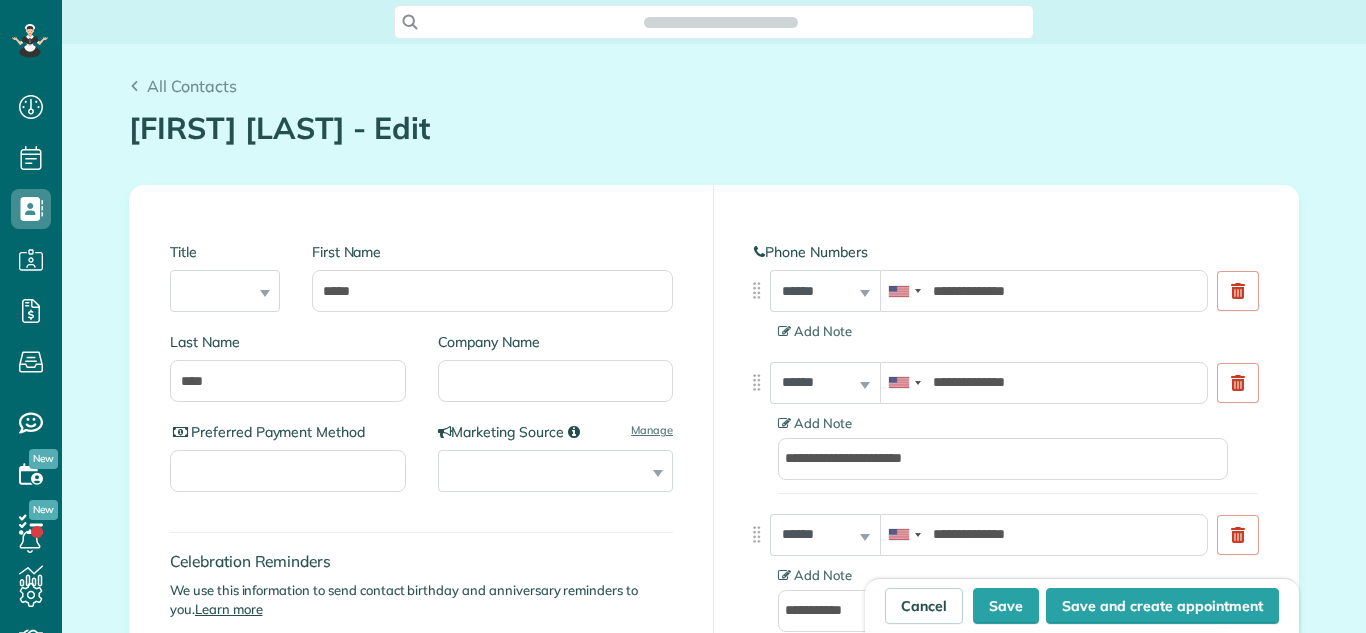 scroll, scrollTop: 118, scrollLeft: 0, axis: vertical 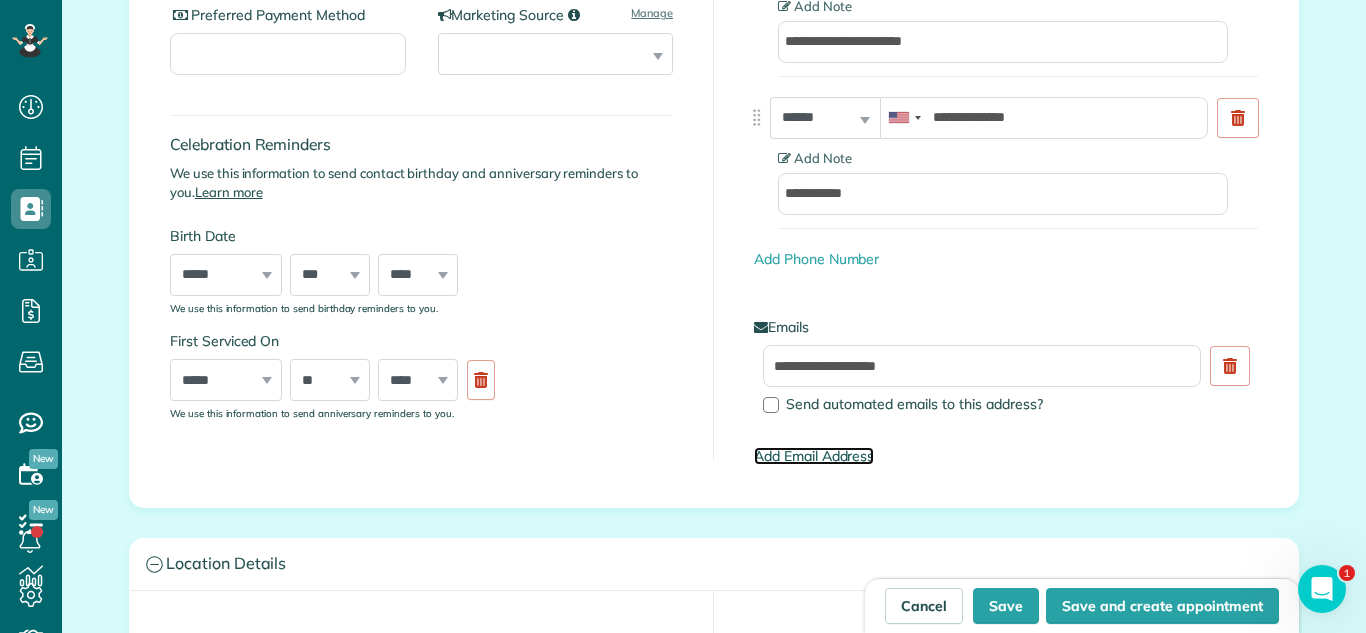 click on "Add Email Address" at bounding box center (814, 456) 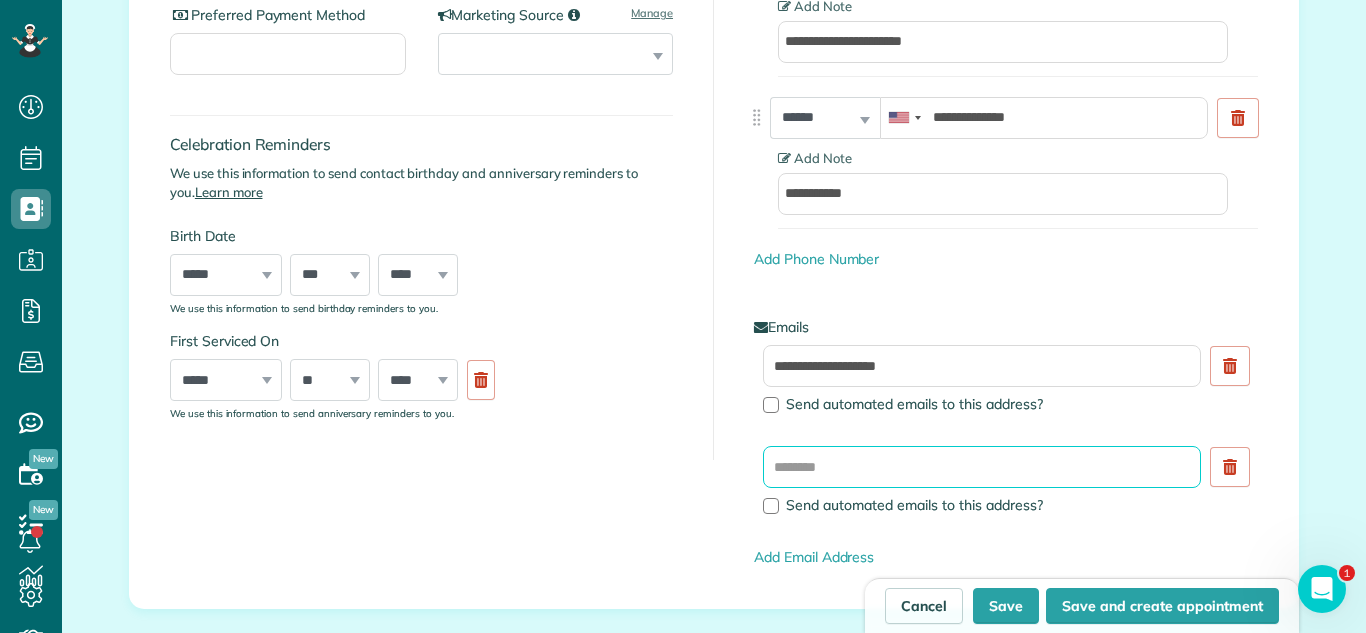 click at bounding box center [982, 467] 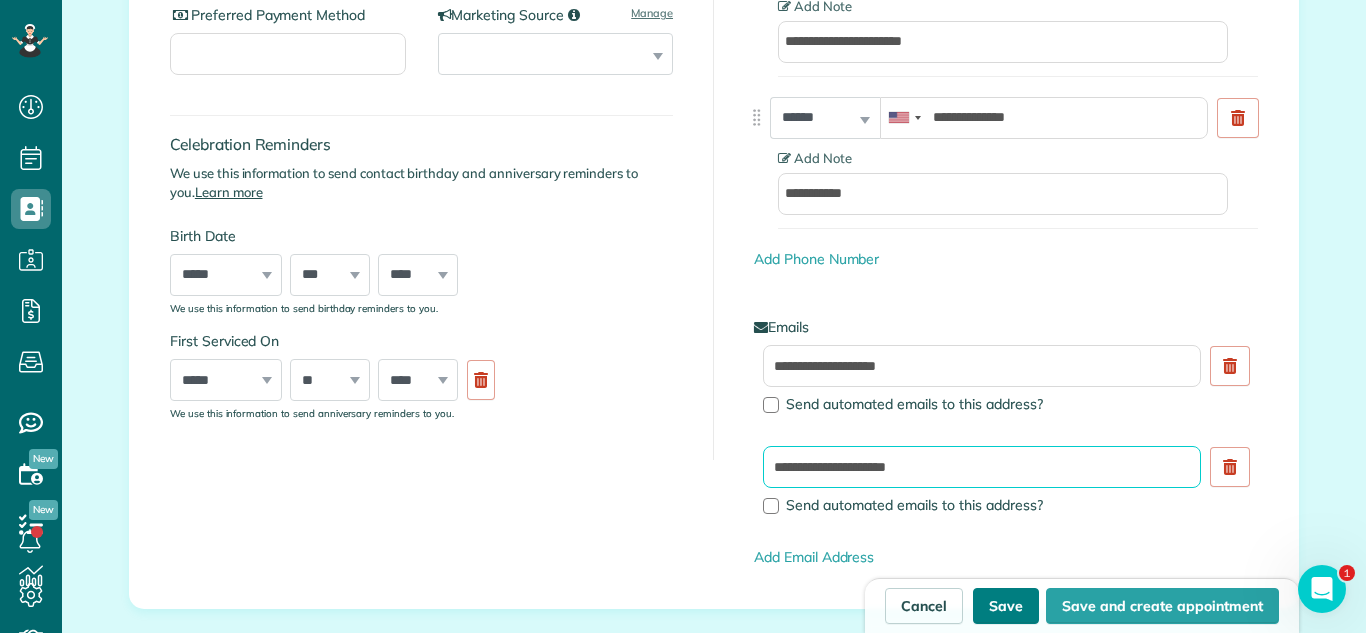type on "**********" 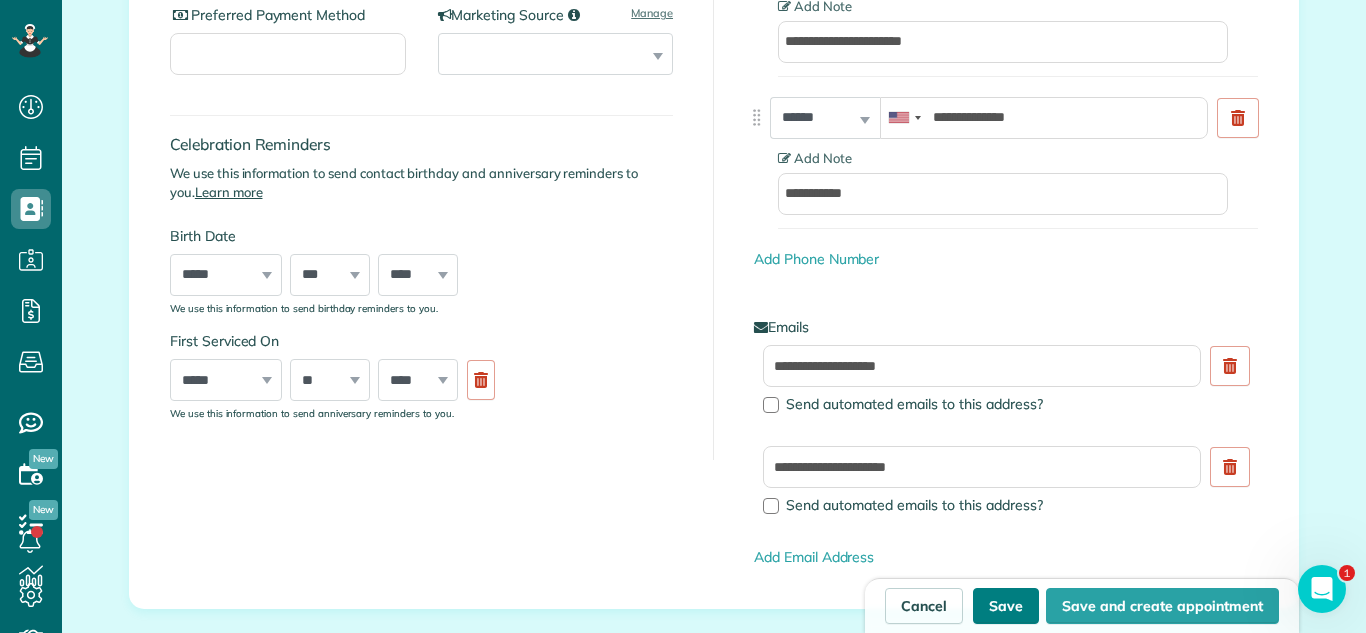click on "Save" at bounding box center [1006, 606] 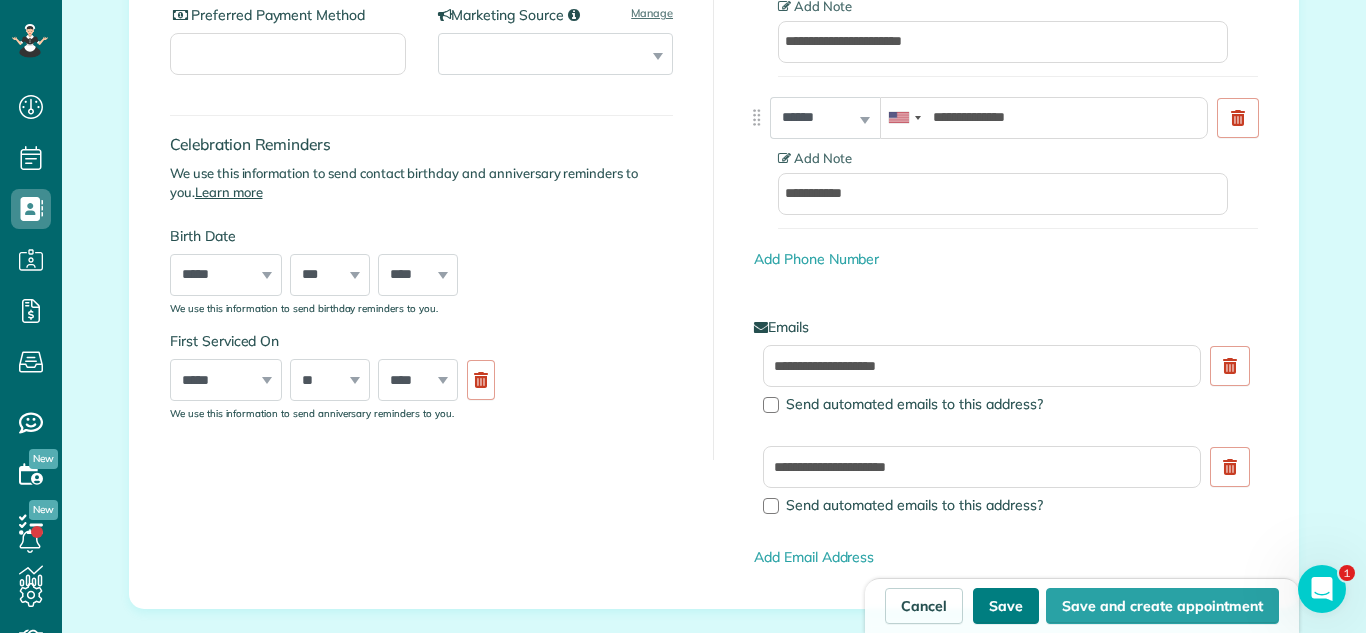 type on "**********" 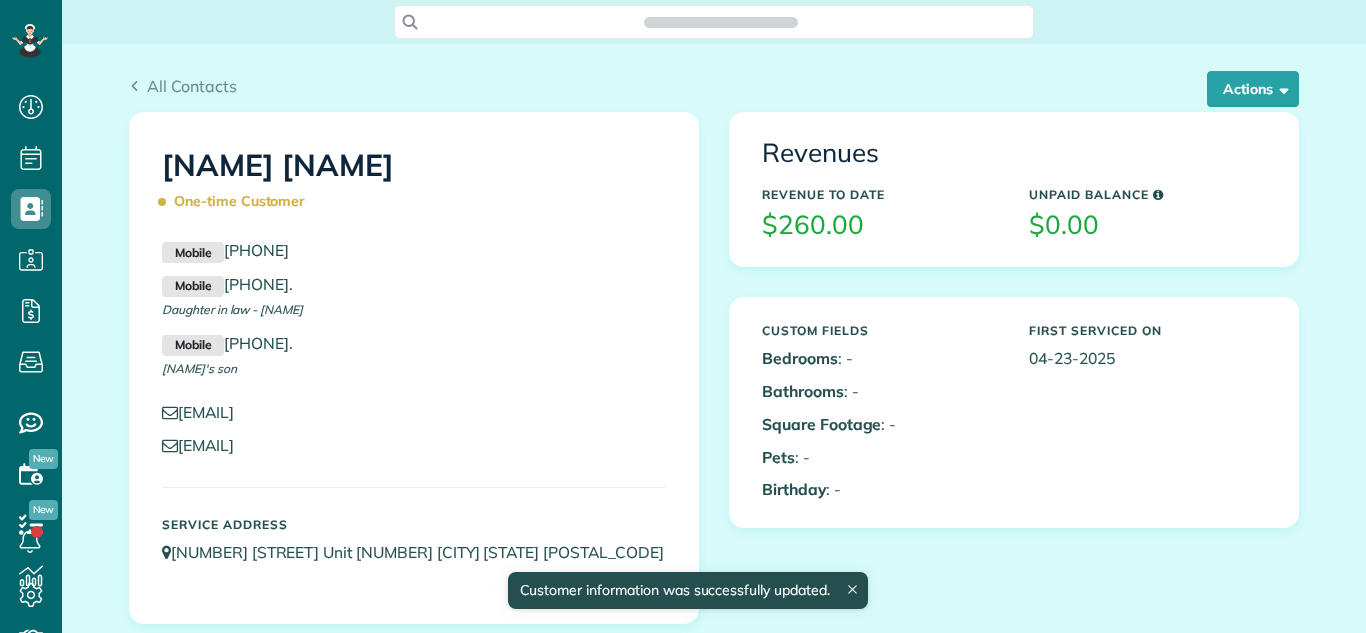 scroll, scrollTop: 0, scrollLeft: 0, axis: both 